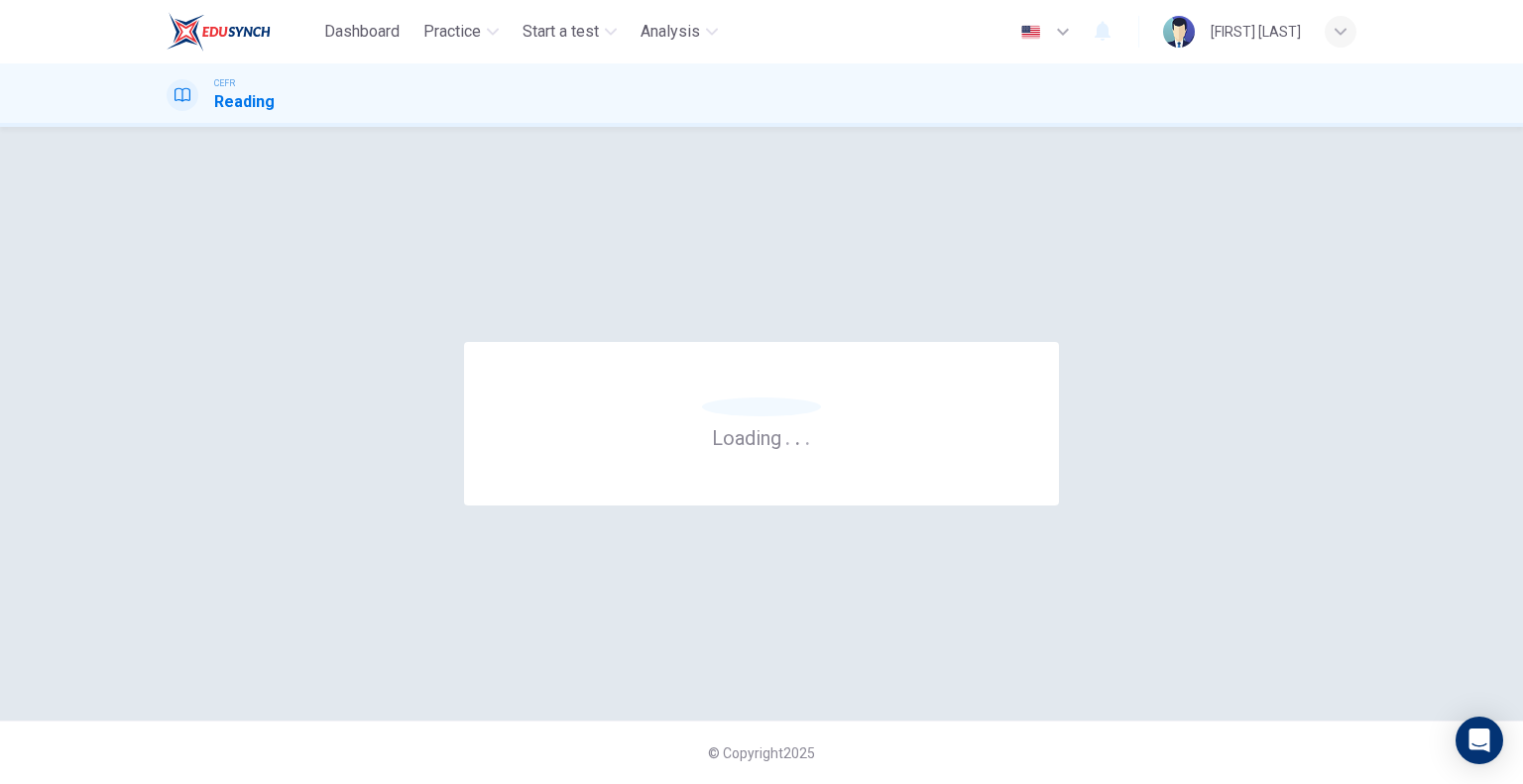 scroll, scrollTop: 0, scrollLeft: 0, axis: both 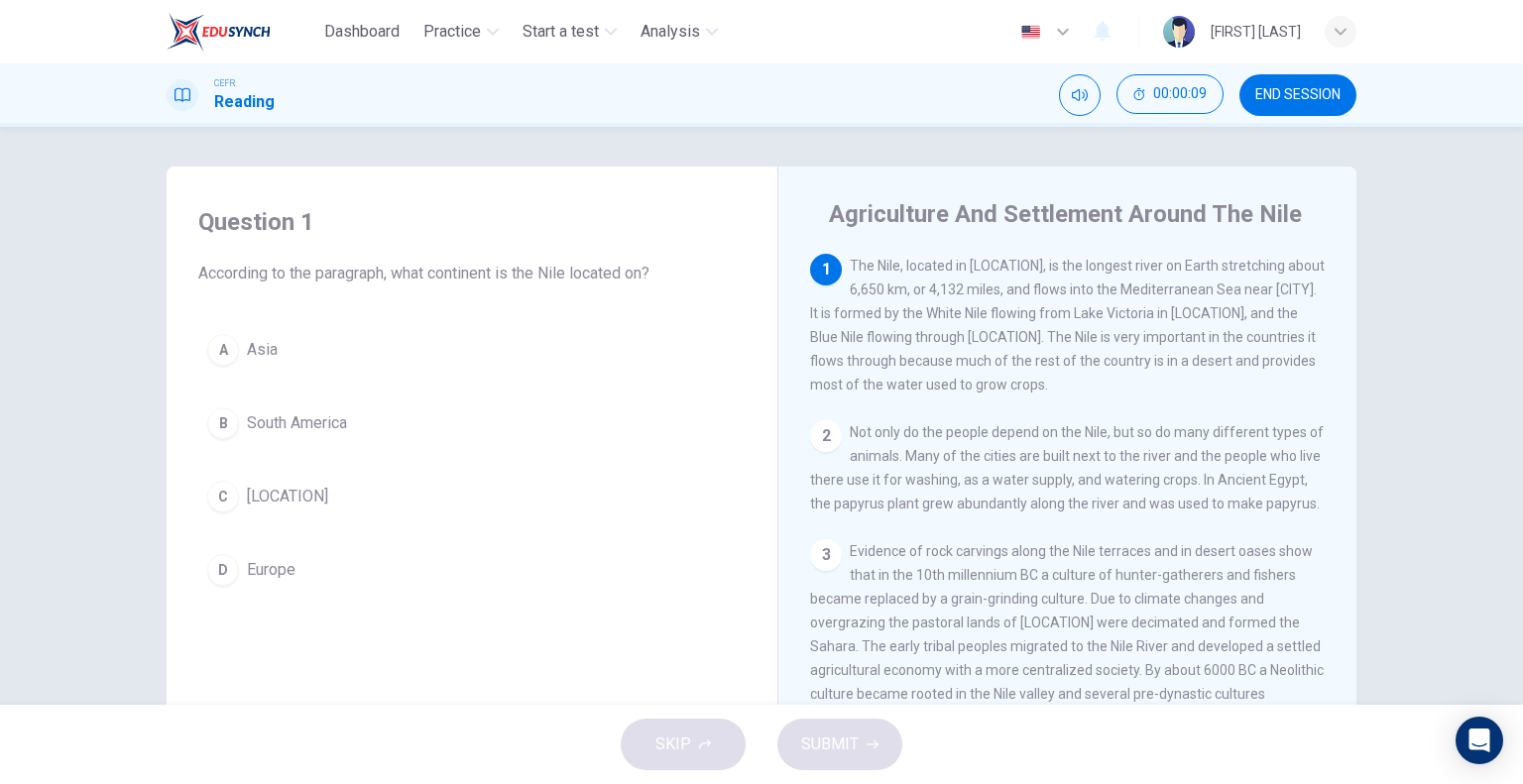 click on "C" at bounding box center [223, 350] 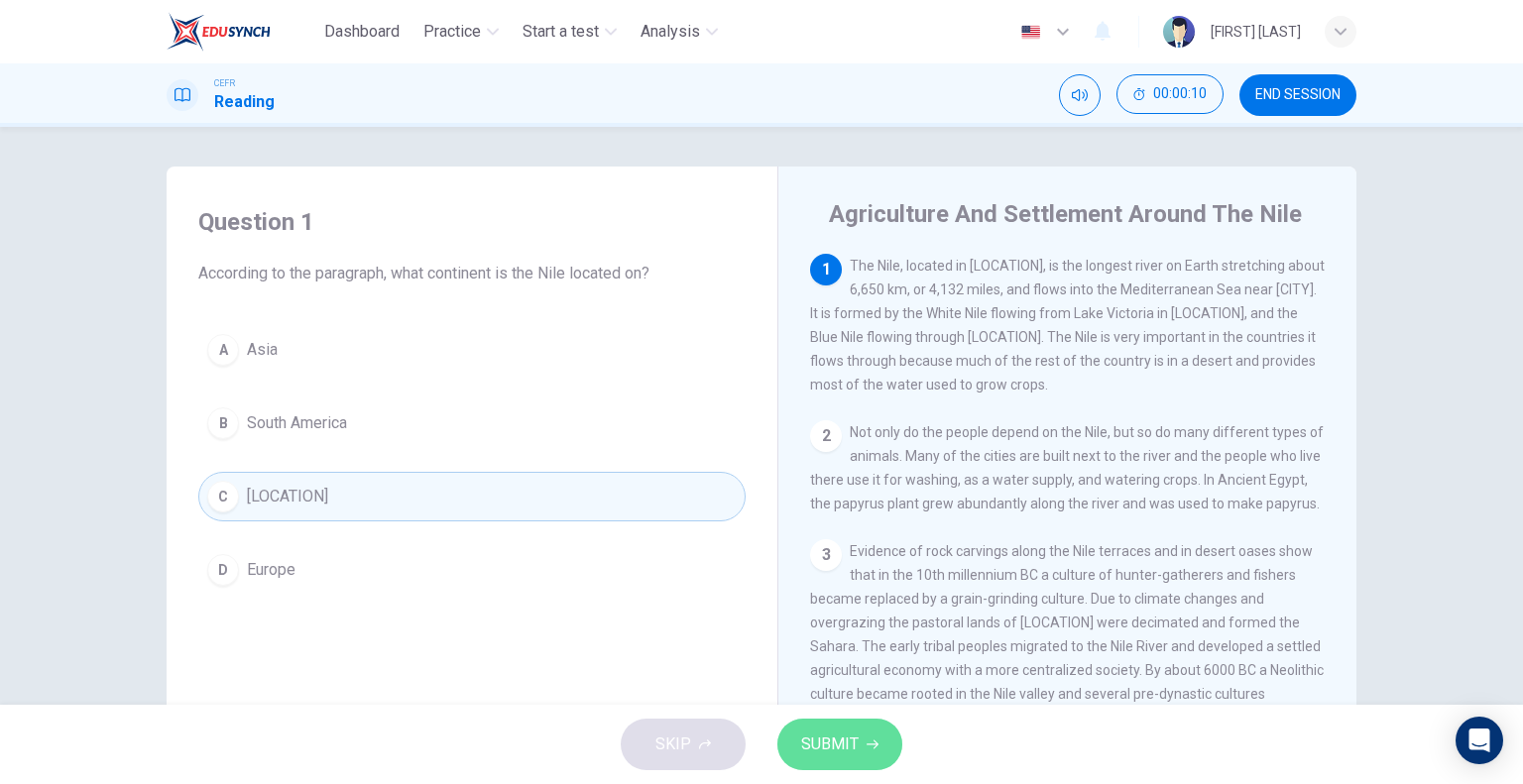 click on "SUBMIT" at bounding box center [840, 744] 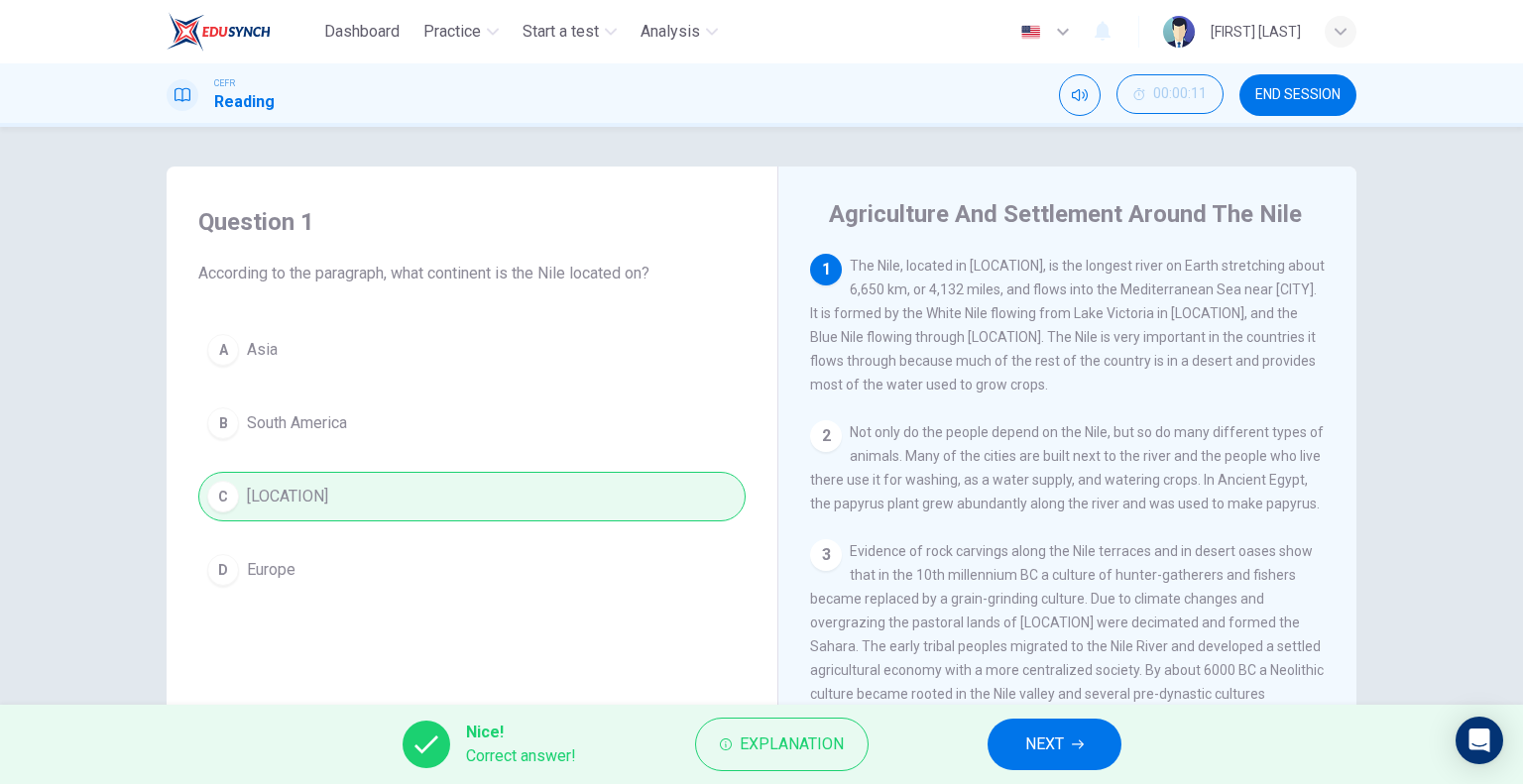 click on "NEXT" at bounding box center [1054, 744] 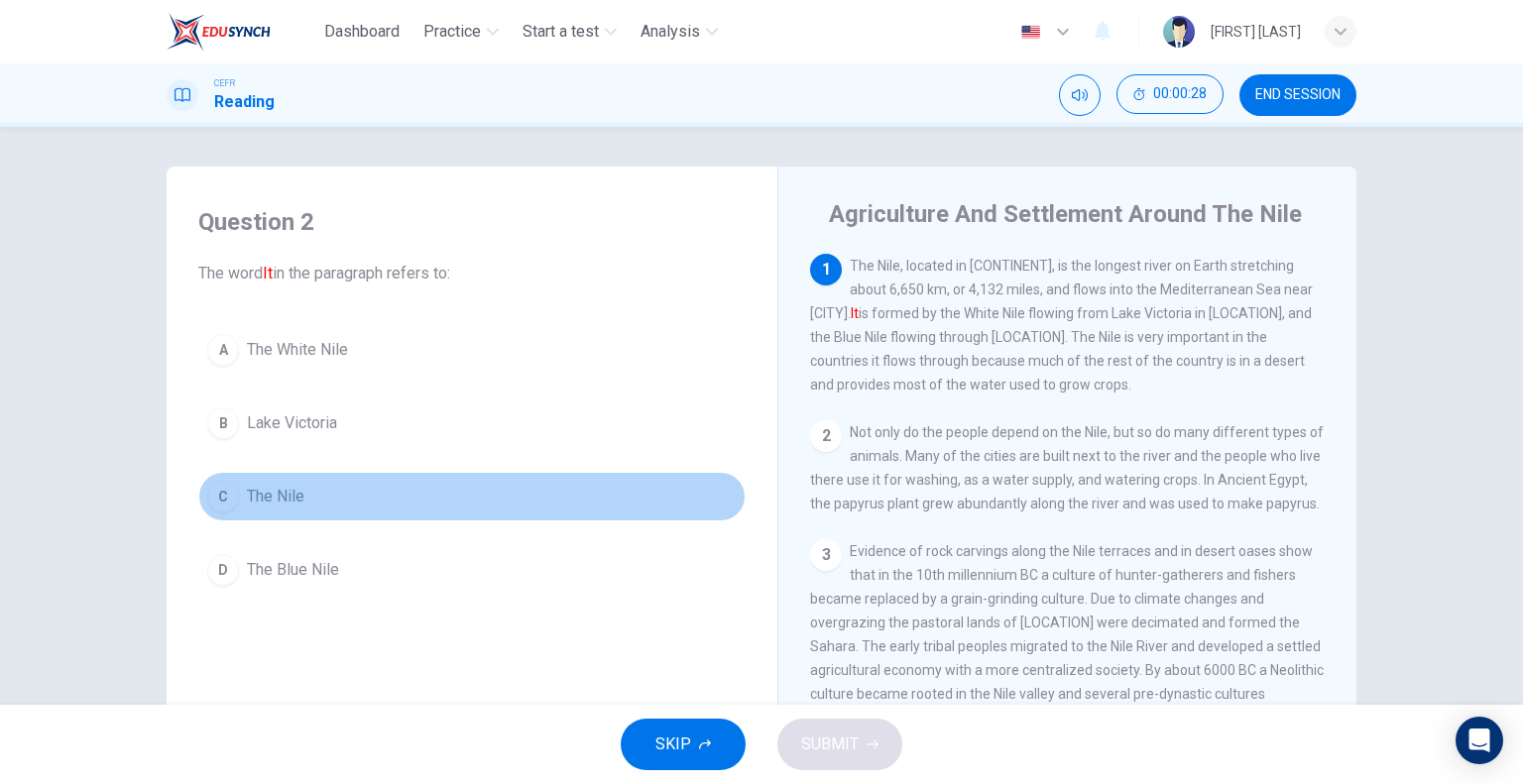 click on "C" at bounding box center [223, 350] 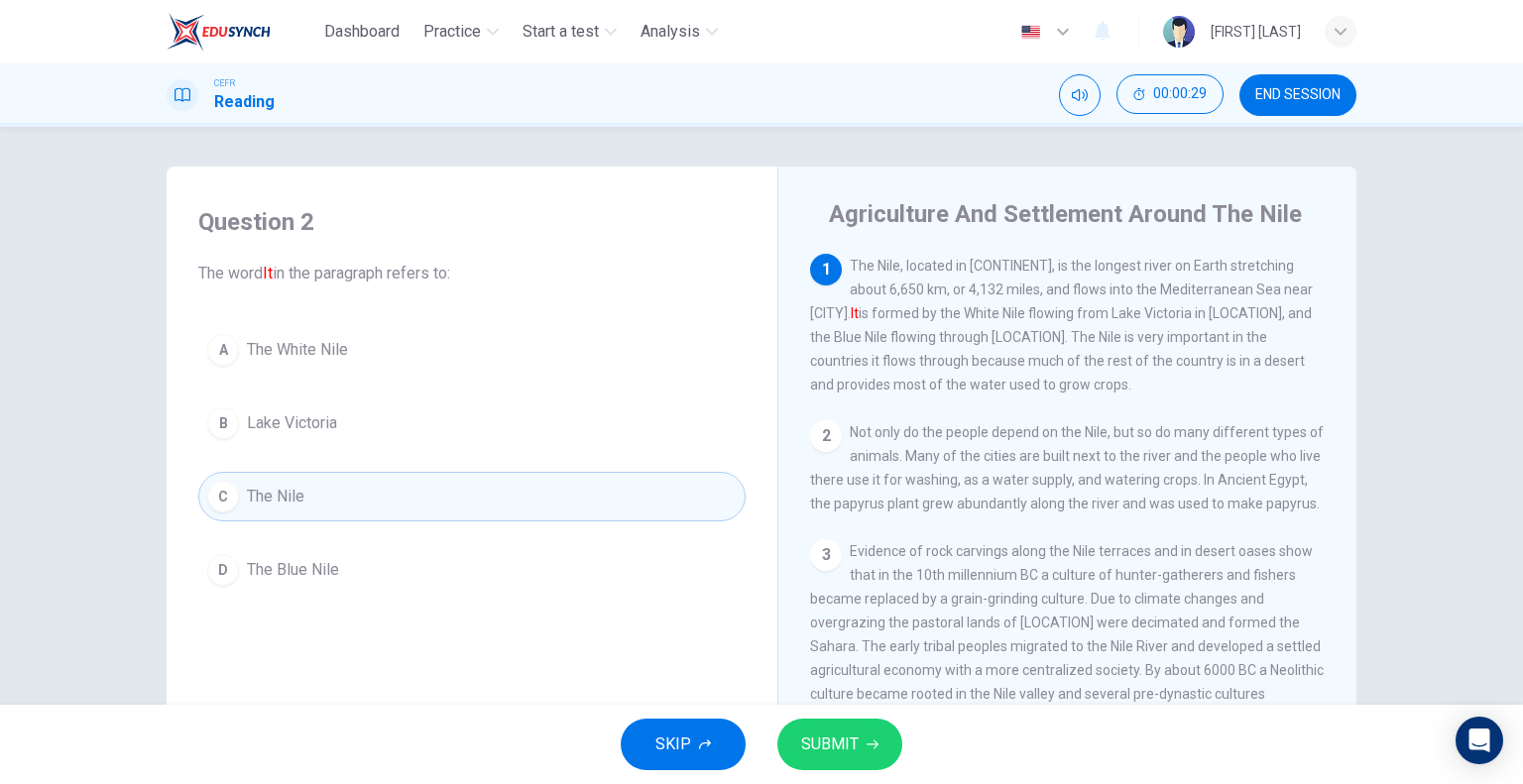 click on "SUBMIT" at bounding box center (830, 744) 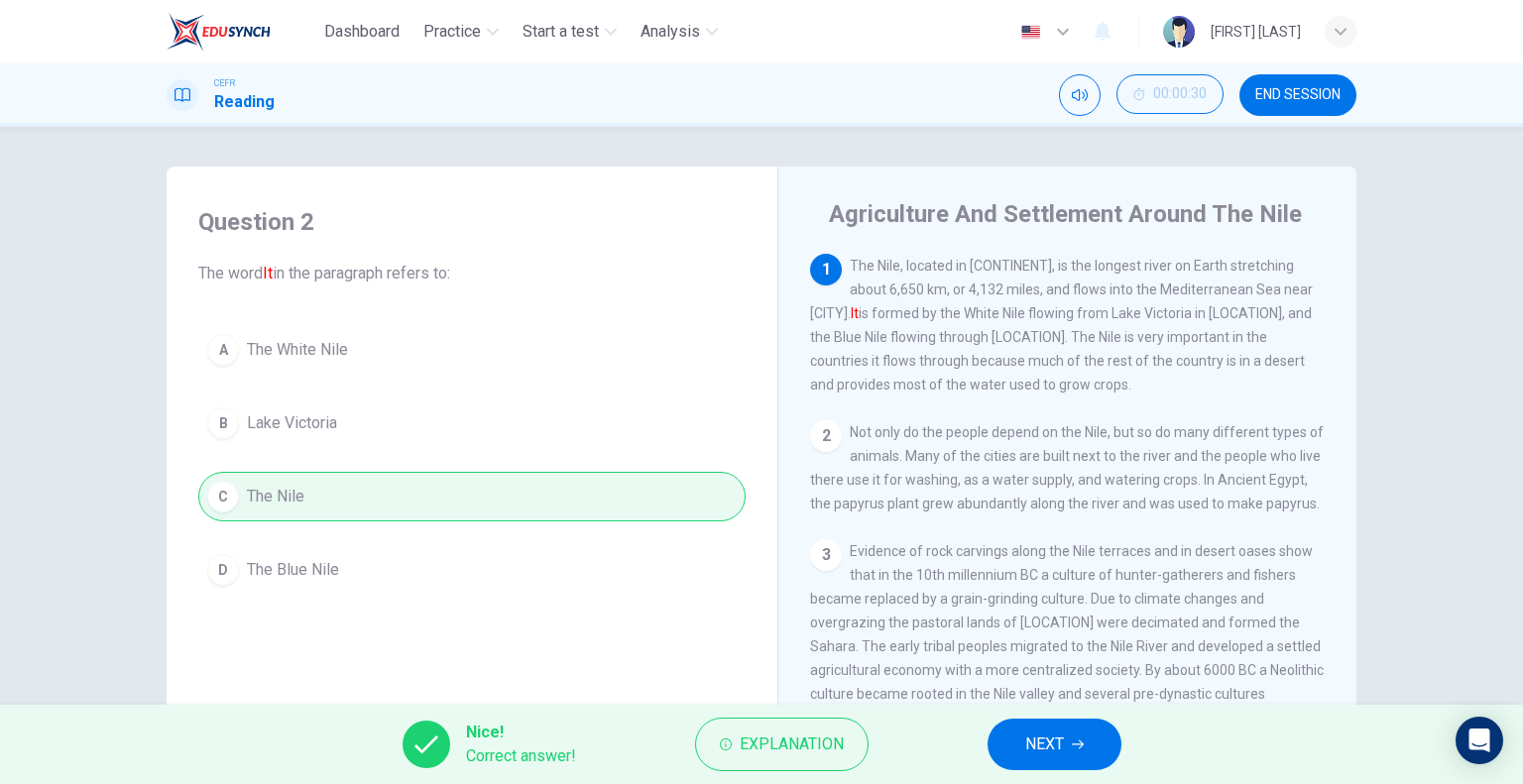 click on "NEXT" at bounding box center [1044, 744] 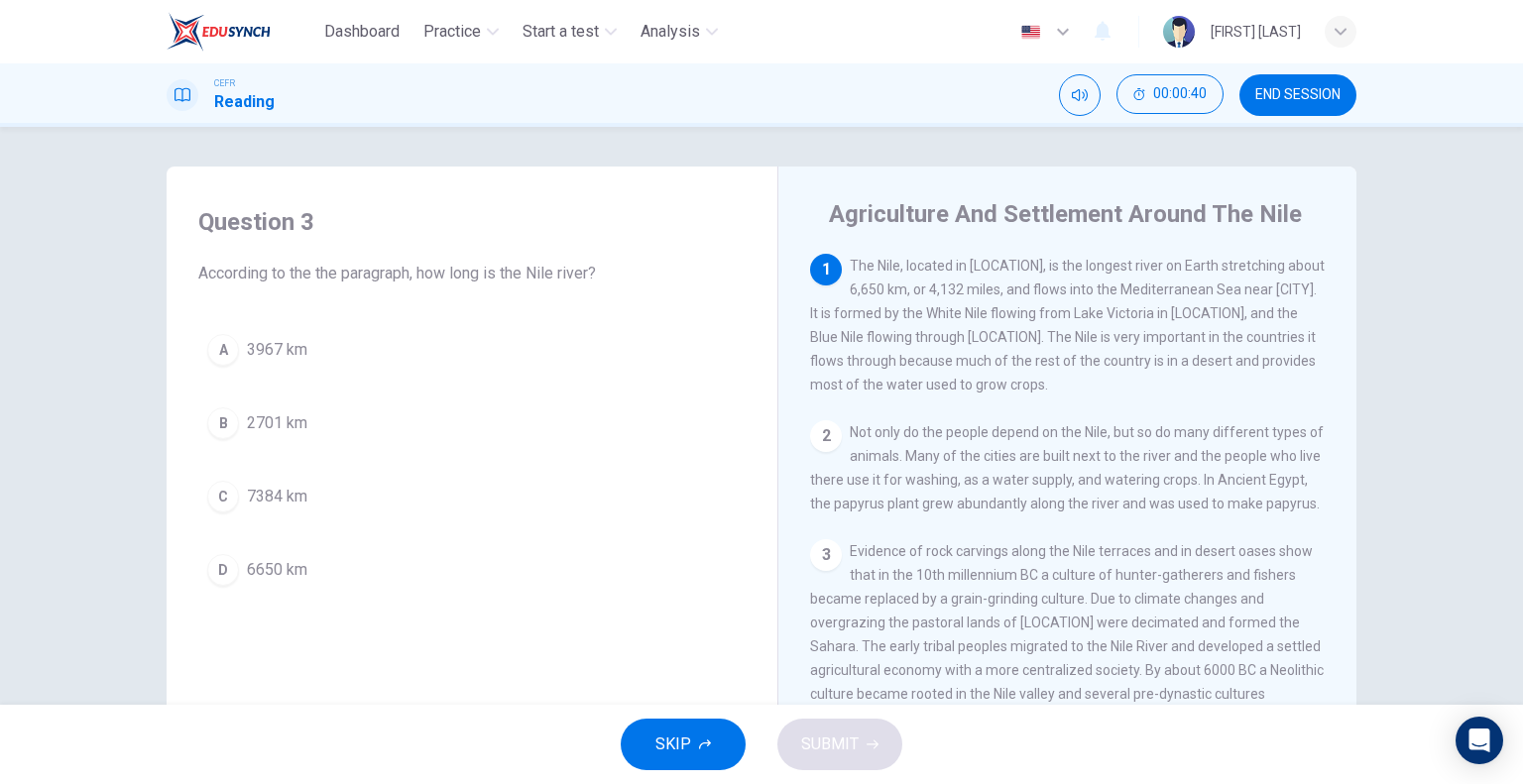 click on "D" at bounding box center (223, 350) 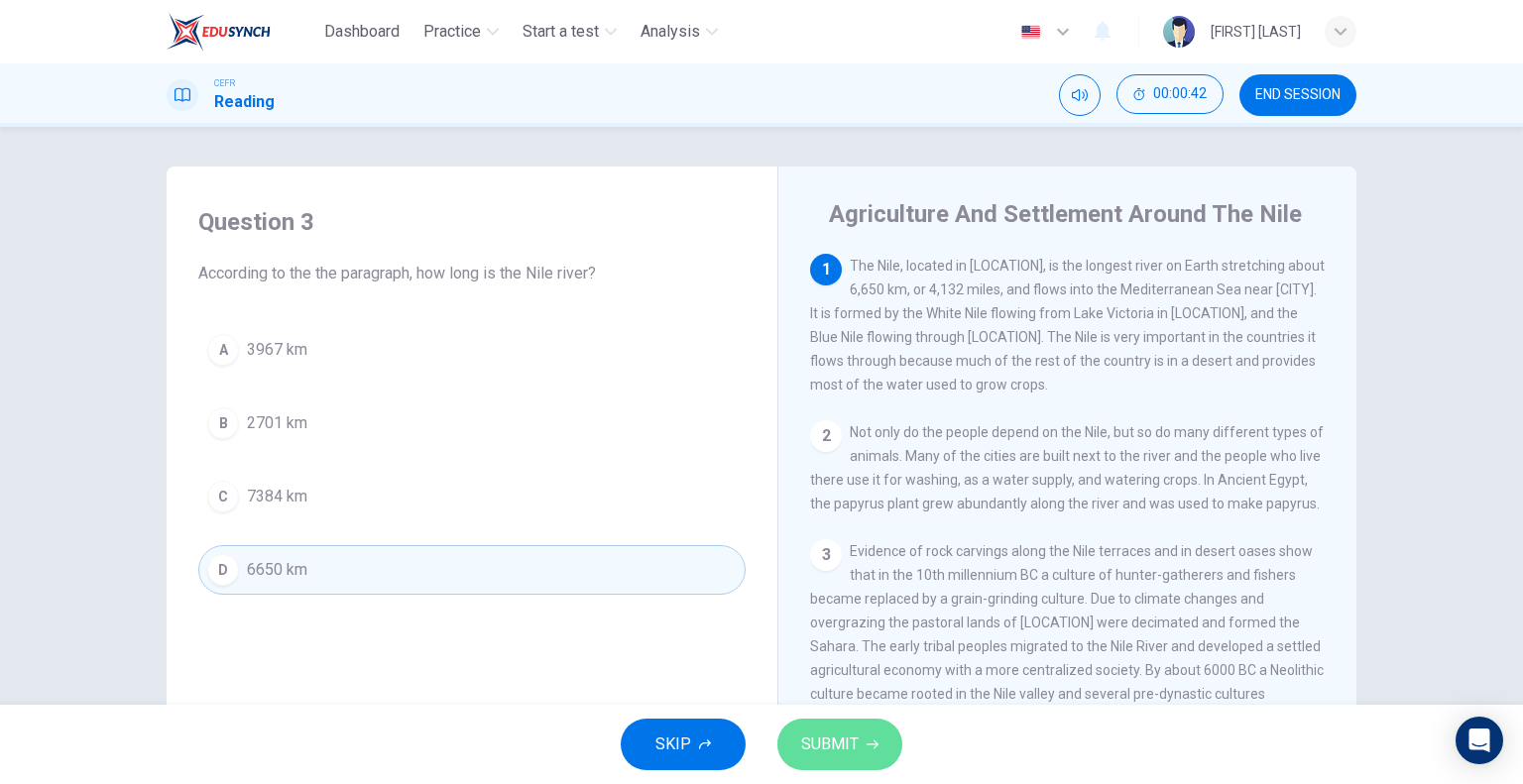 click on "SUBMIT" at bounding box center (840, 744) 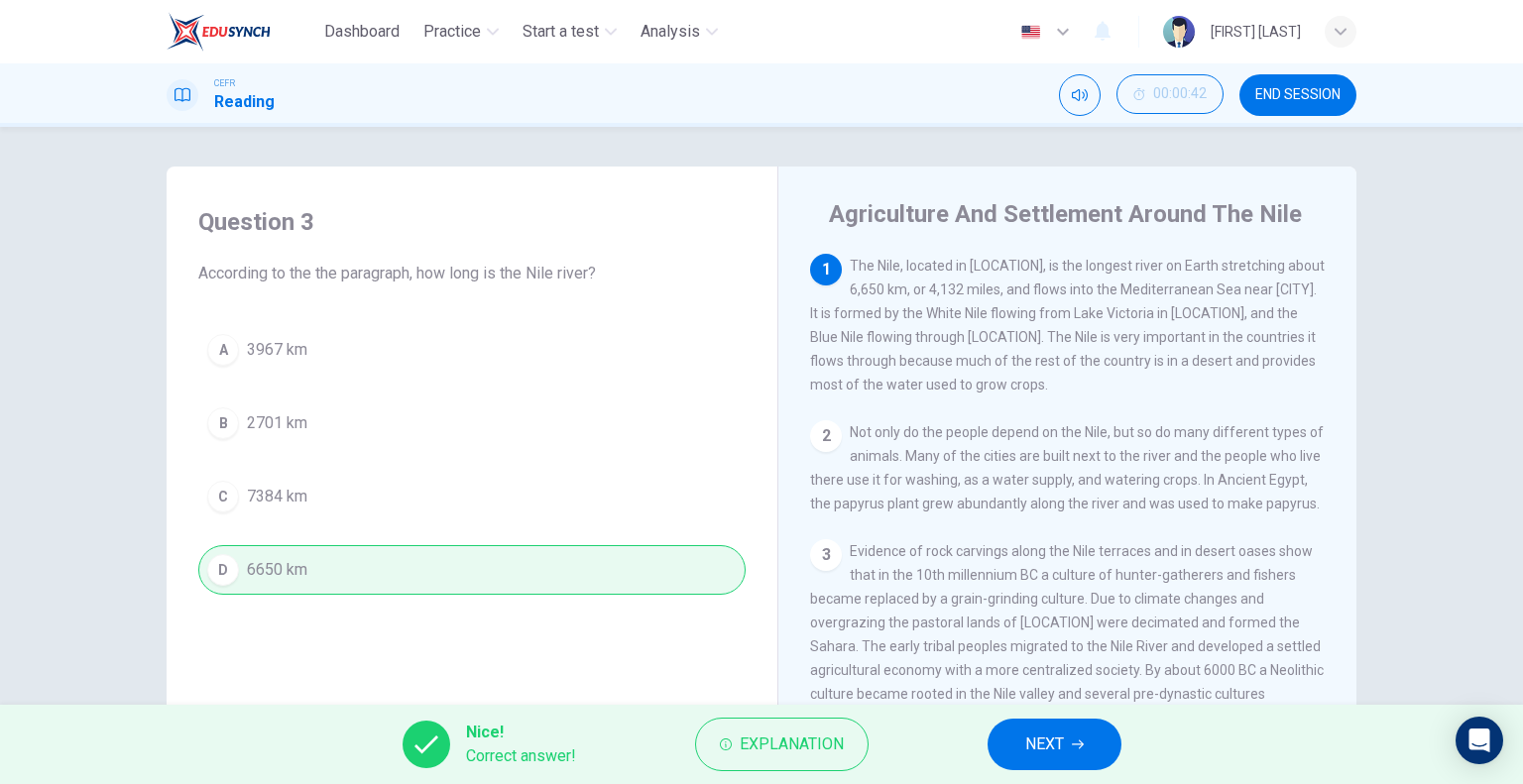 click on "NEXT" at bounding box center (1044, 744) 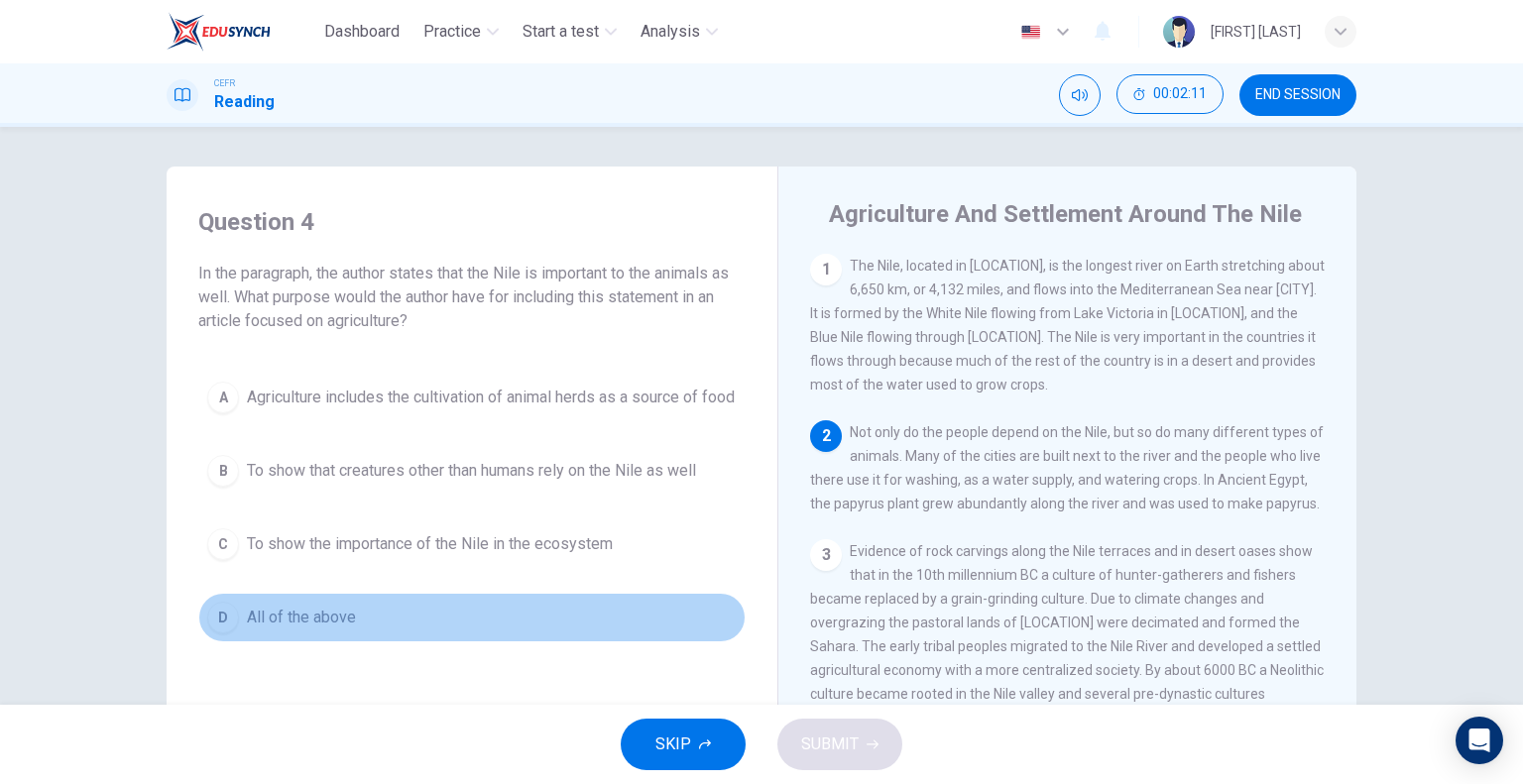 click on "D" at bounding box center (223, 397) 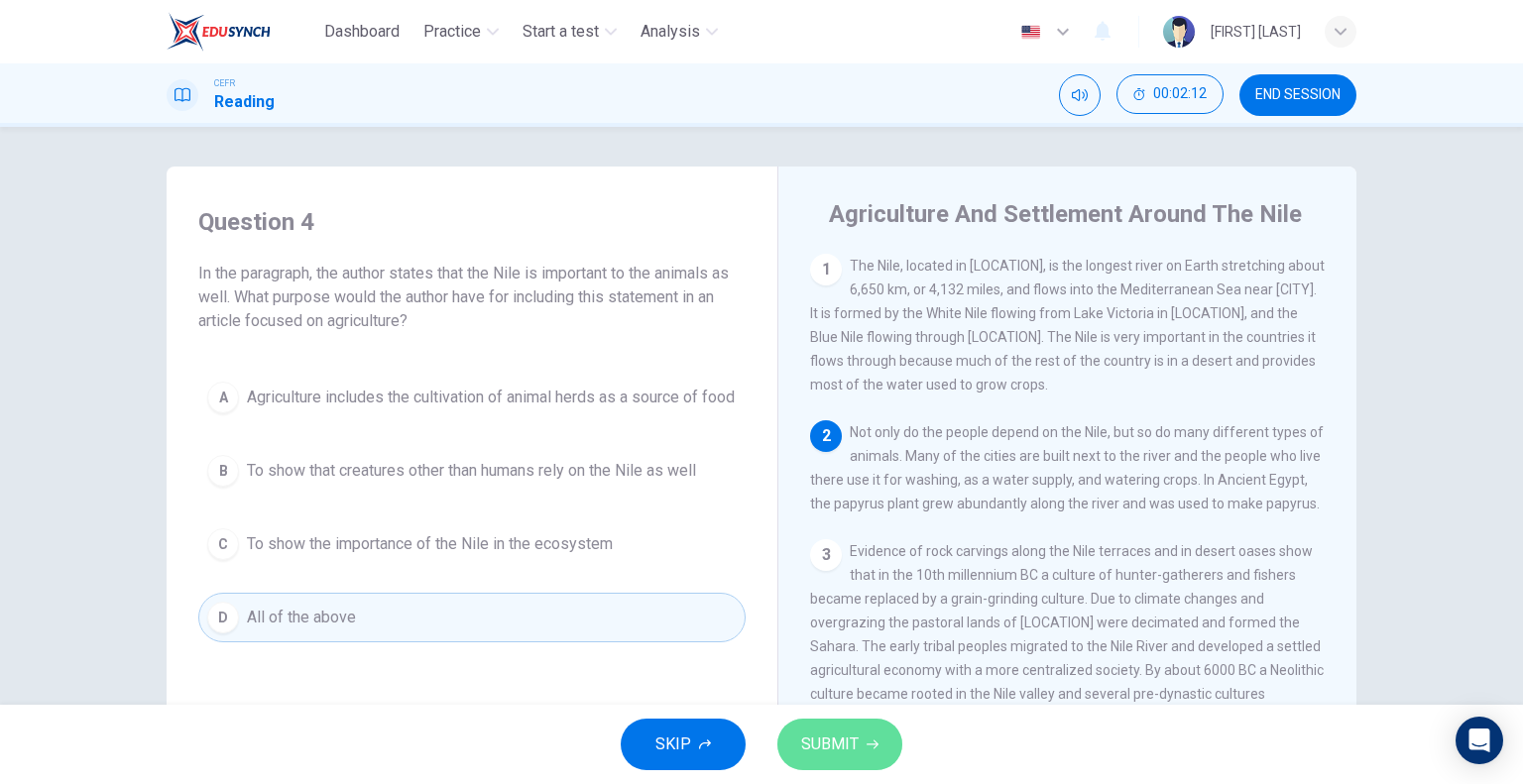 click on "SUBMIT" at bounding box center (830, 744) 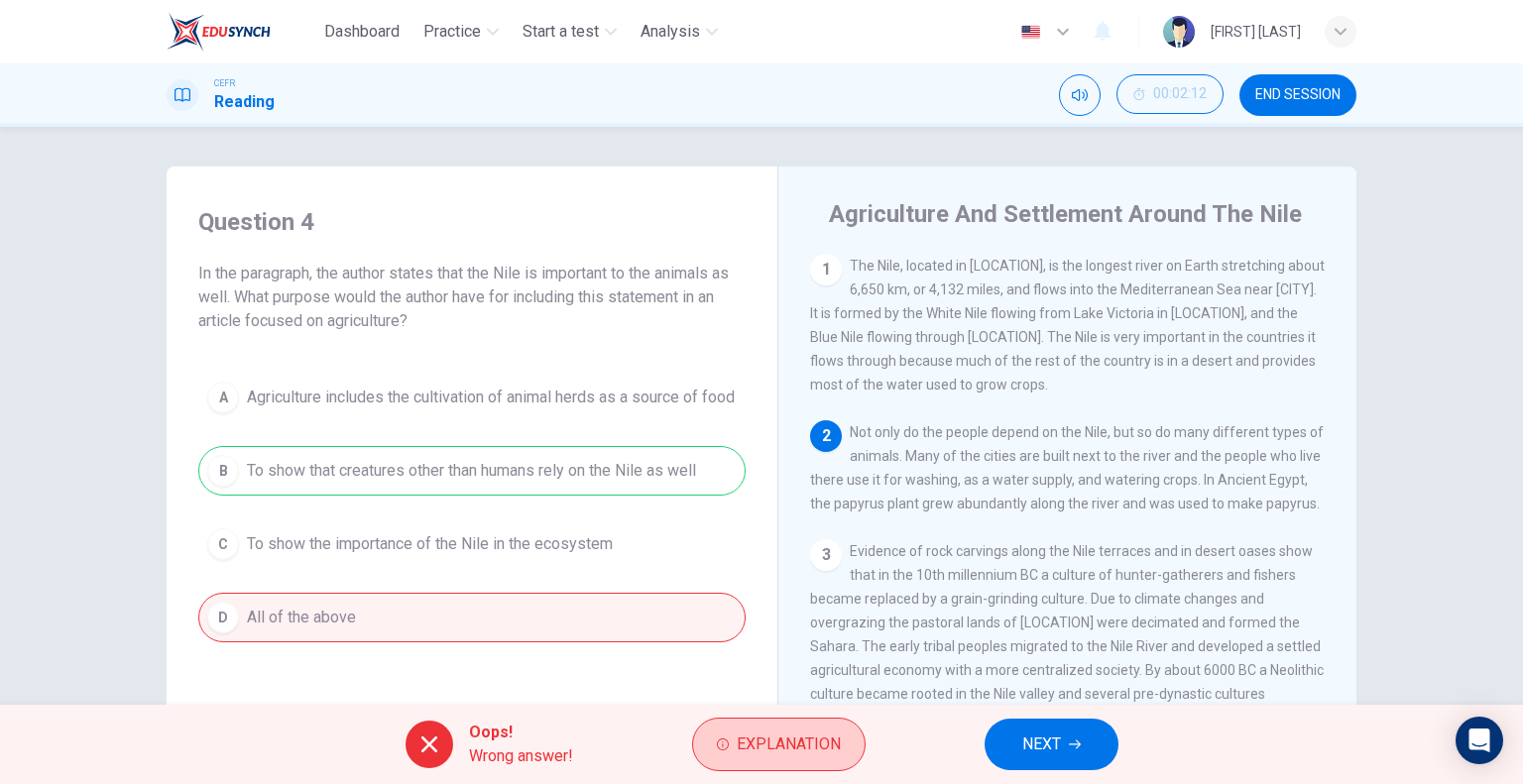 click on "Explanation" at bounding box center [788, 744] 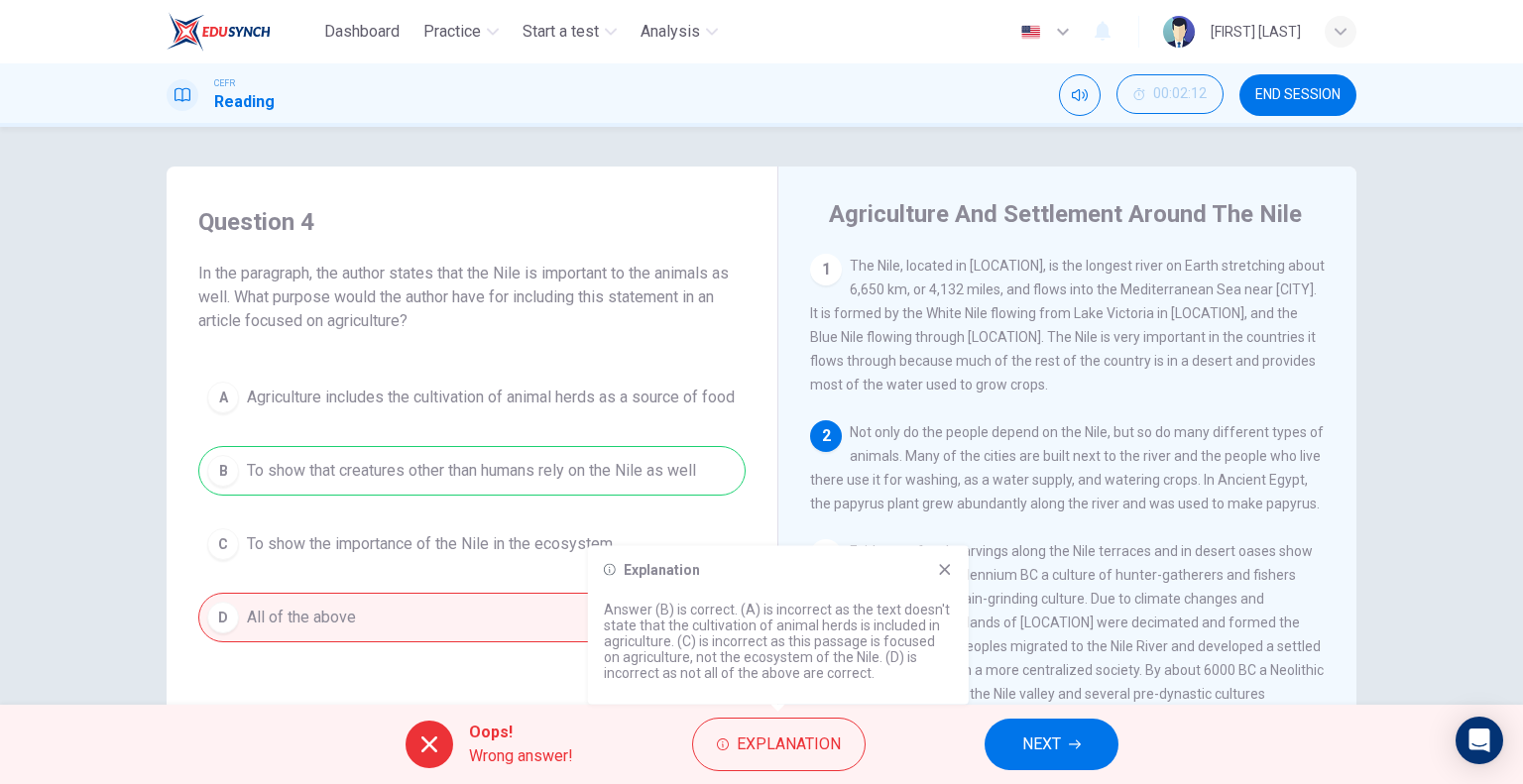 click on "NEXT" at bounding box center (1051, 744) 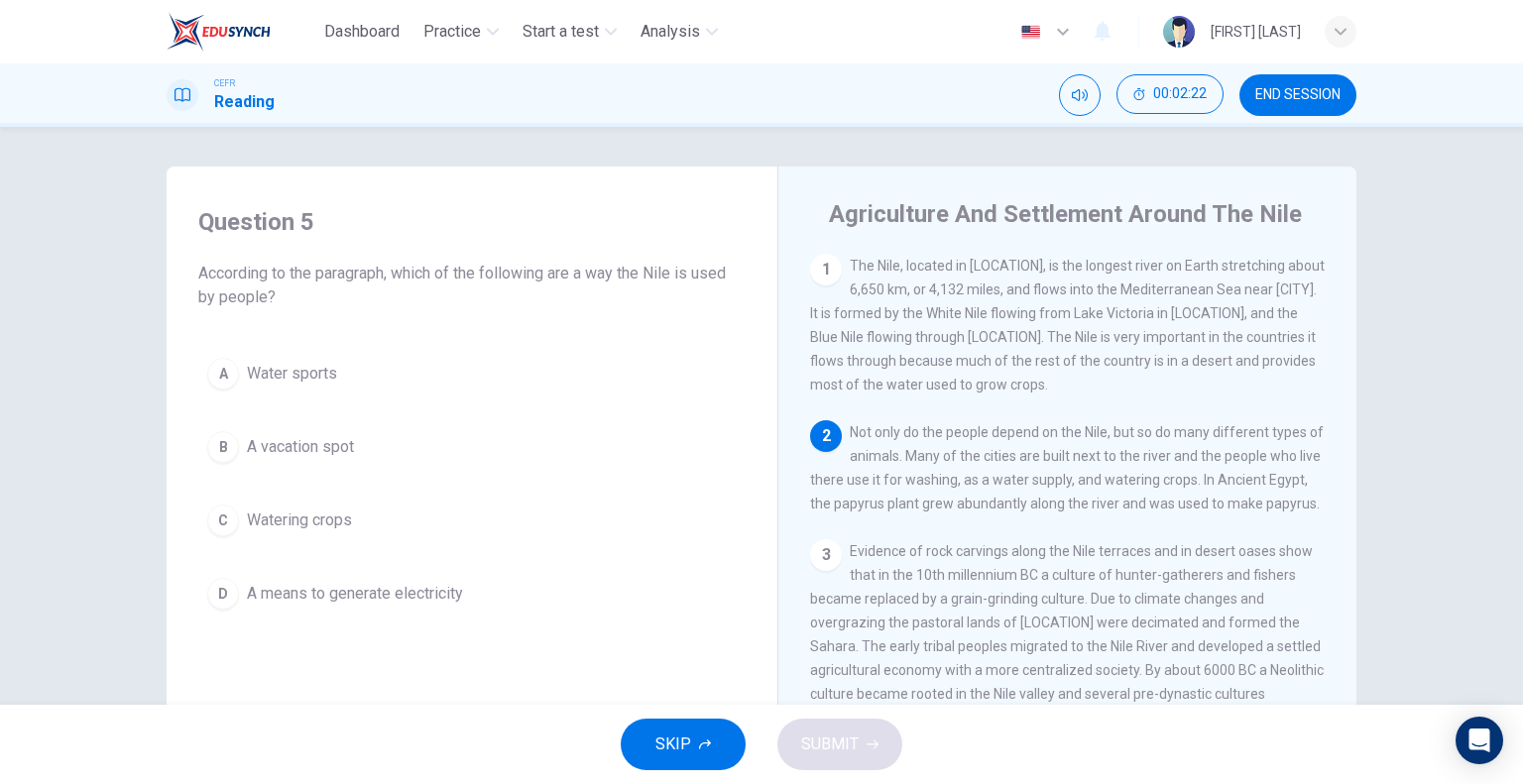 click on "C" at bounding box center [223, 374] 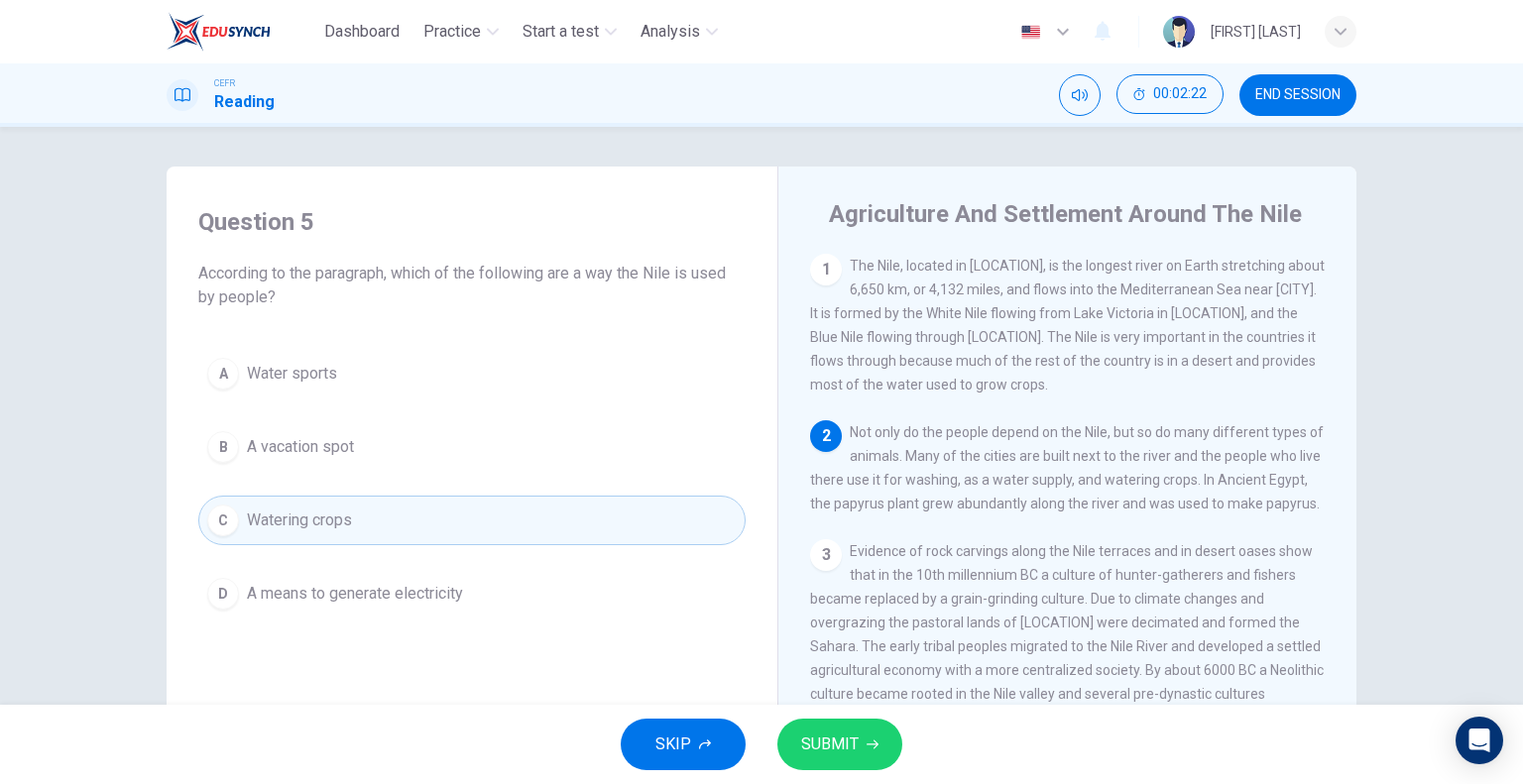 click on "SUBMIT" at bounding box center [830, 744] 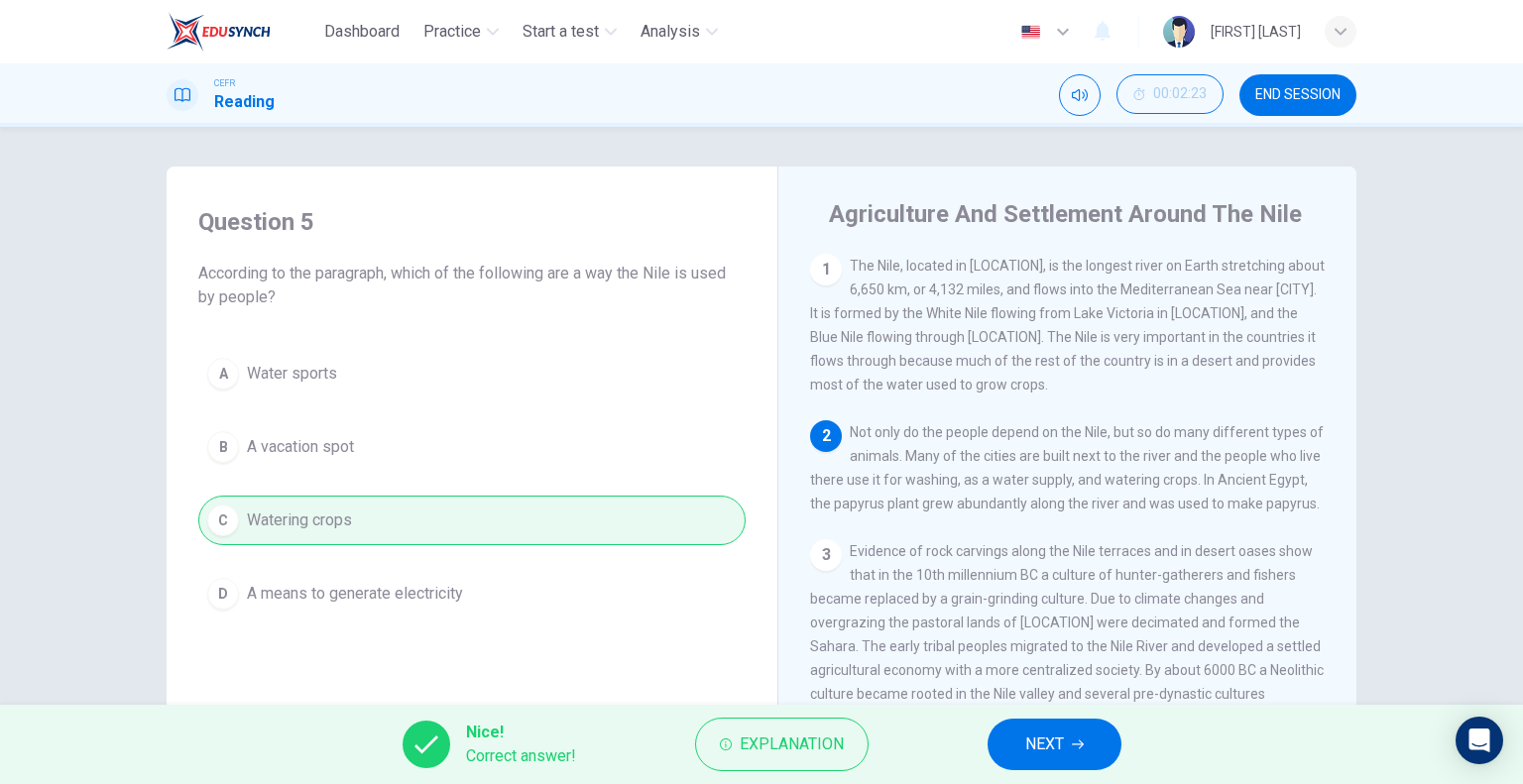 click on "NEXT" at bounding box center (1044, 744) 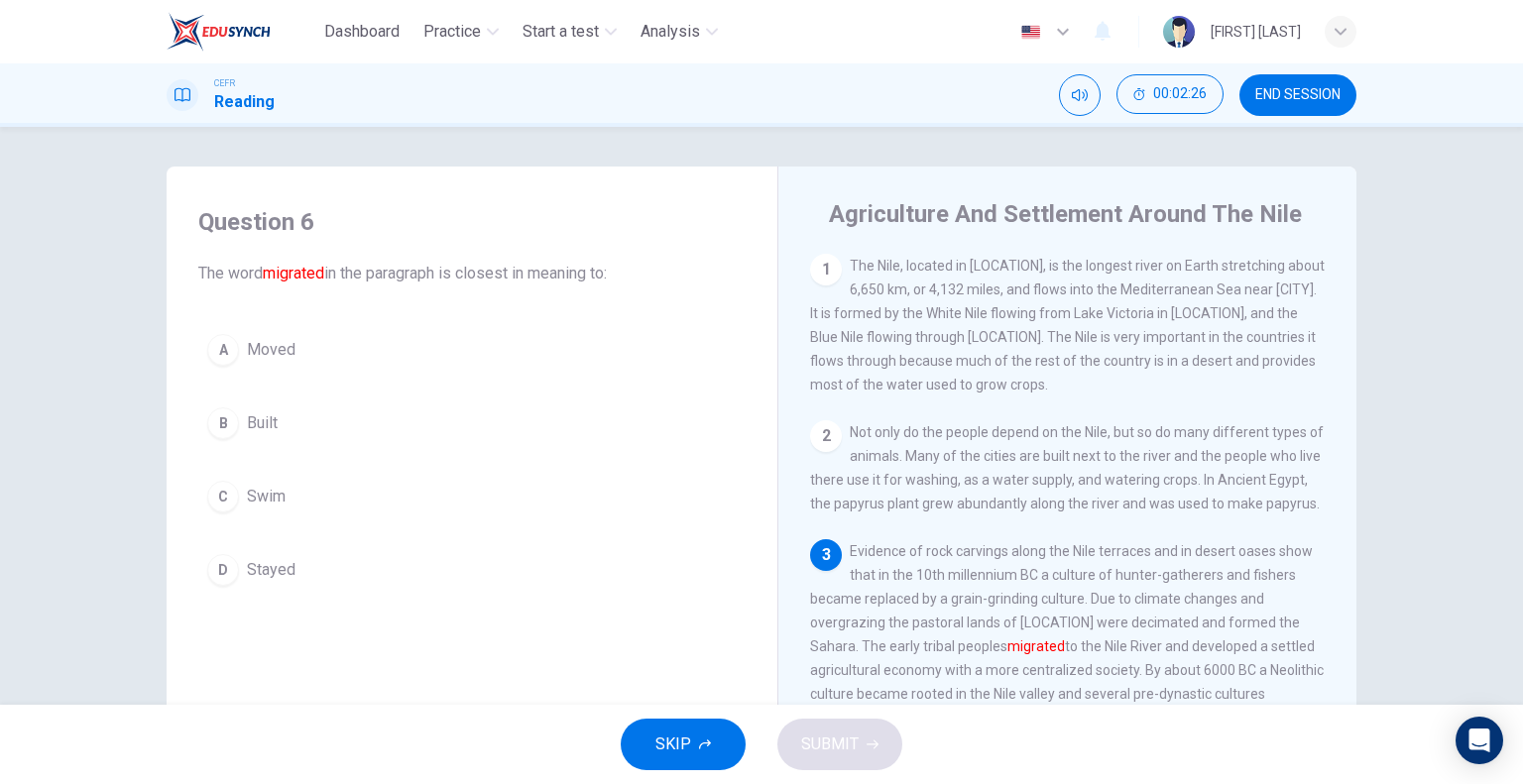 scroll, scrollTop: 99, scrollLeft: 0, axis: vertical 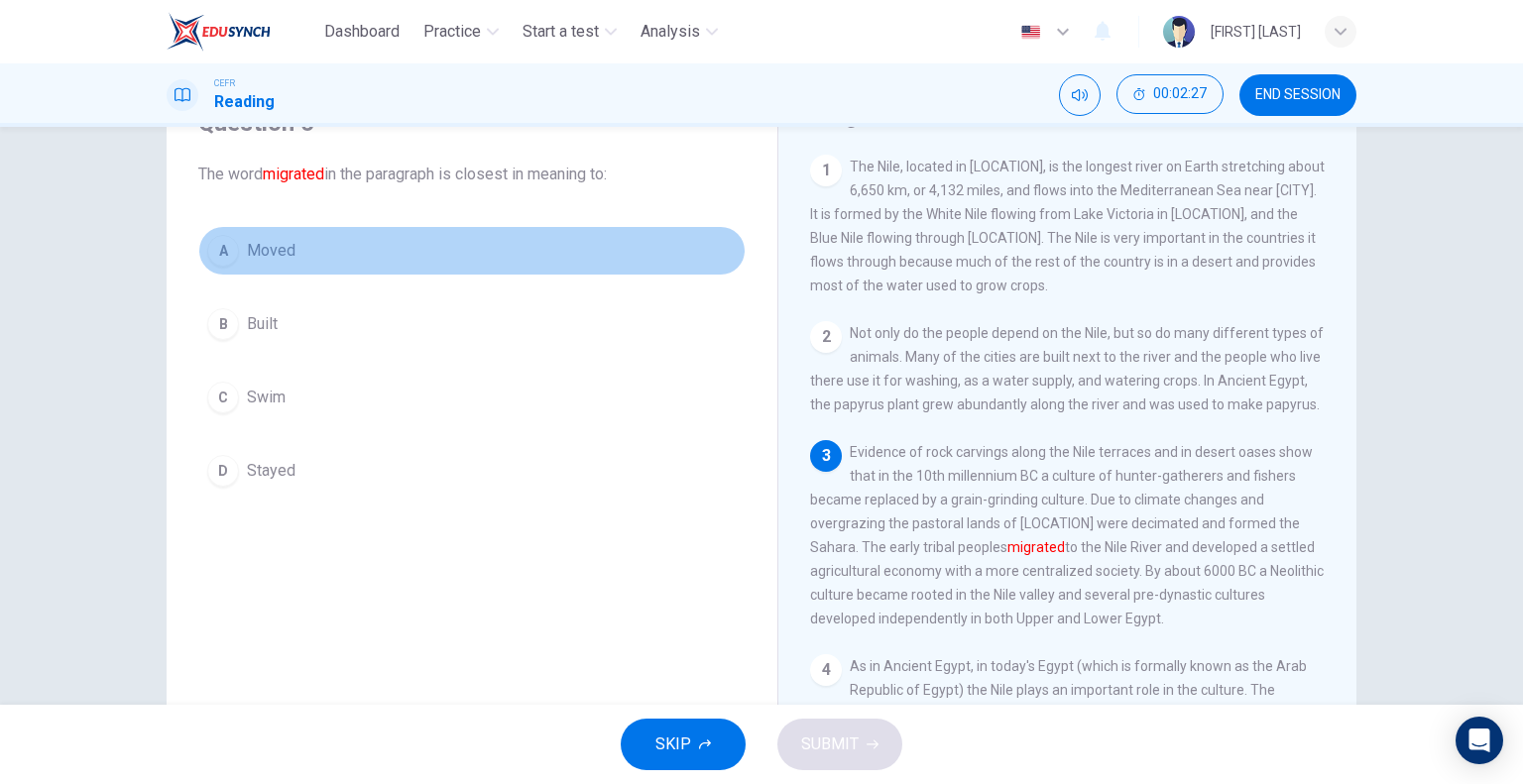 click on "A" at bounding box center (223, 251) 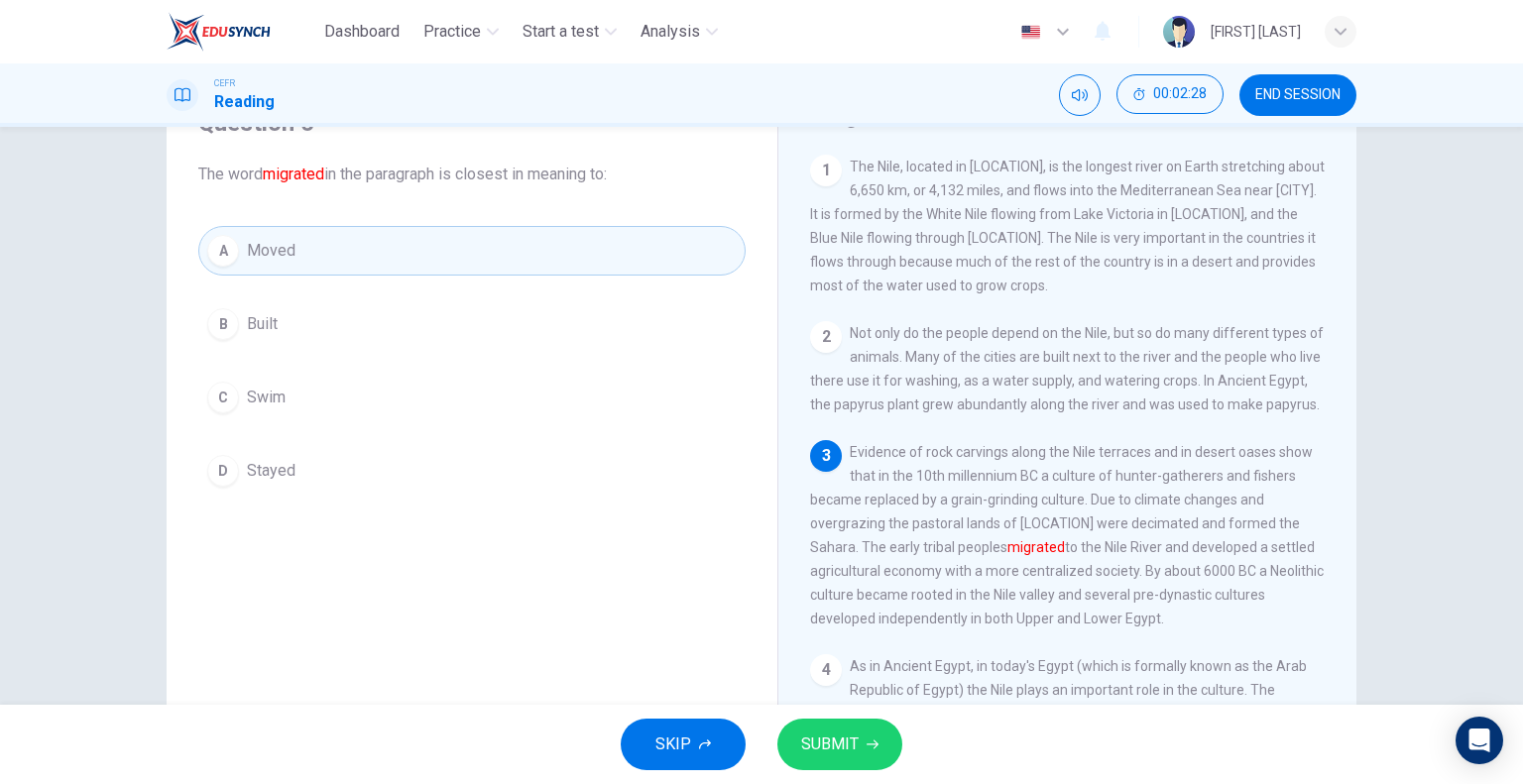 click on "SUBMIT" at bounding box center [830, 744] 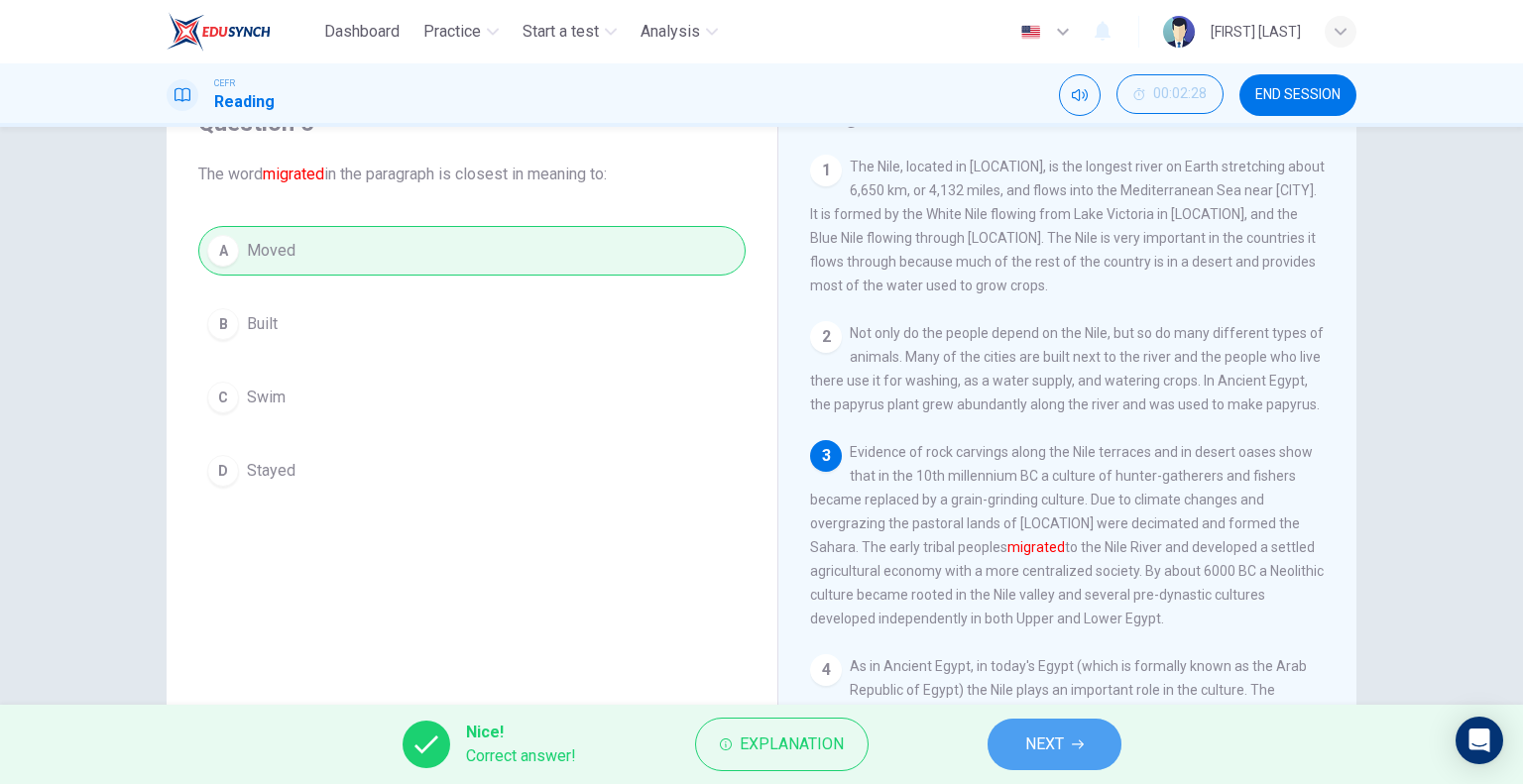 click at bounding box center [1078, 744] 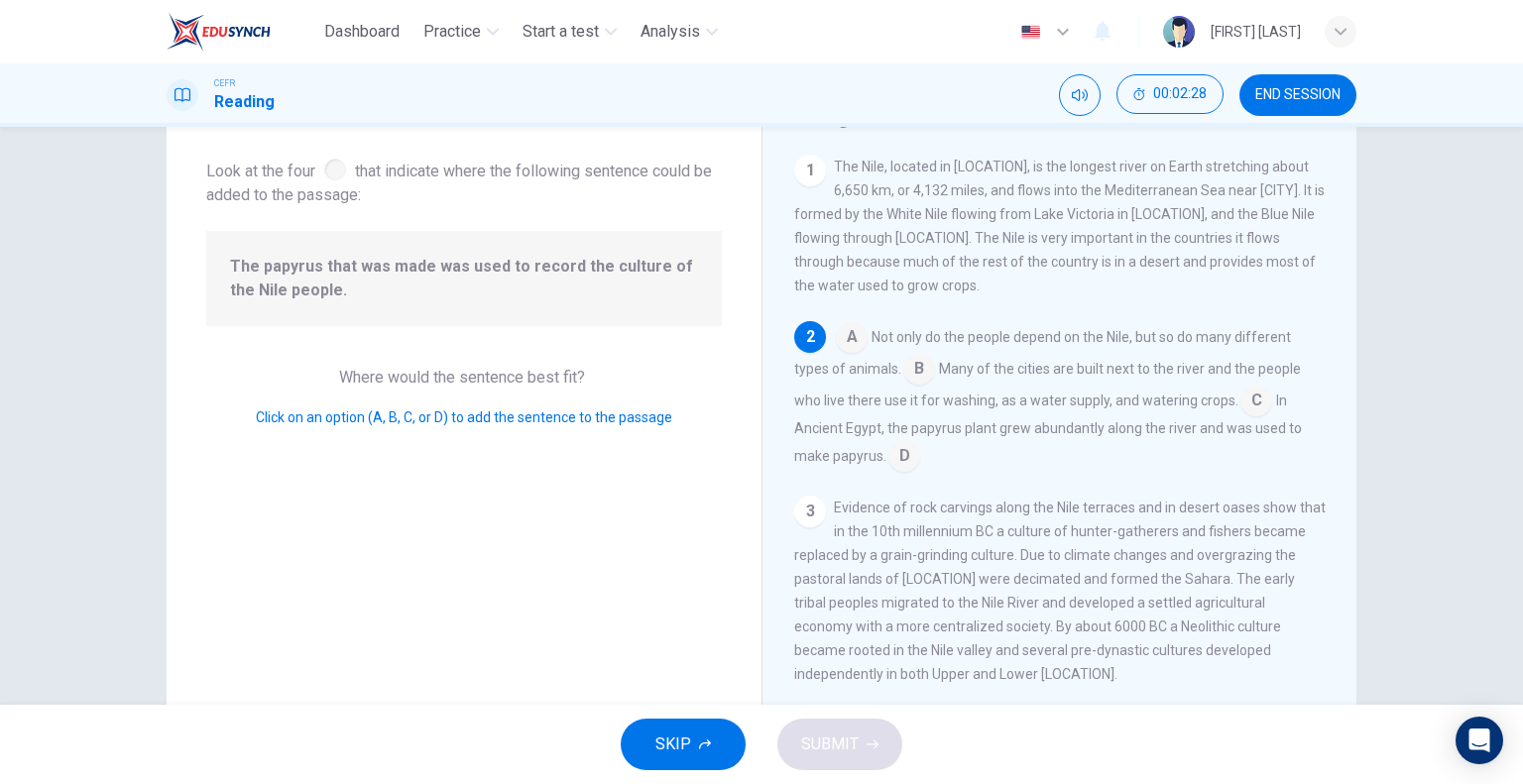 scroll, scrollTop: 170, scrollLeft: 0, axis: vertical 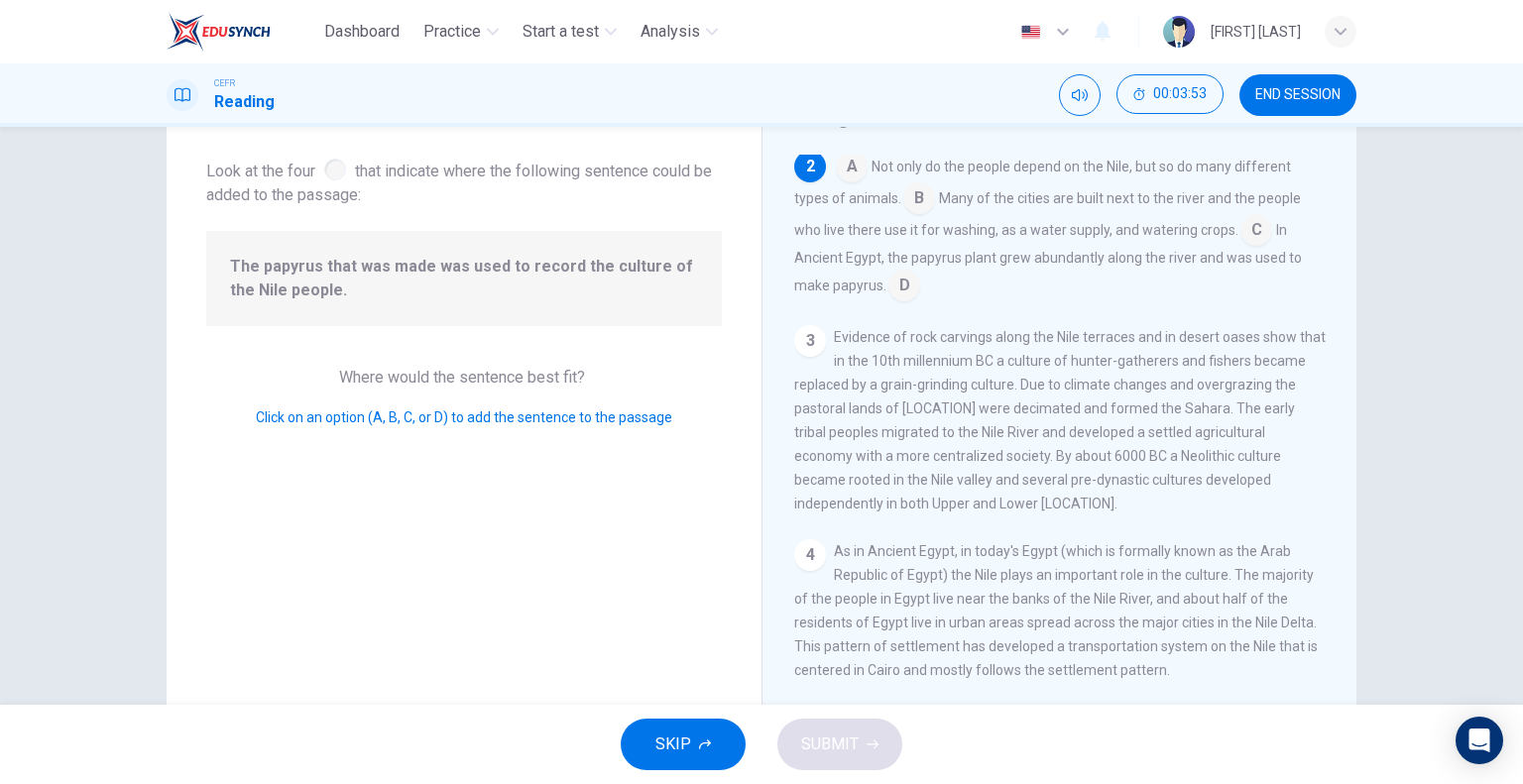 click on "In Ancient Egypt, the papyrus plant grew abundantly along the river and was used to make papyrus." at bounding box center [1048, 258] 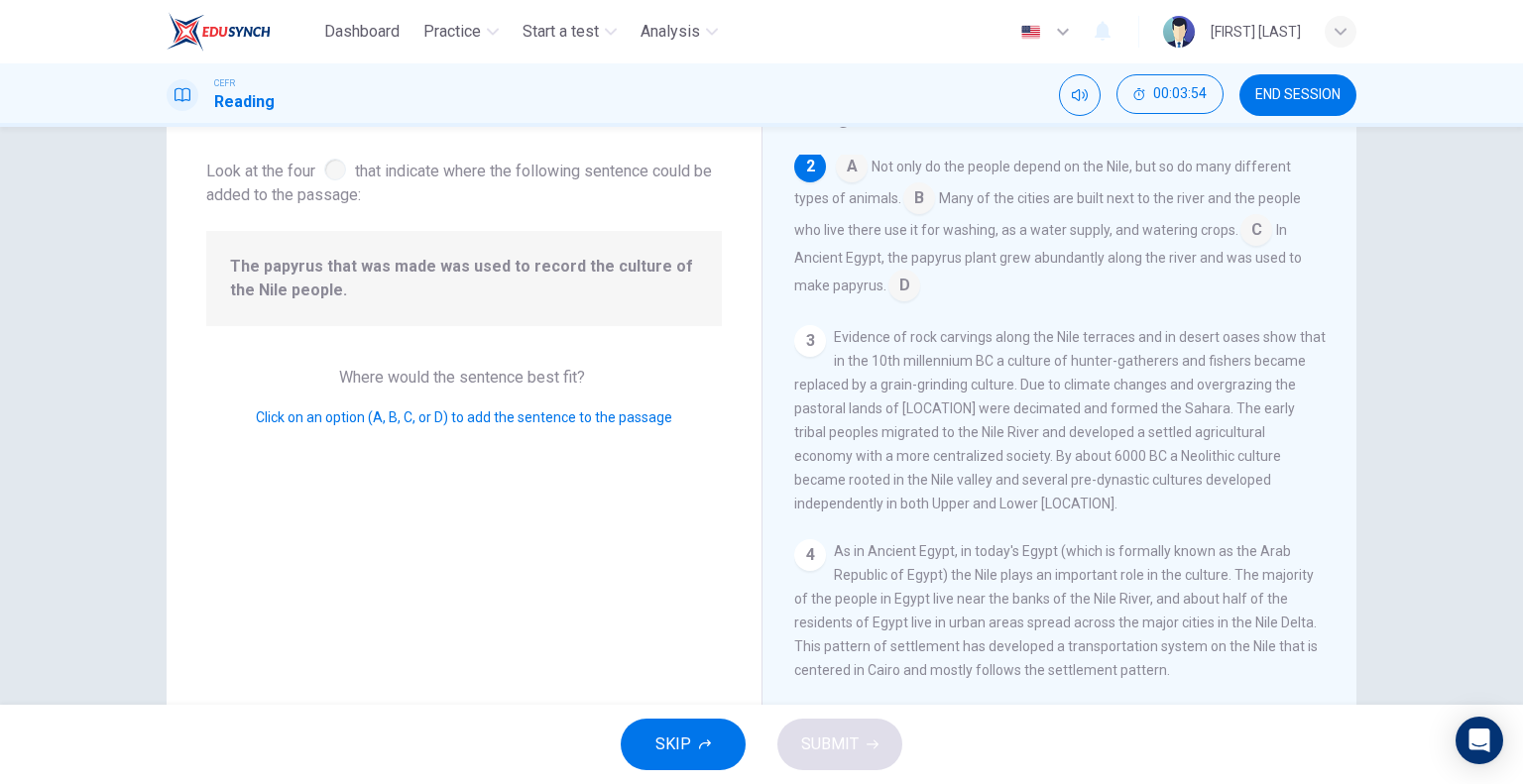 click at bounding box center (852, 168) 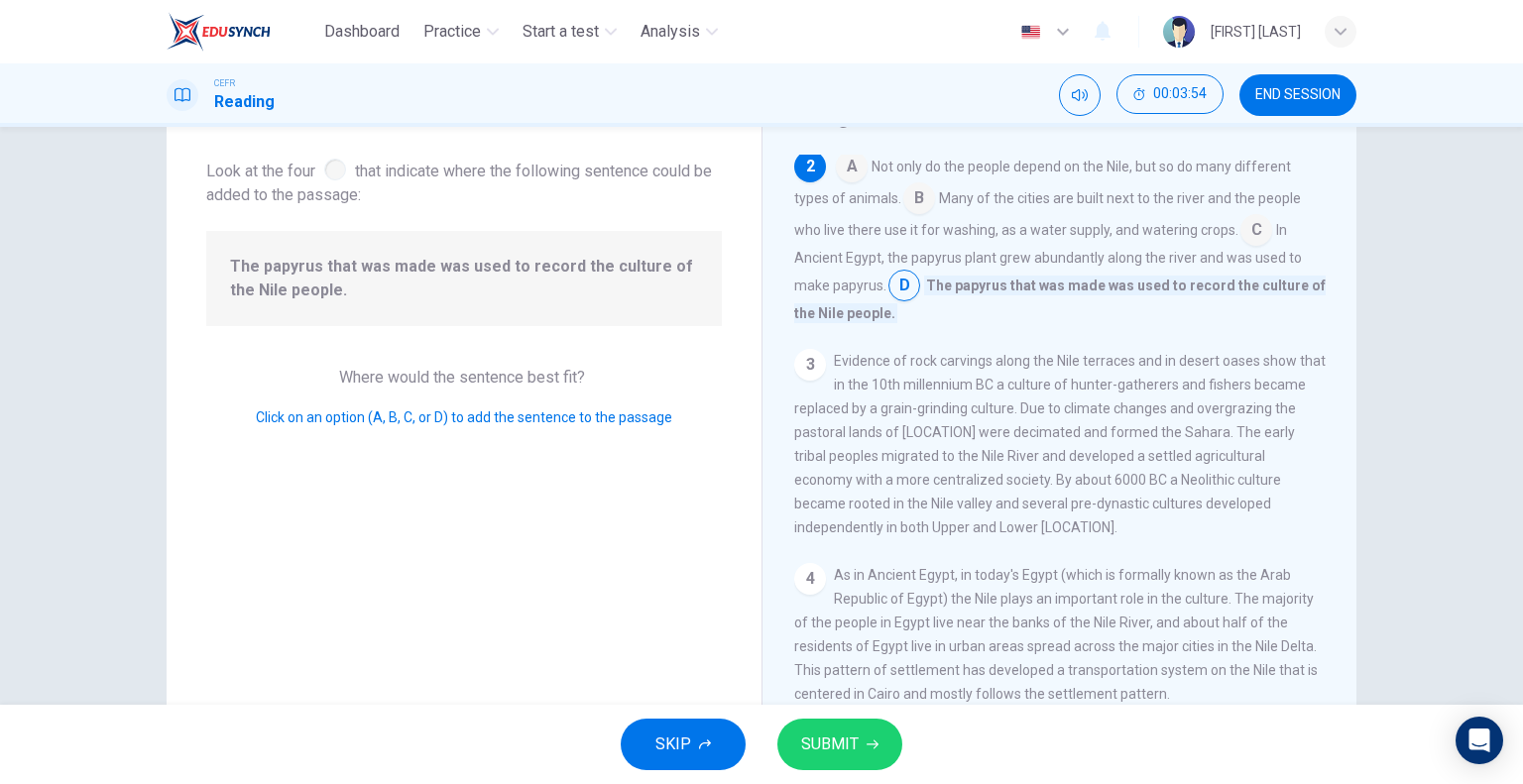 click at bounding box center [873, 744] 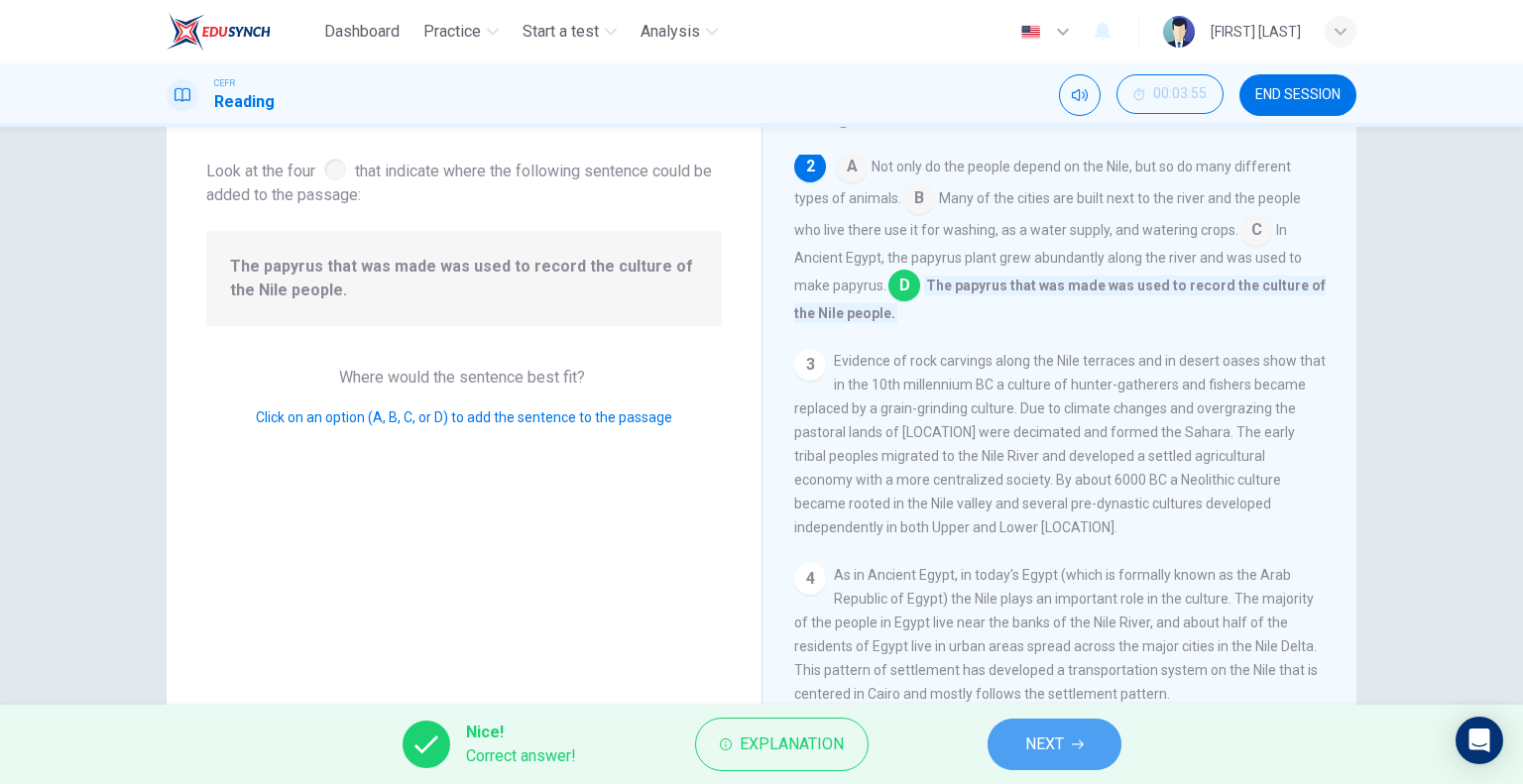 click on "NEXT" at bounding box center (1044, 744) 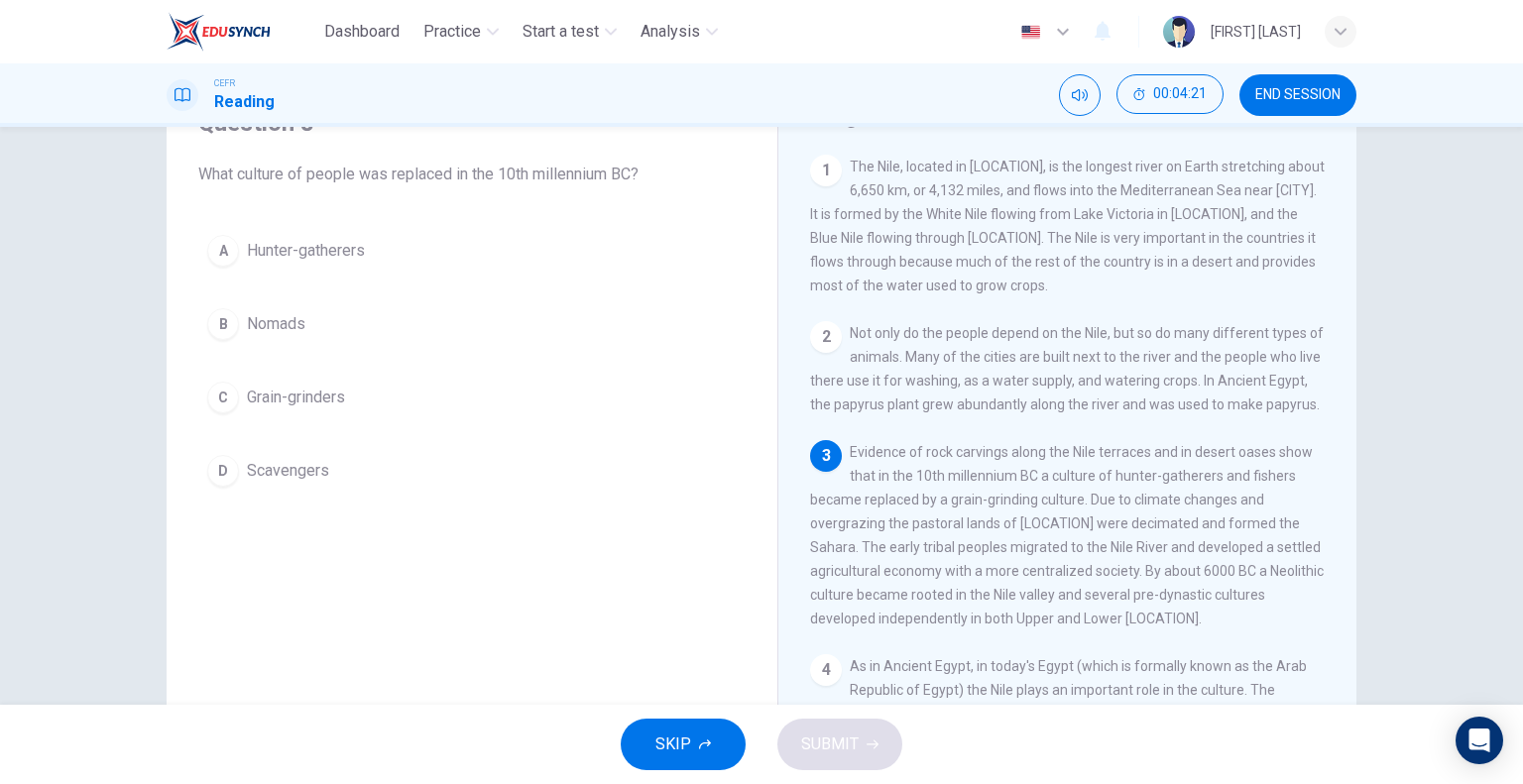click on "A" at bounding box center (223, 251) 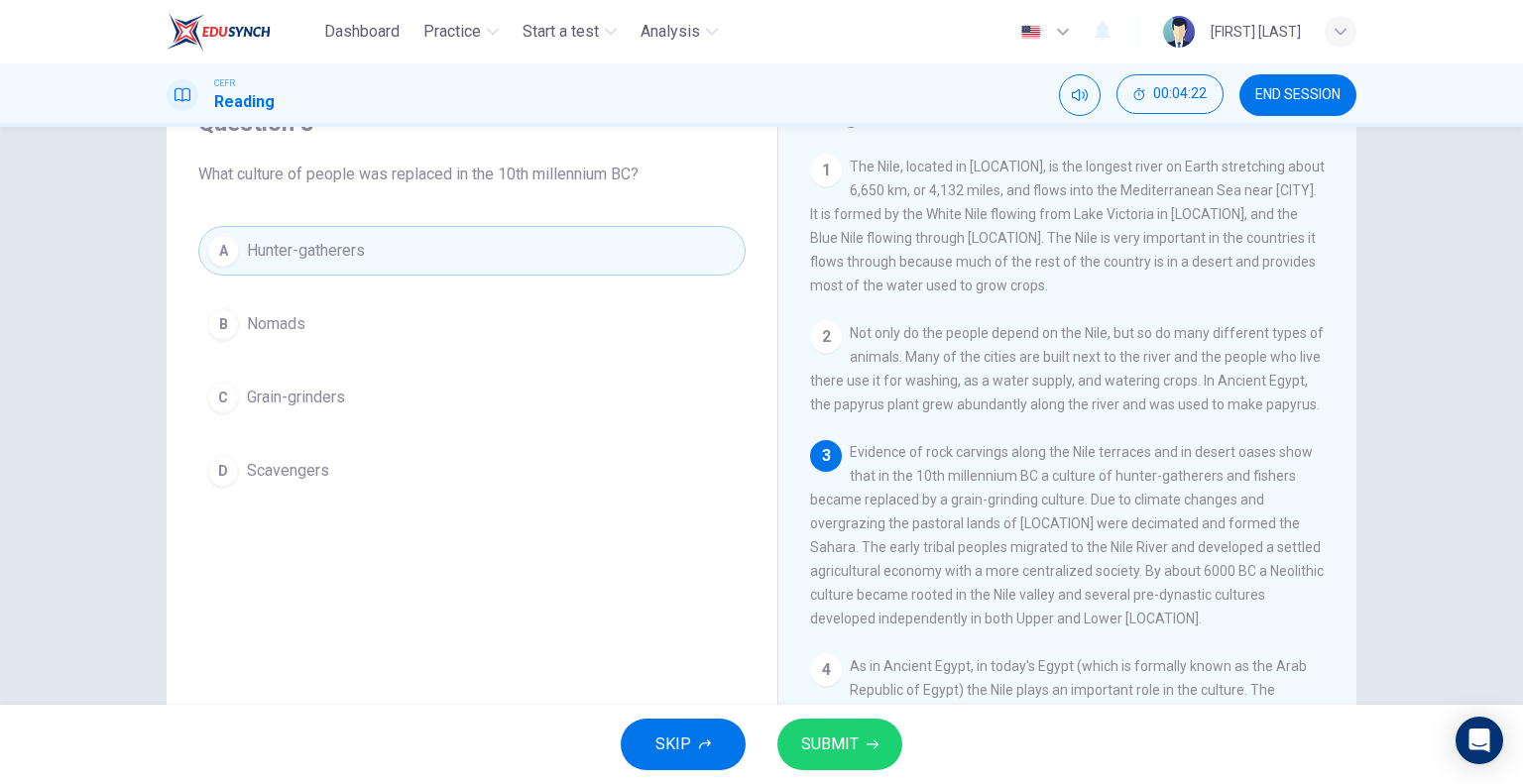 click on "SUBMIT" at bounding box center (830, 744) 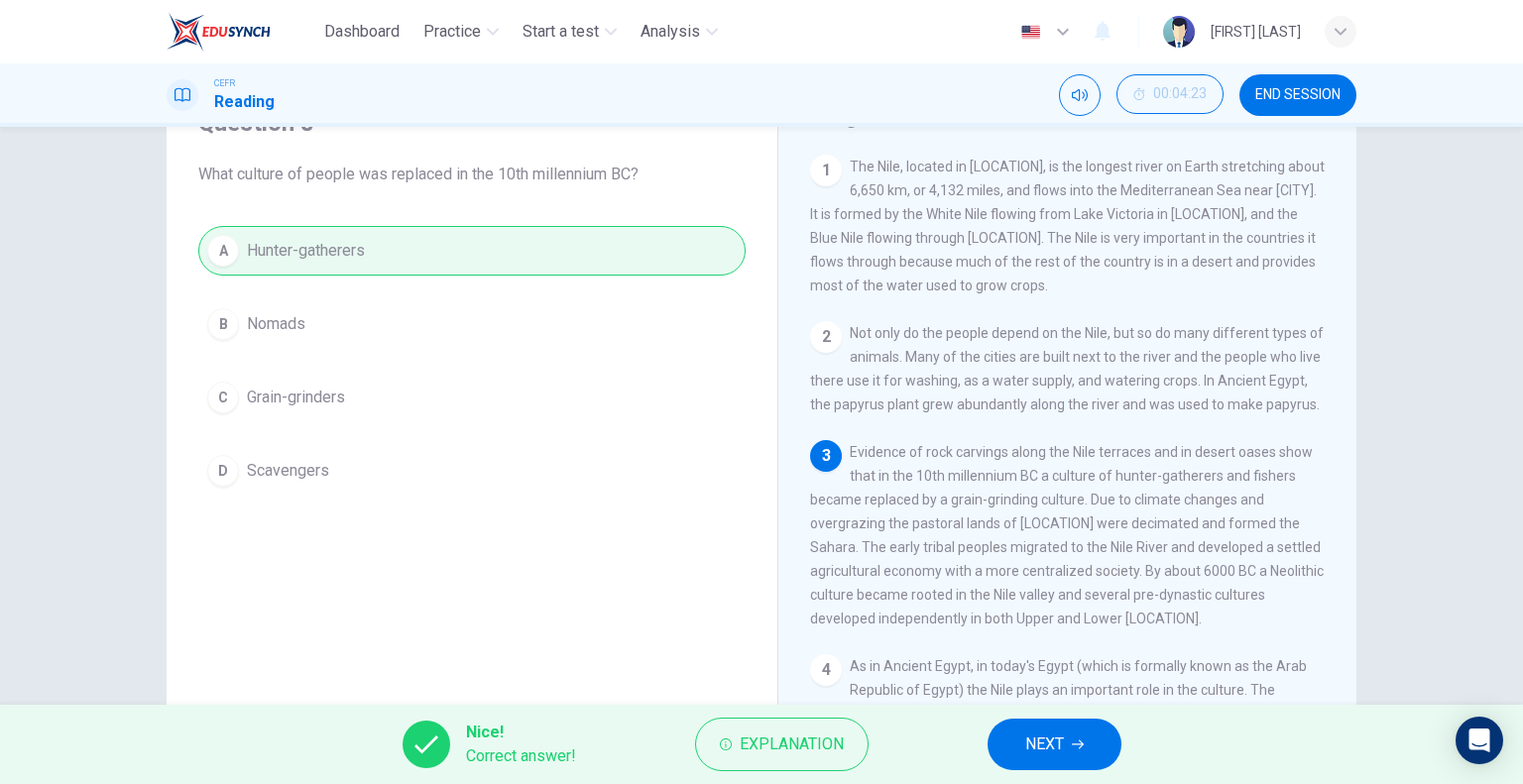 click on "NEXT" at bounding box center [1044, 744] 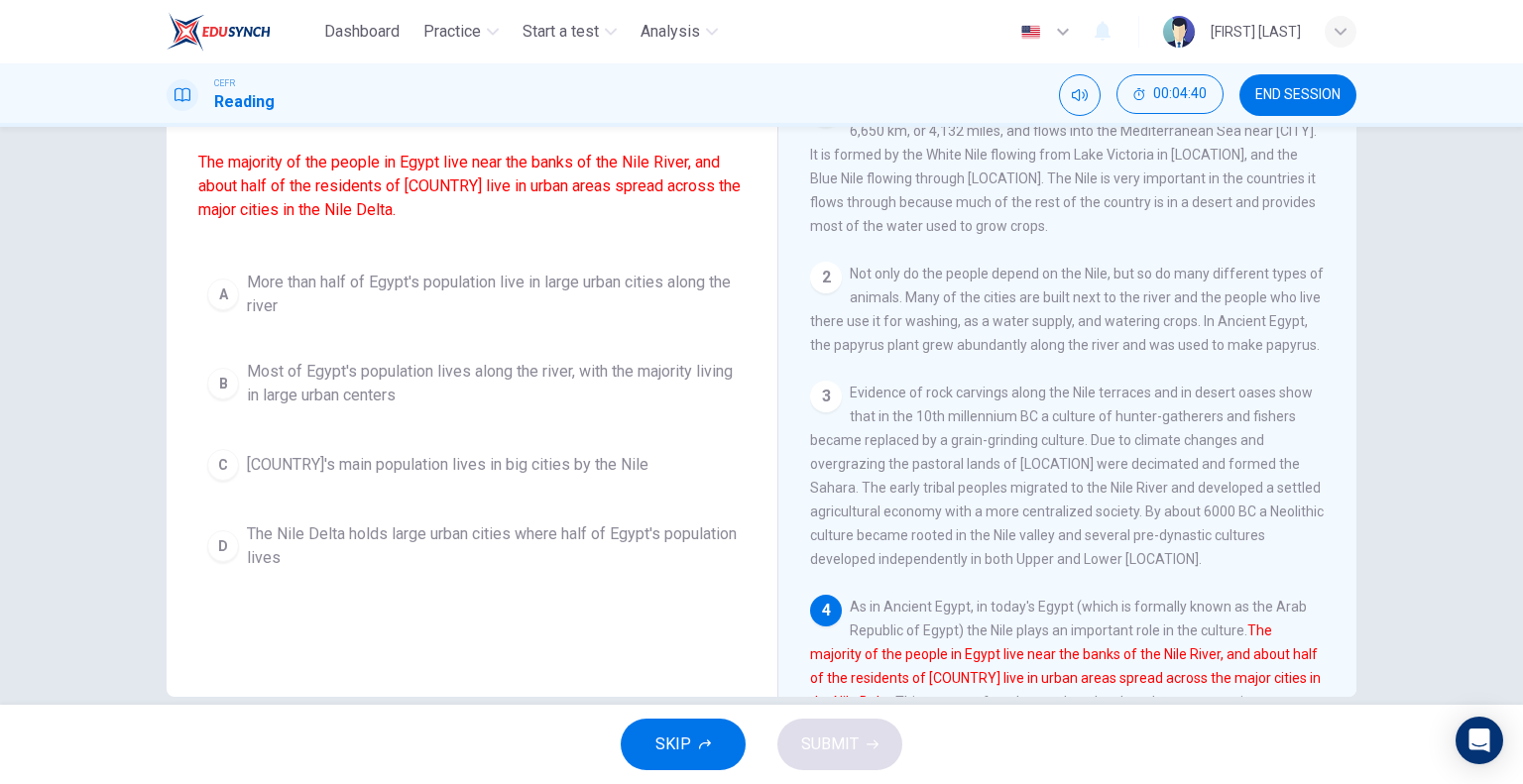 scroll, scrollTop: 190, scrollLeft: 0, axis: vertical 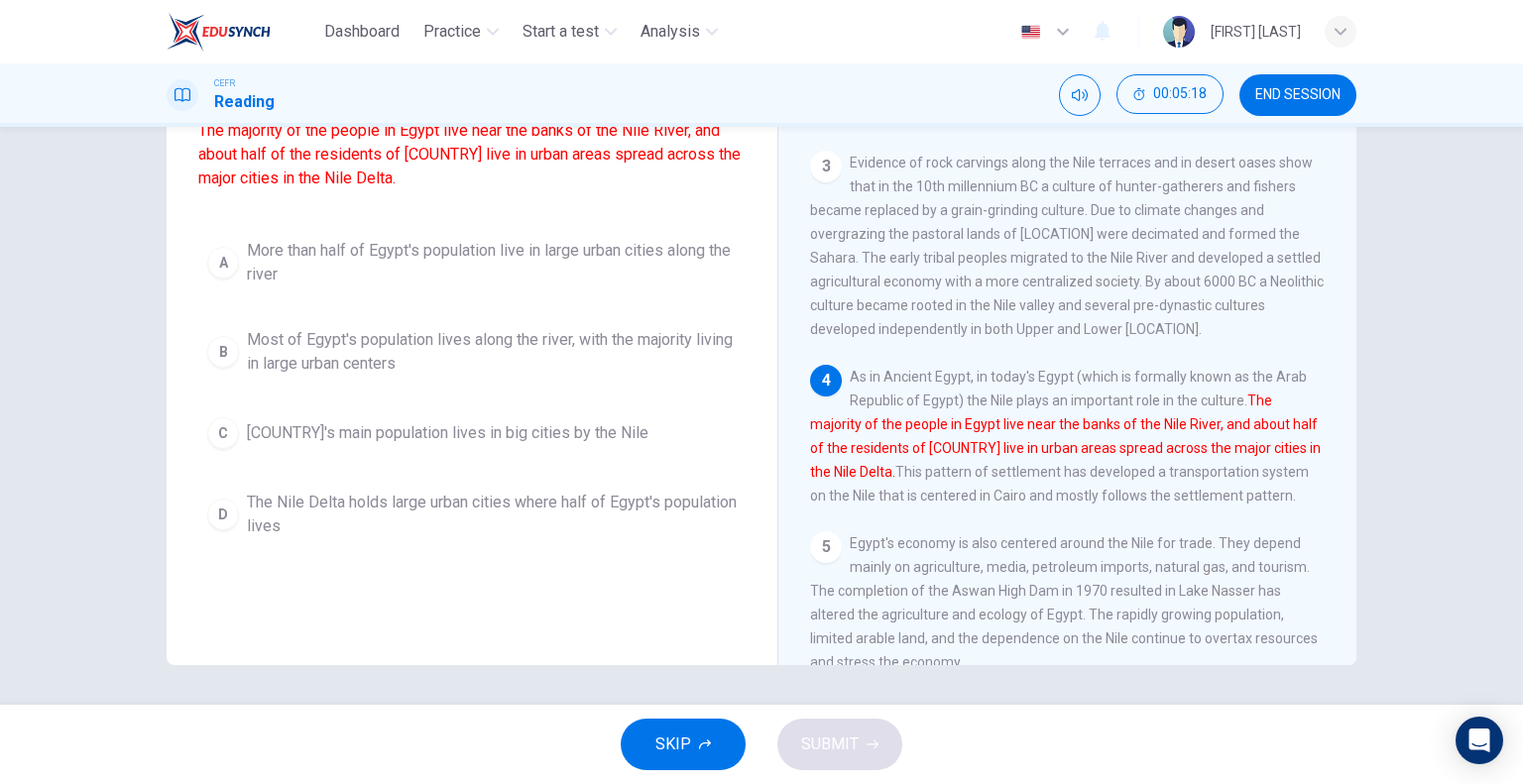 click on "B" at bounding box center [223, 263] 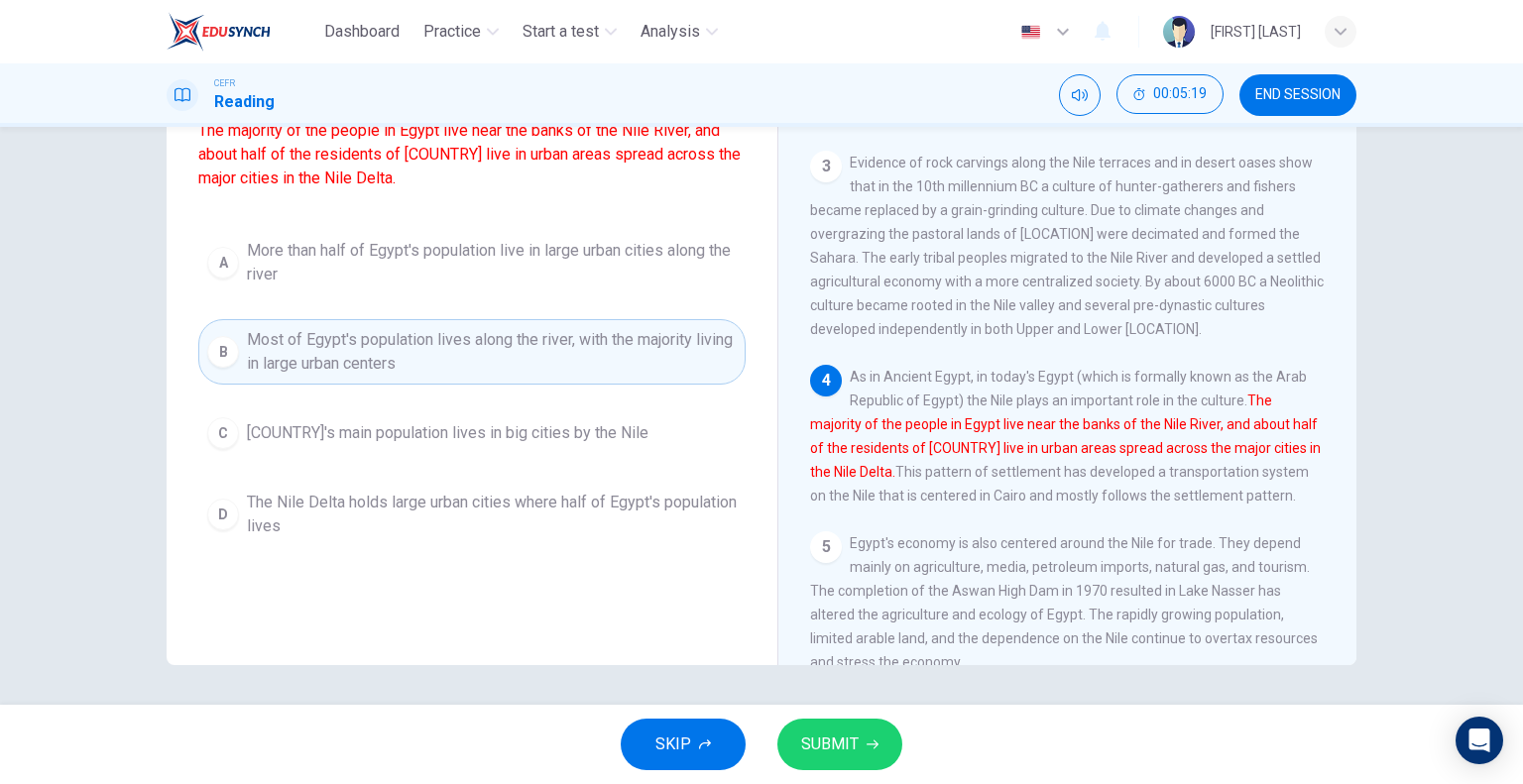 click on "SUBMIT" at bounding box center [840, 744] 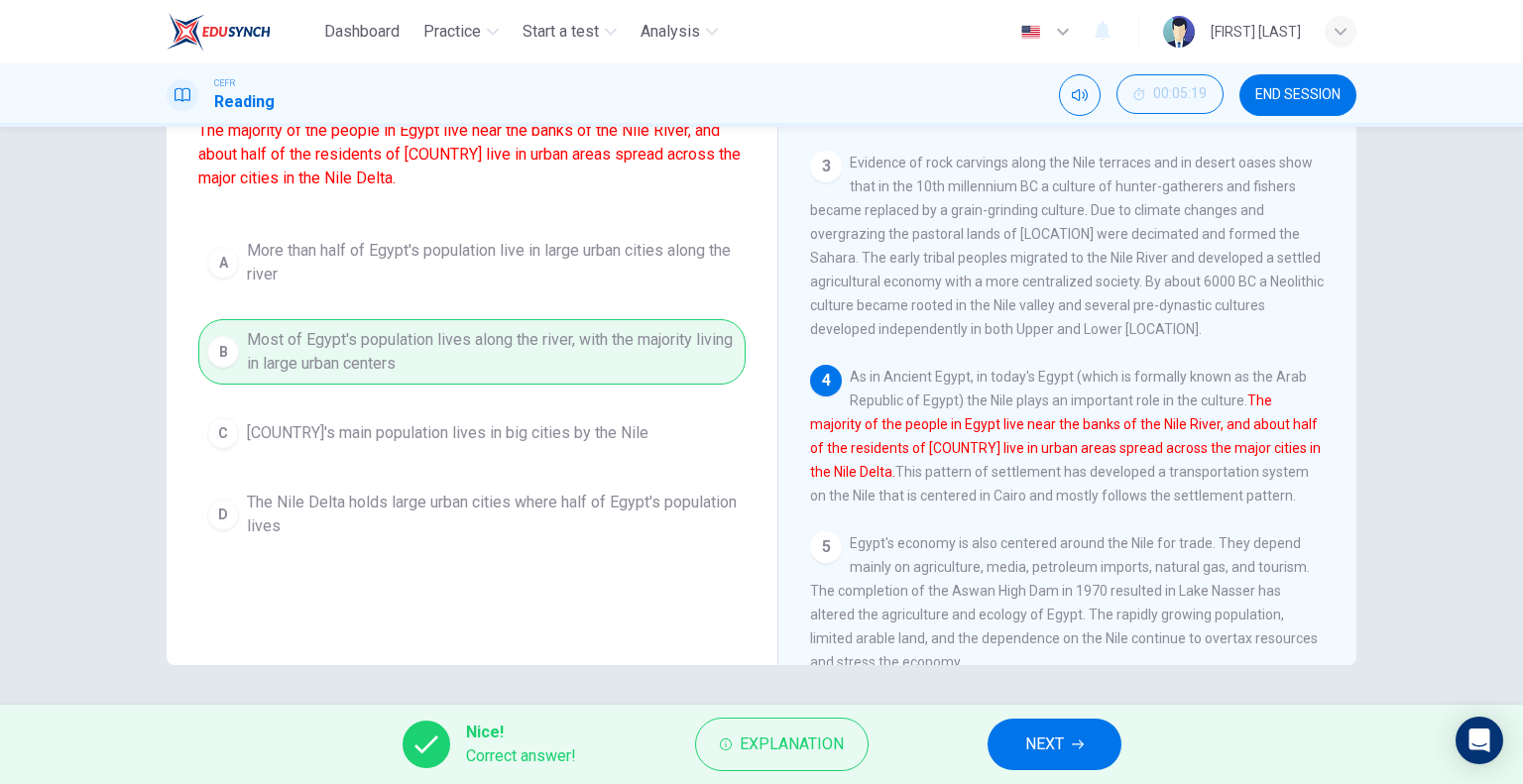 click on "NEXT" at bounding box center (1054, 744) 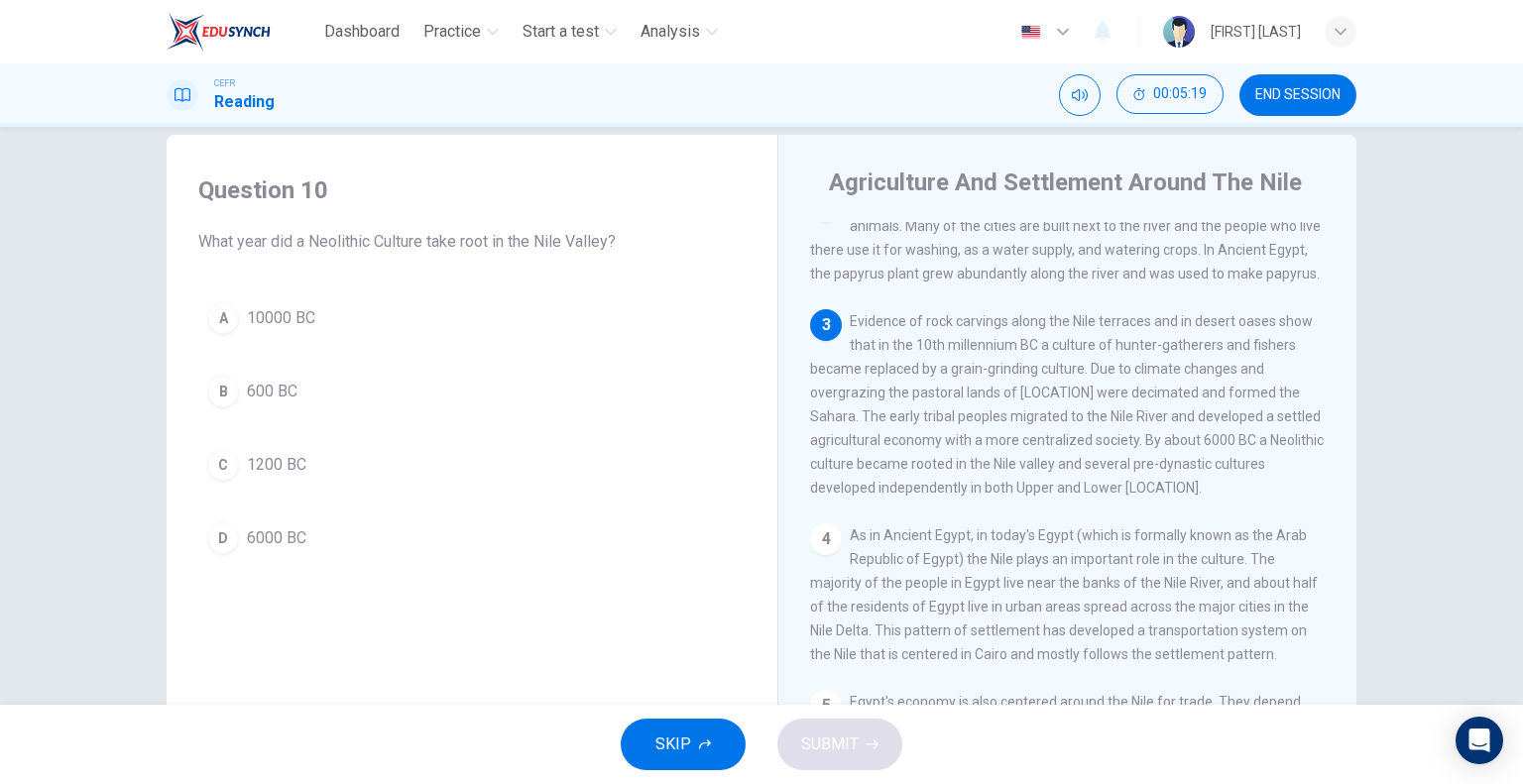 scroll, scrollTop: 0, scrollLeft: 0, axis: both 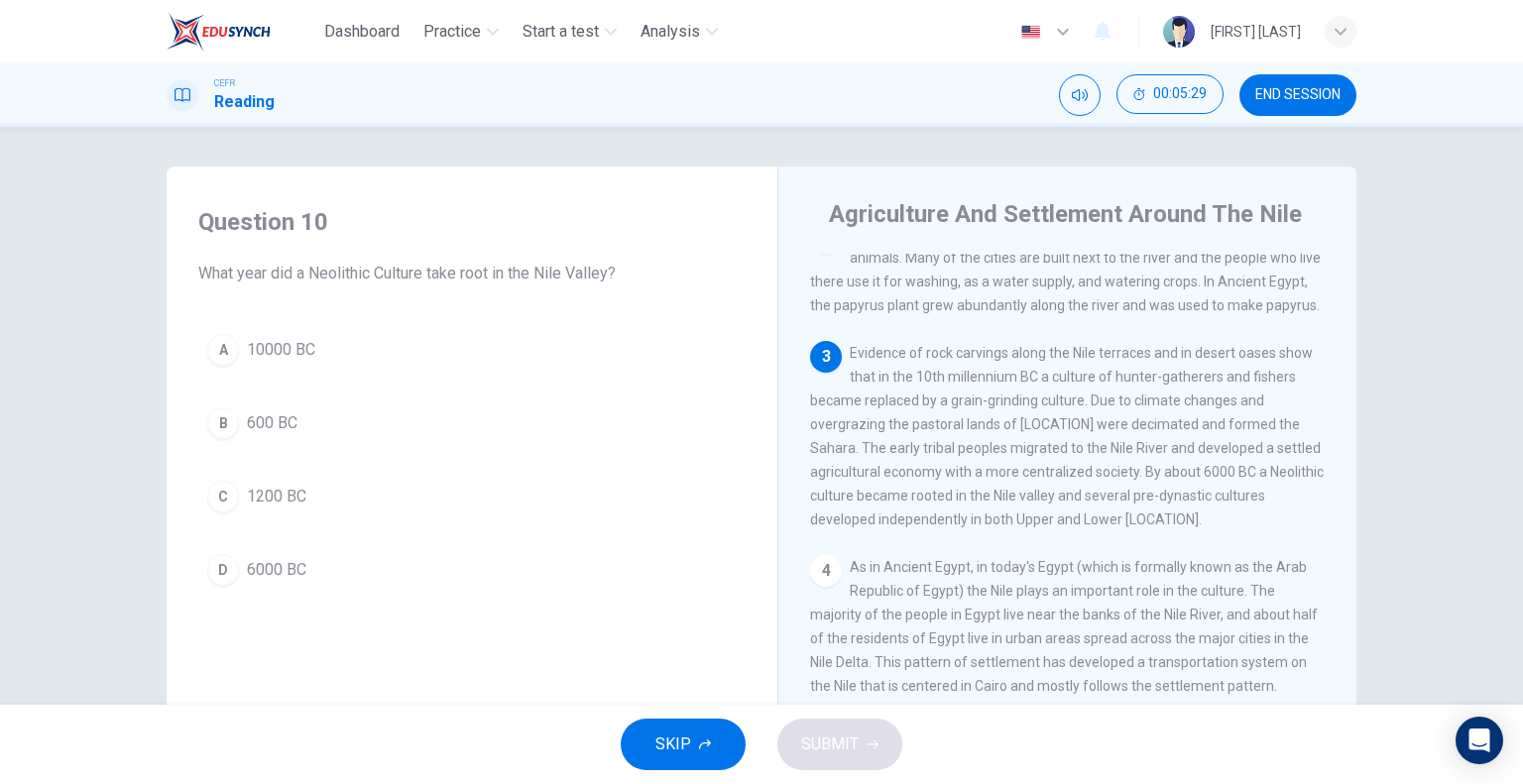 click on "6000 BC" at bounding box center [281, 350] 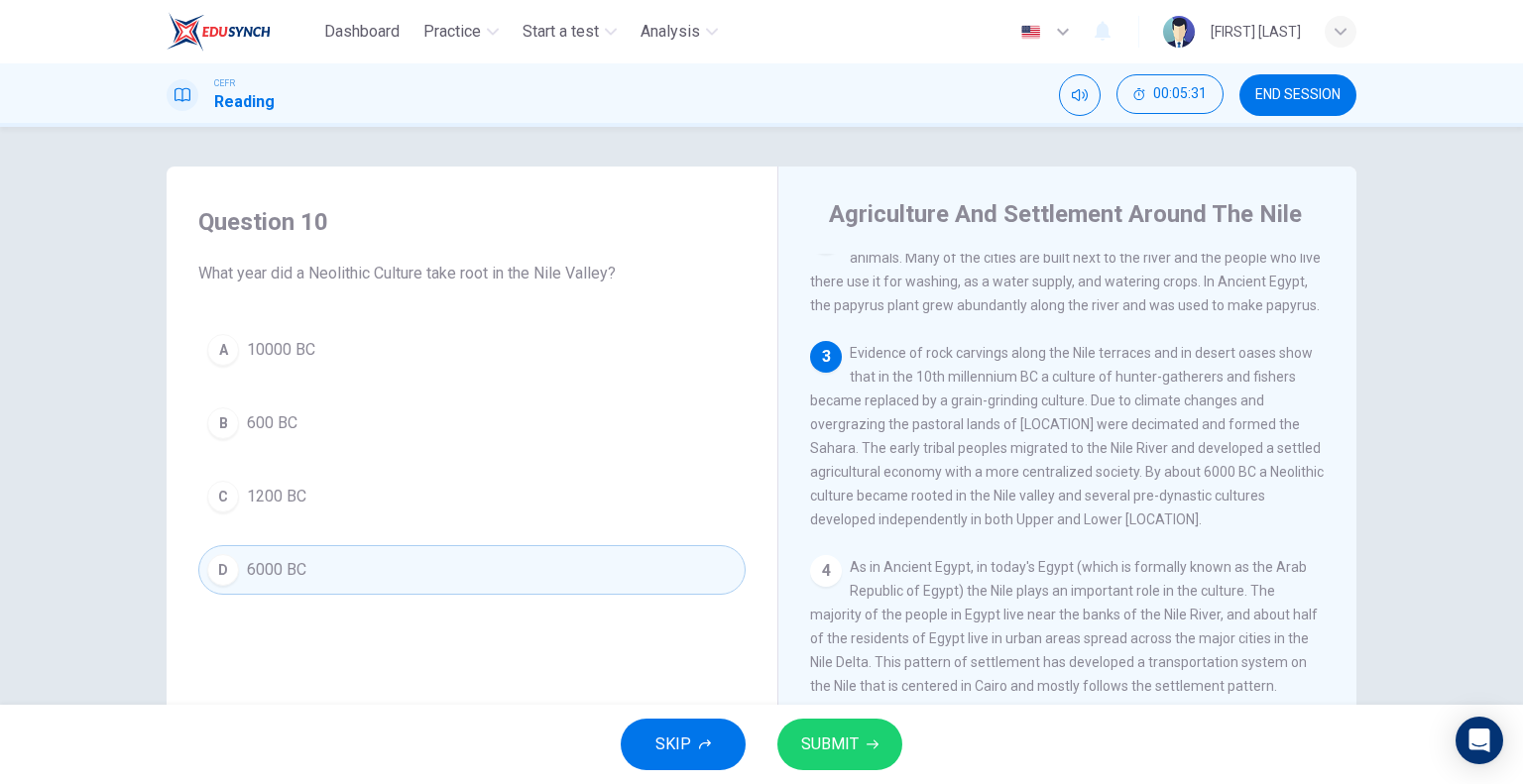 click on "SUBMIT" at bounding box center [830, 744] 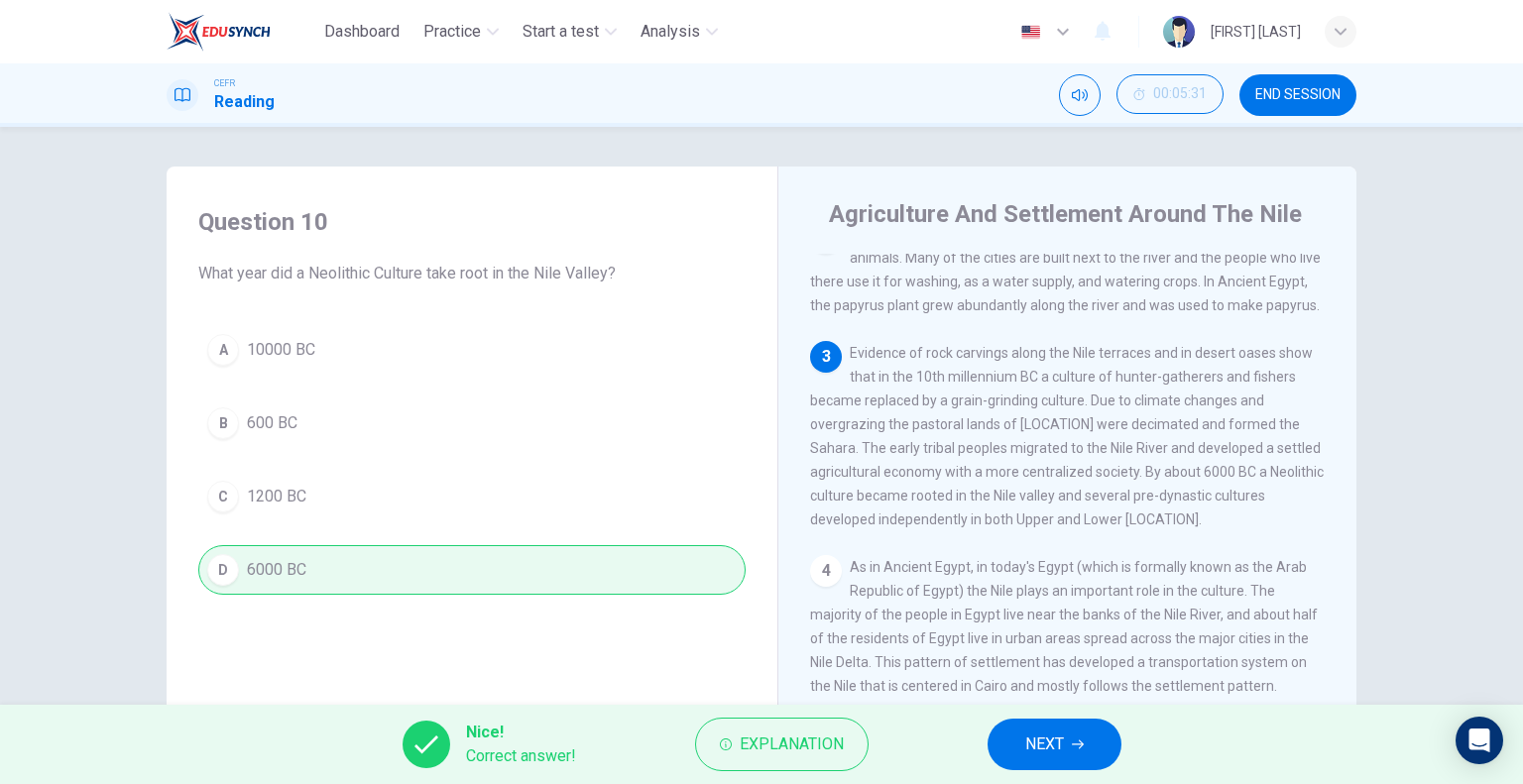 click on "NEXT" at bounding box center (1044, 744) 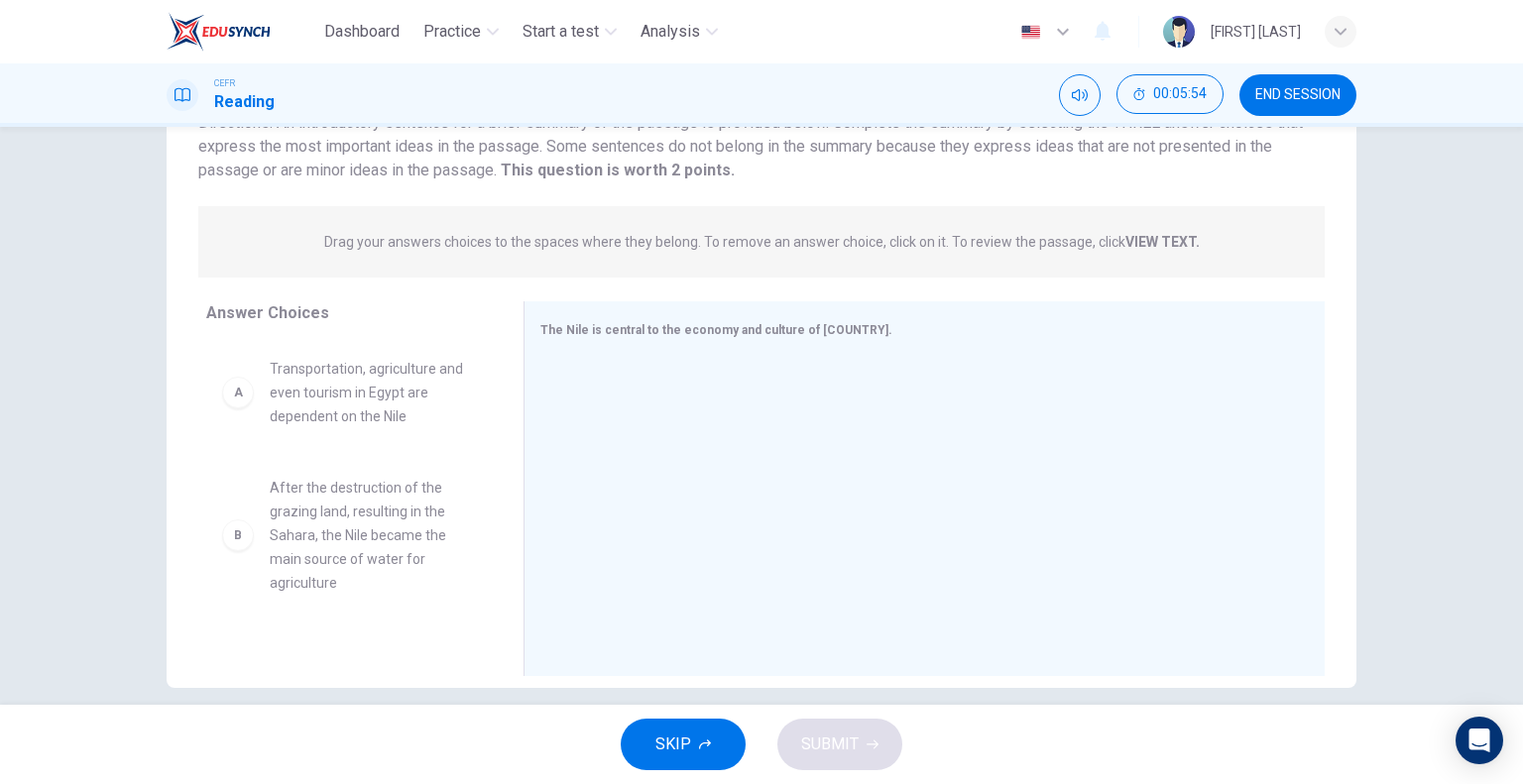 scroll, scrollTop: 190, scrollLeft: 0, axis: vertical 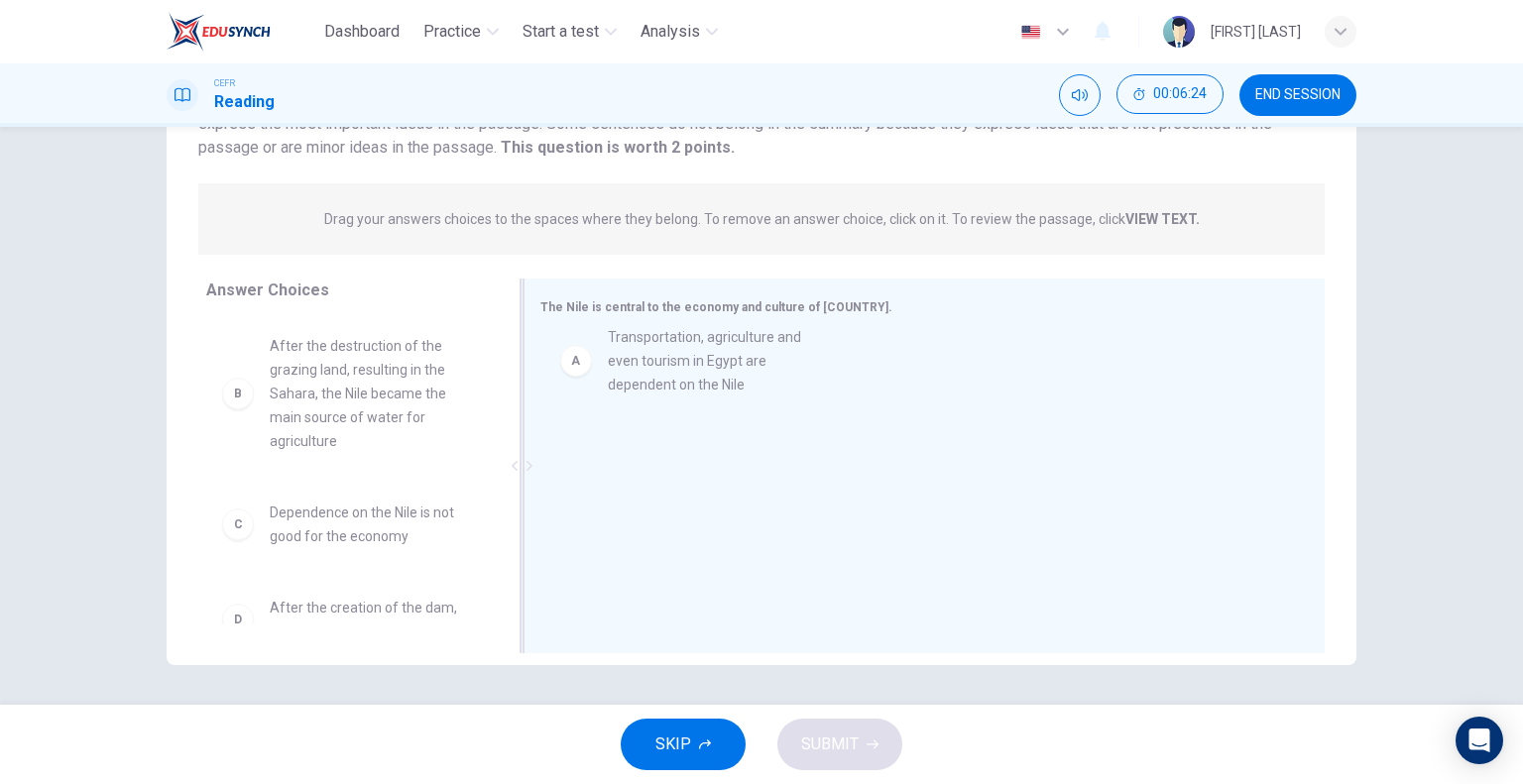 drag, startPoint x: 273, startPoint y: 376, endPoint x: 621, endPoint y: 368, distance: 348.09194 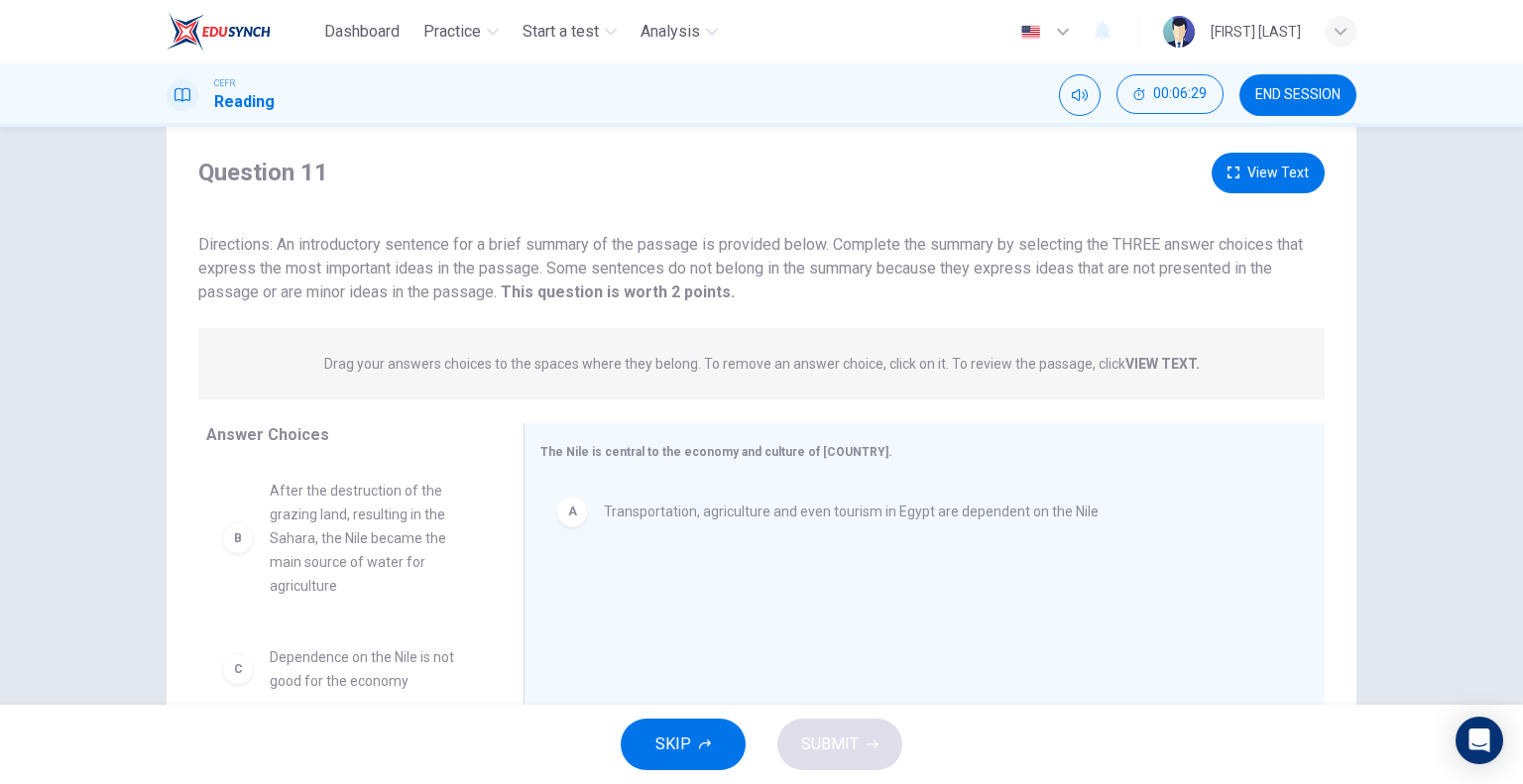 scroll, scrollTop: 0, scrollLeft: 0, axis: both 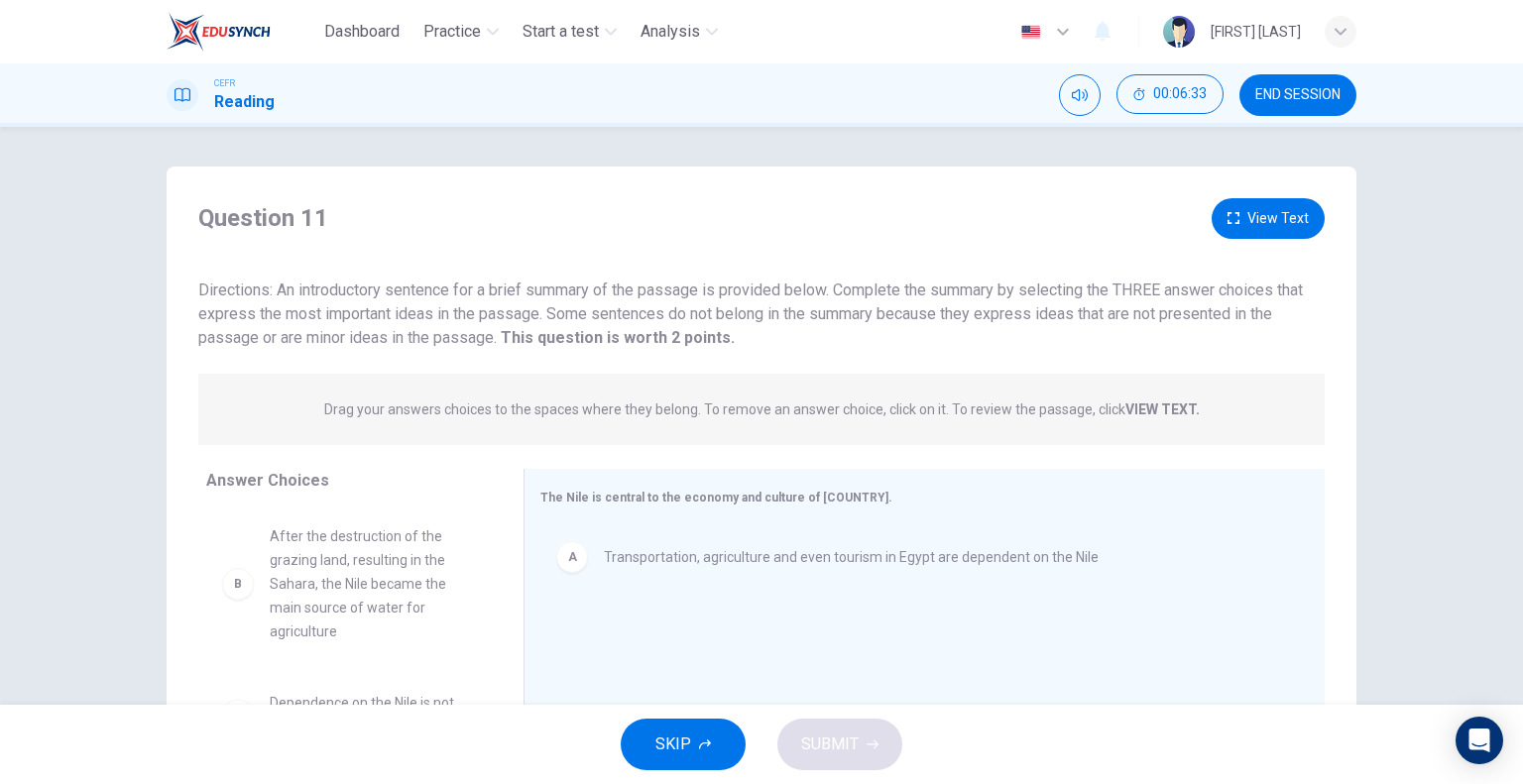 click on "View Text" at bounding box center (1268, 218) 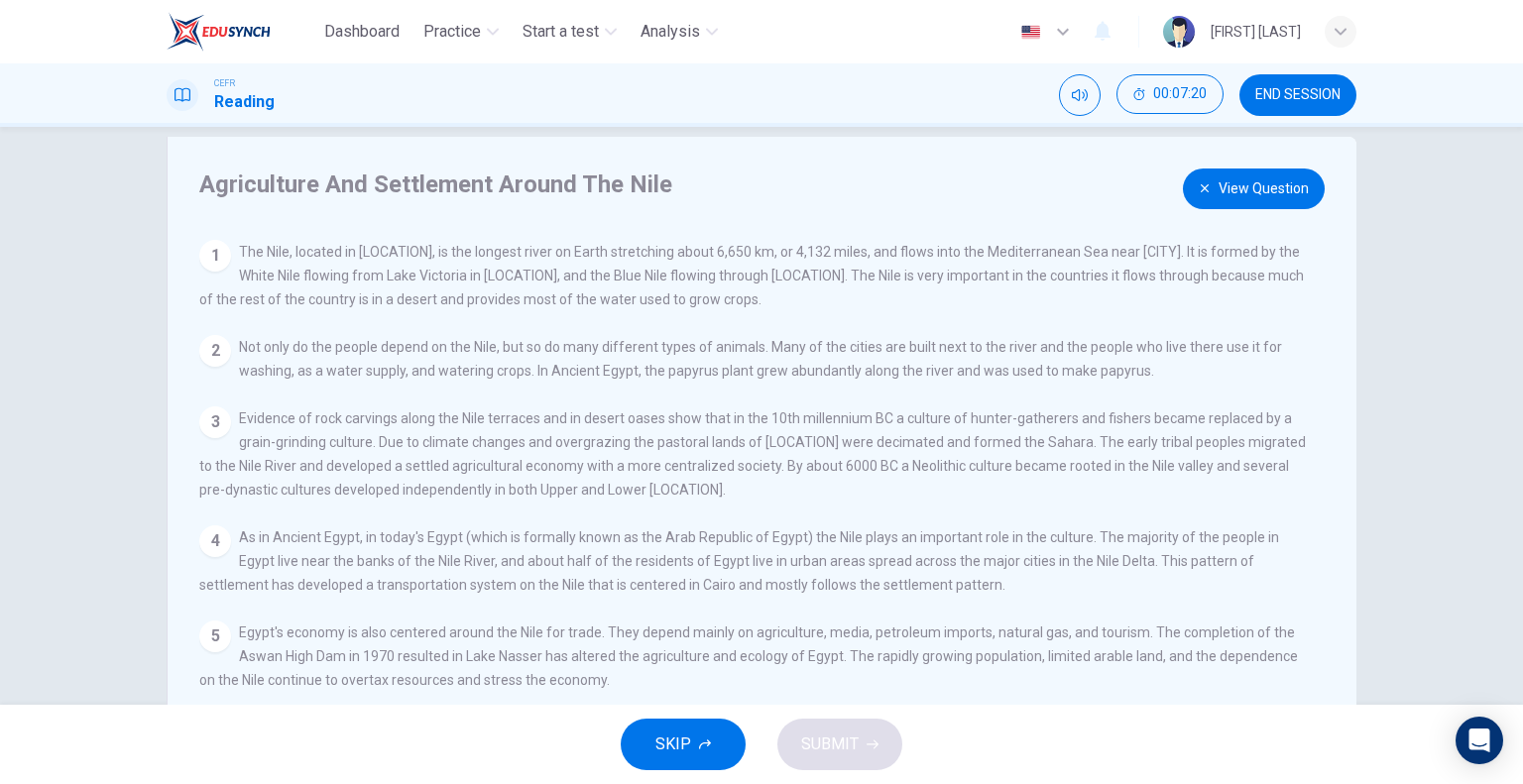 scroll, scrollTop: 0, scrollLeft: 0, axis: both 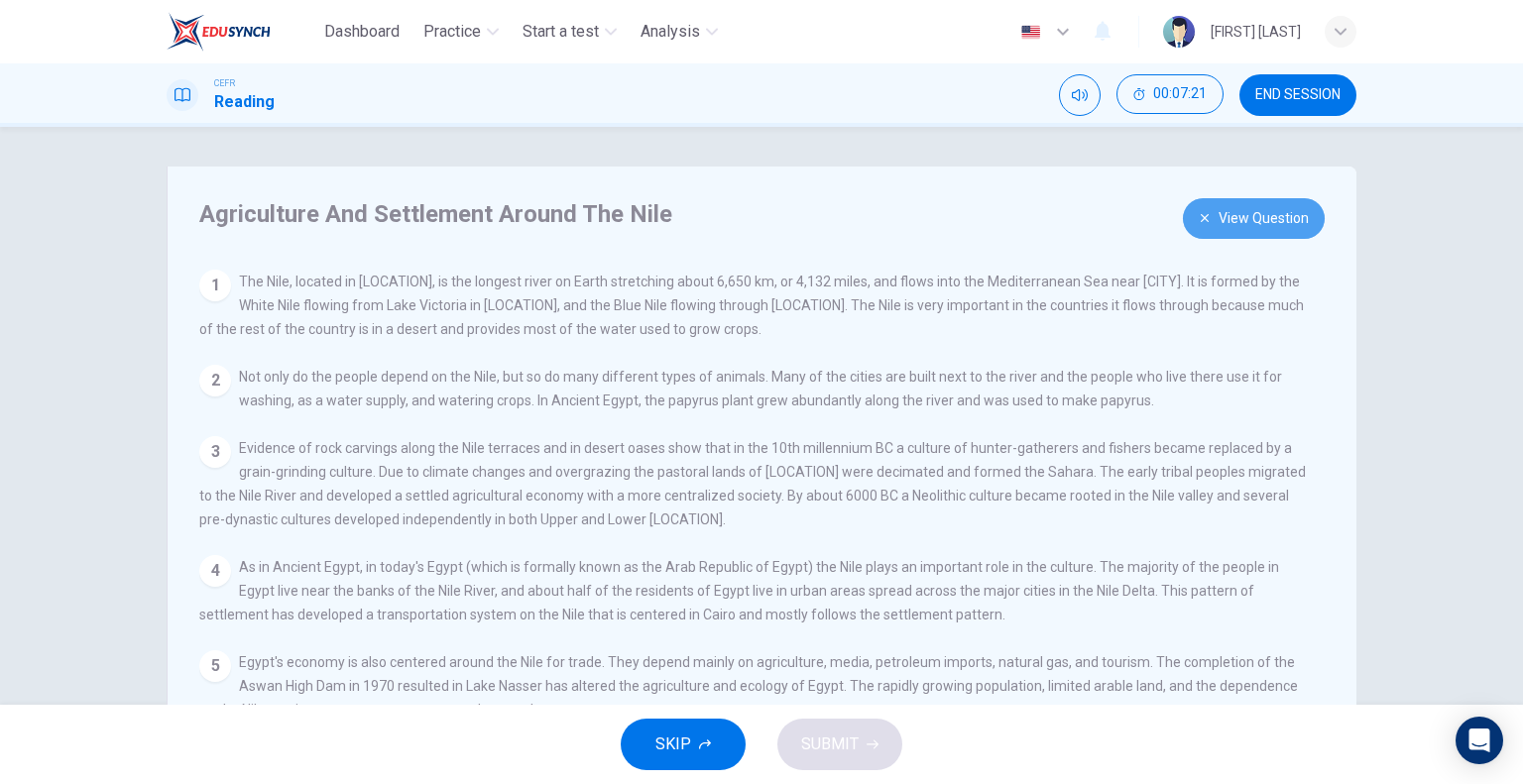 click on "View Question" at bounding box center [1253, 218] 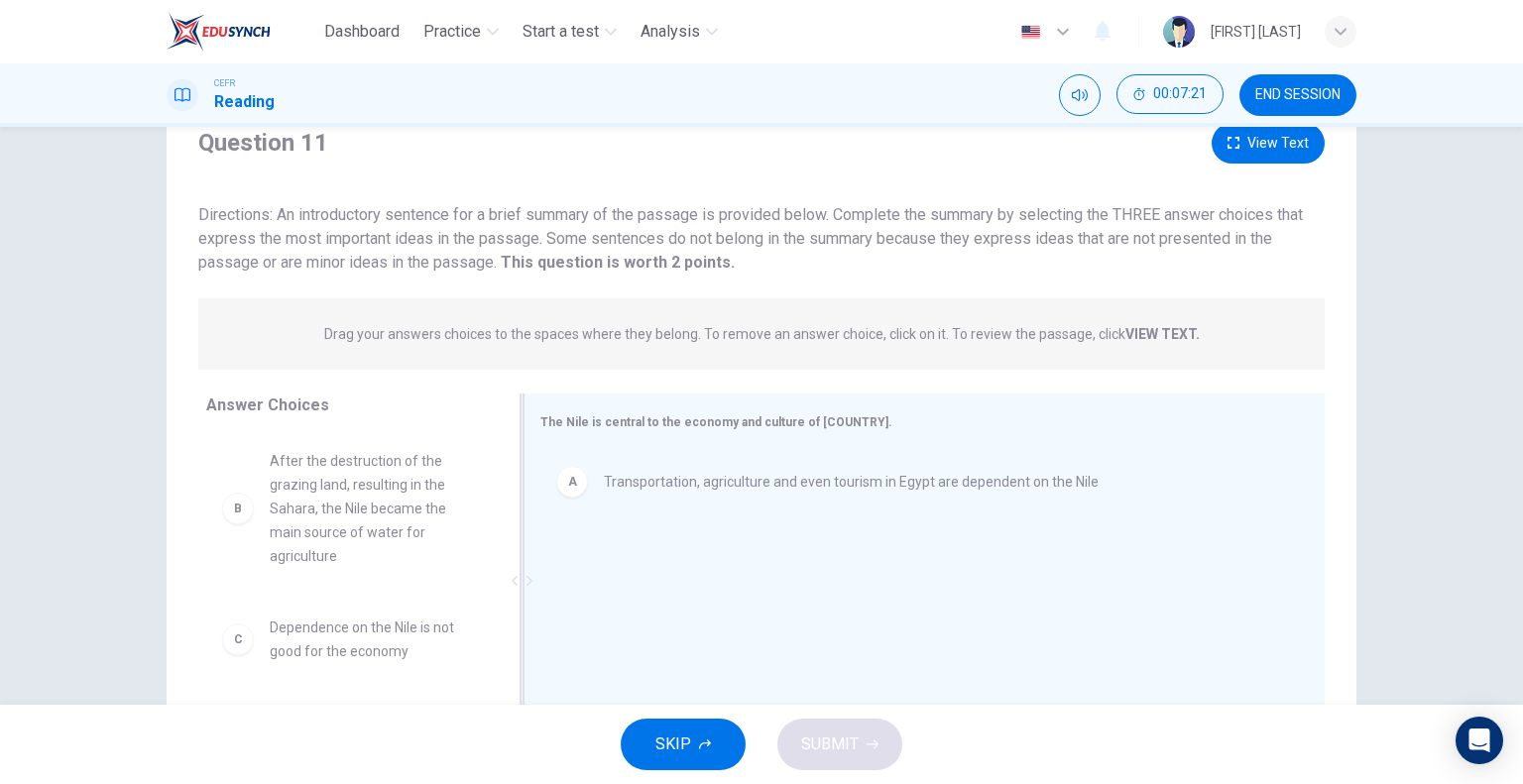 scroll, scrollTop: 190, scrollLeft: 0, axis: vertical 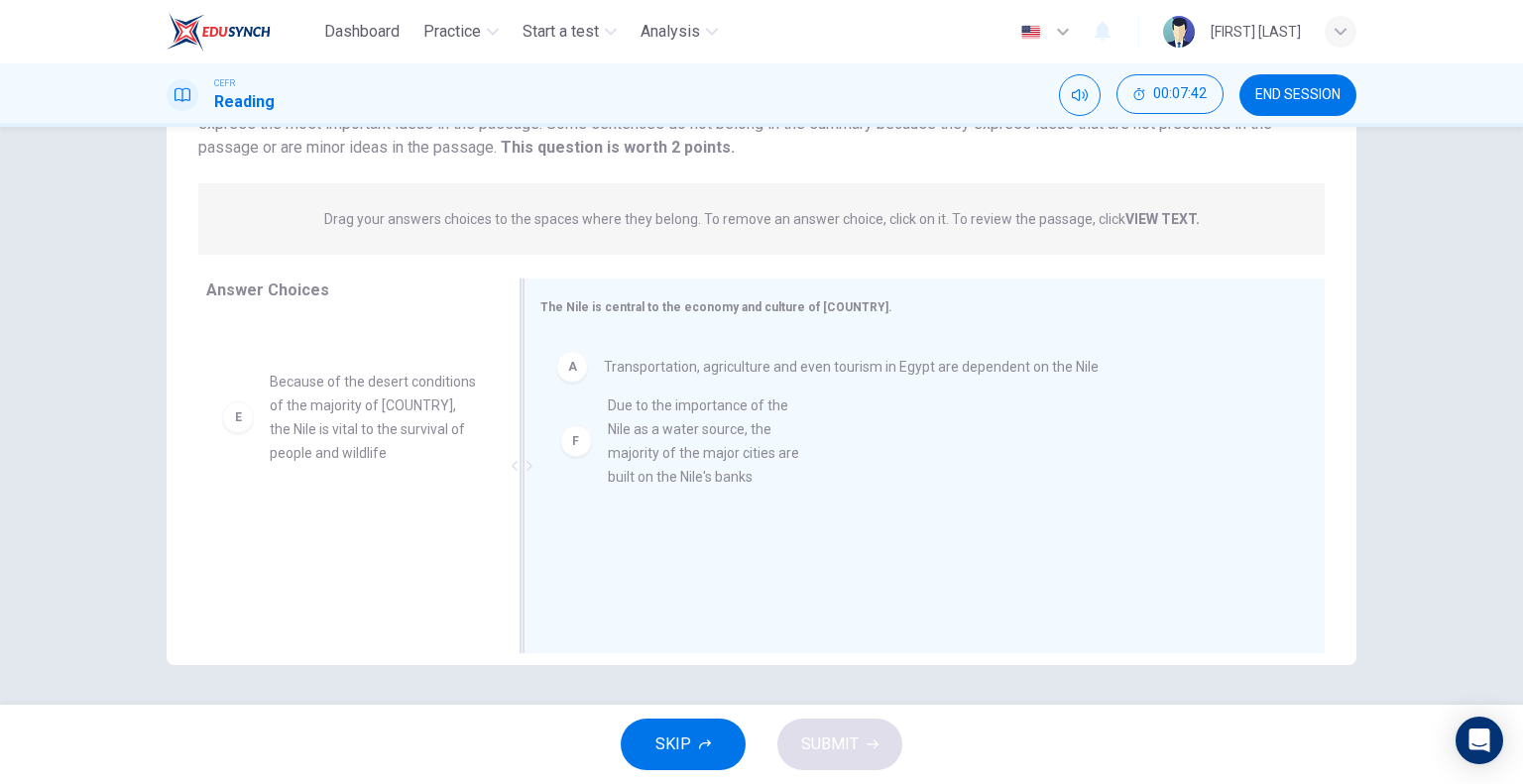 drag, startPoint x: 323, startPoint y: 551, endPoint x: 706, endPoint y: 431, distance: 401.3589 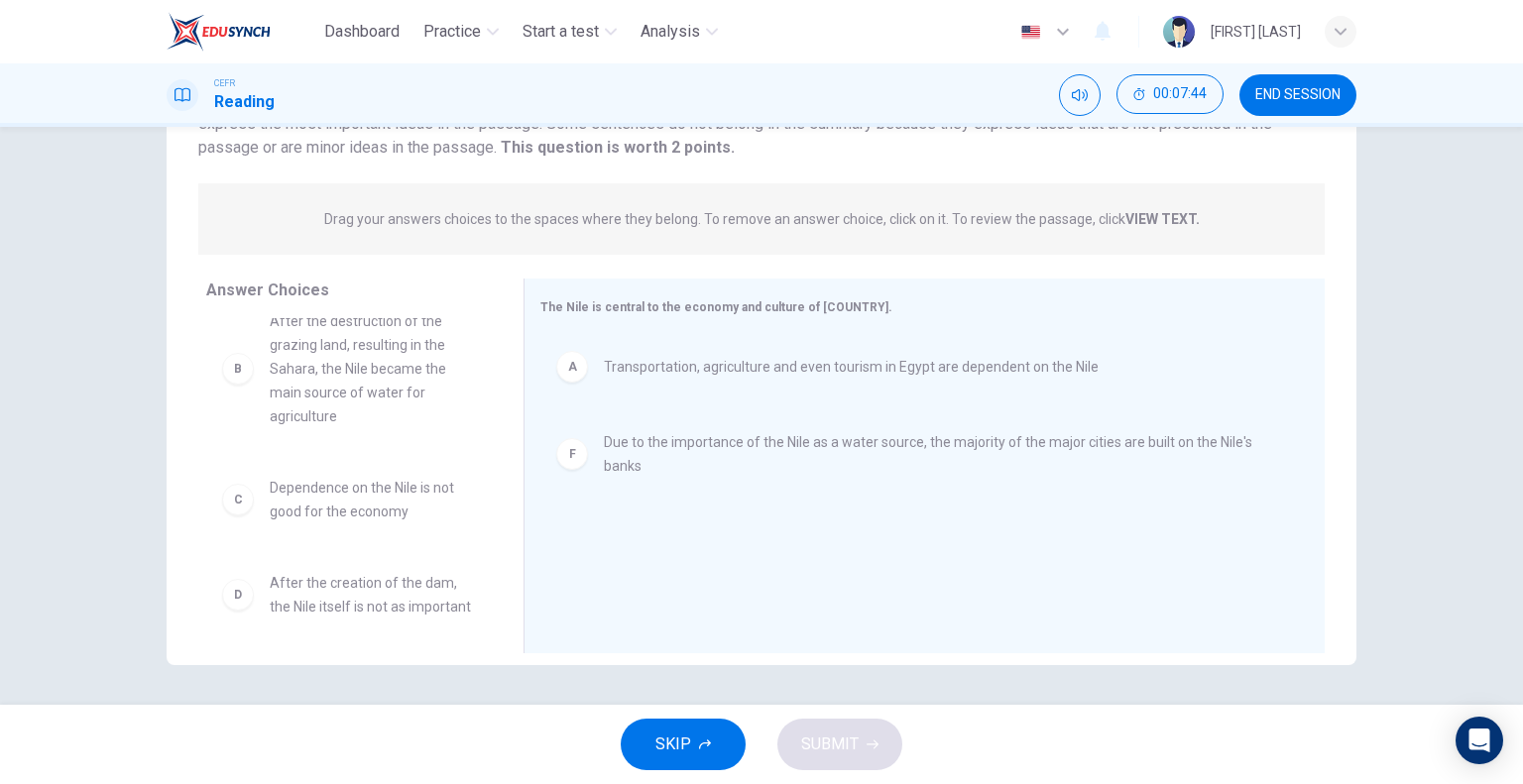scroll, scrollTop: 0, scrollLeft: 0, axis: both 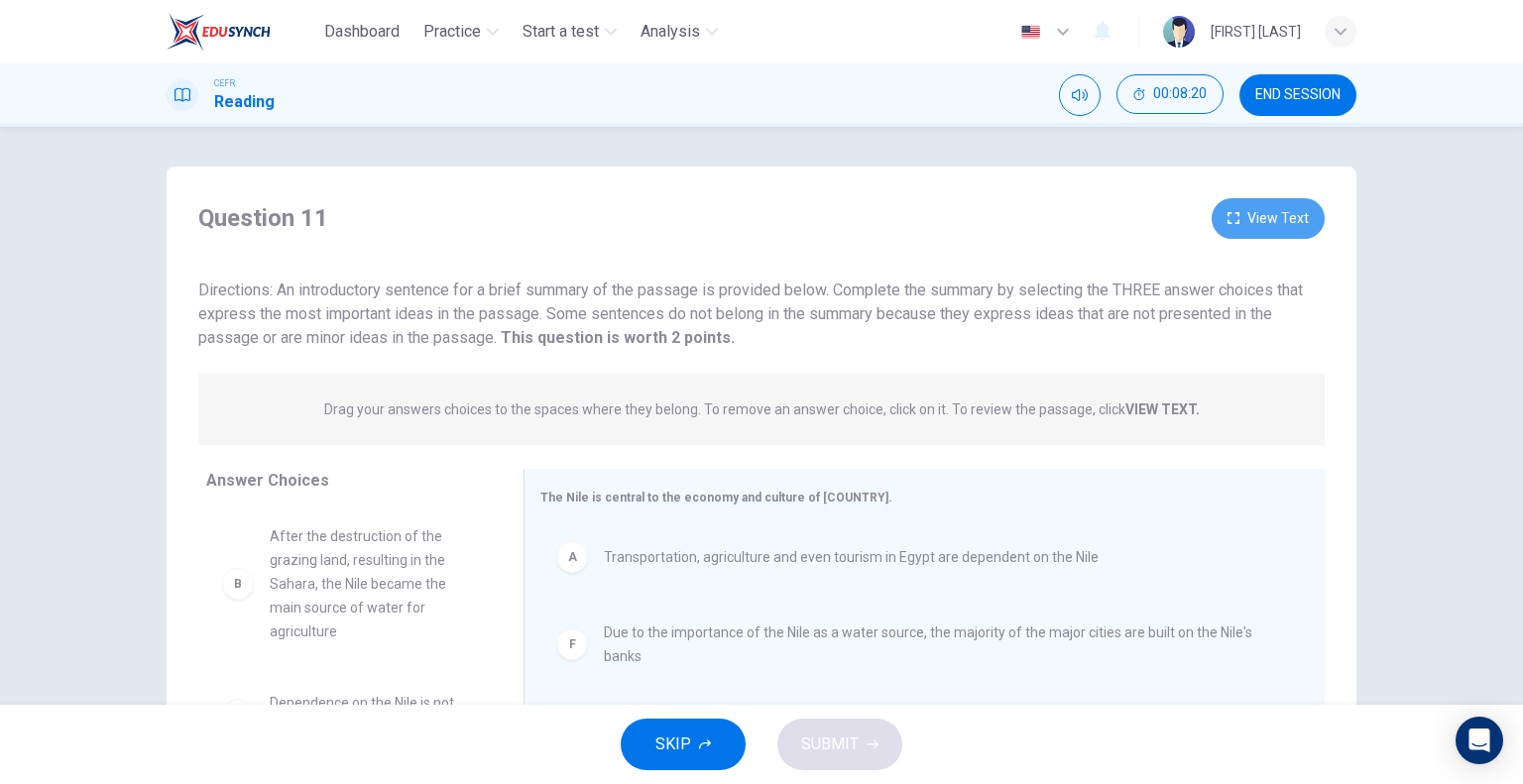 click on "View Text" at bounding box center [1268, 218] 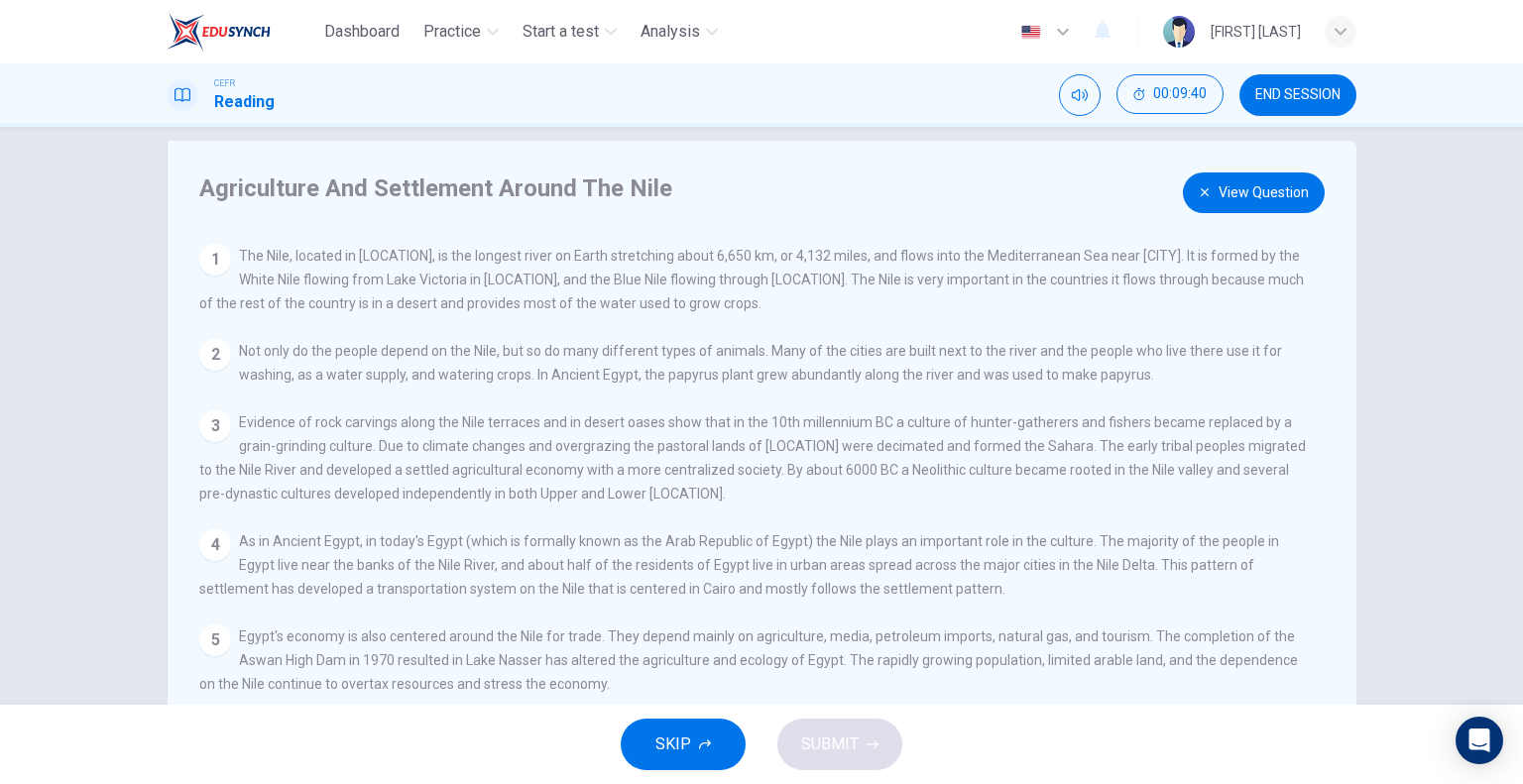scroll, scrollTop: 0, scrollLeft: 0, axis: both 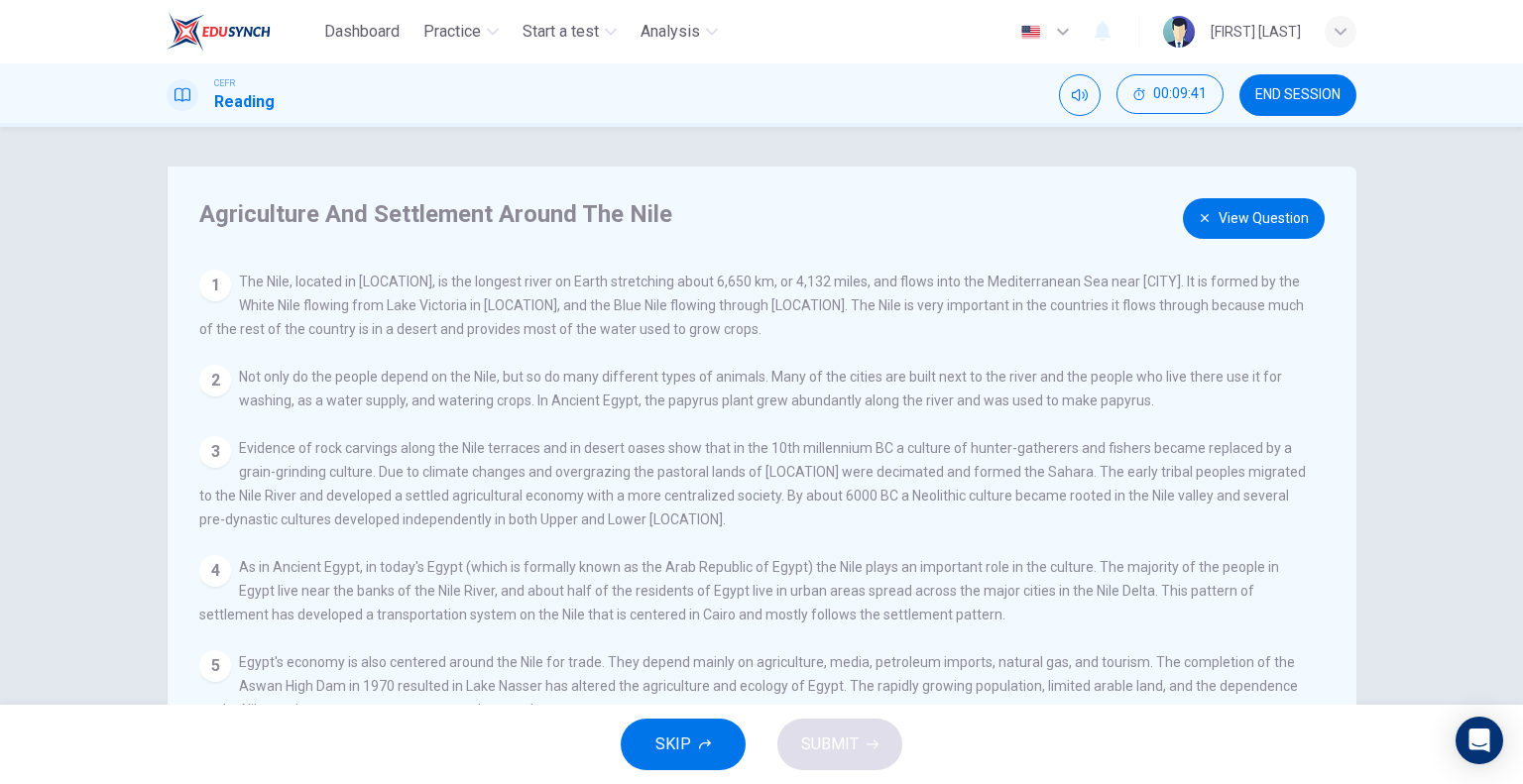 click on "View Question" at bounding box center (1253, 218) 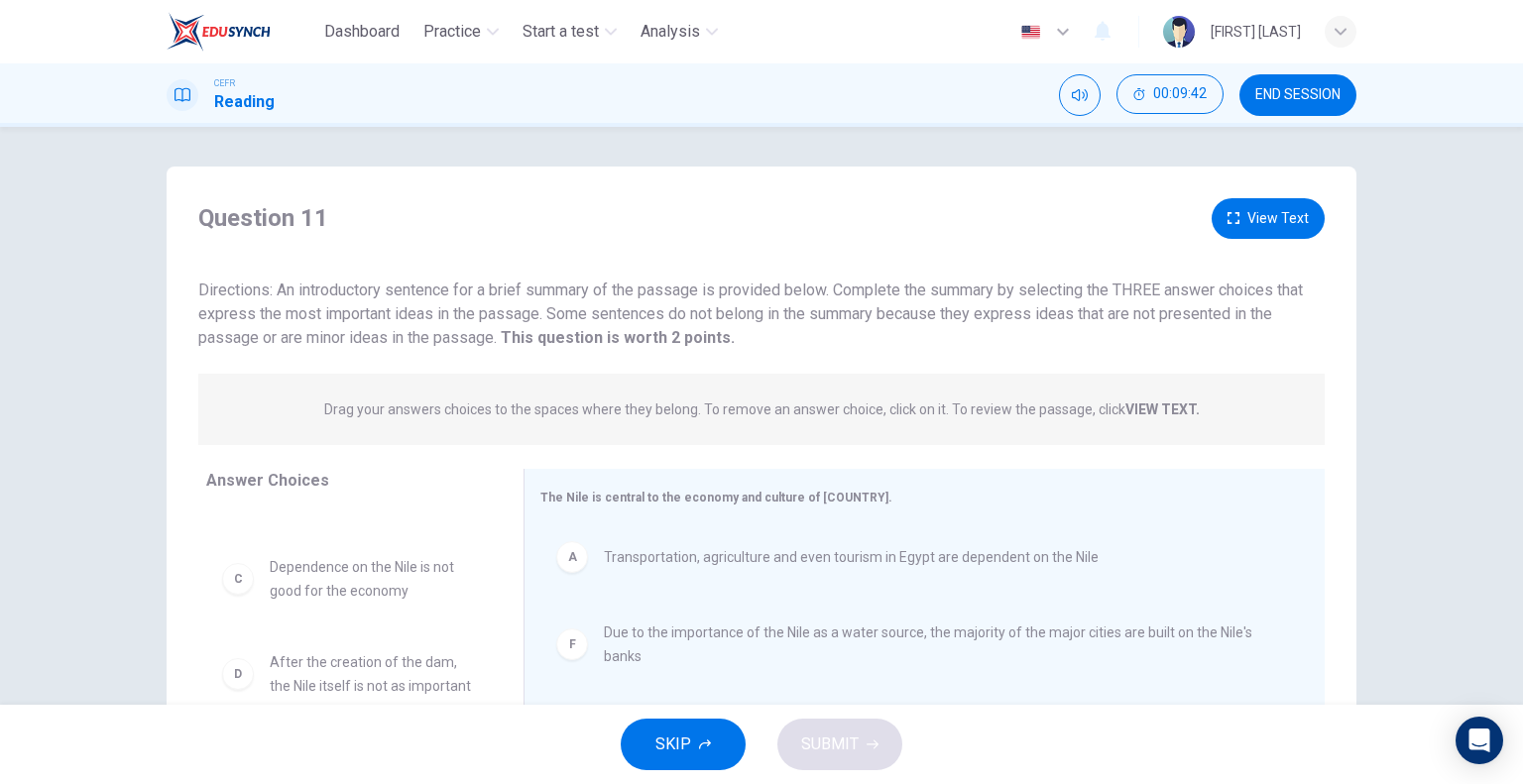 scroll, scrollTop: 198, scrollLeft: 0, axis: vertical 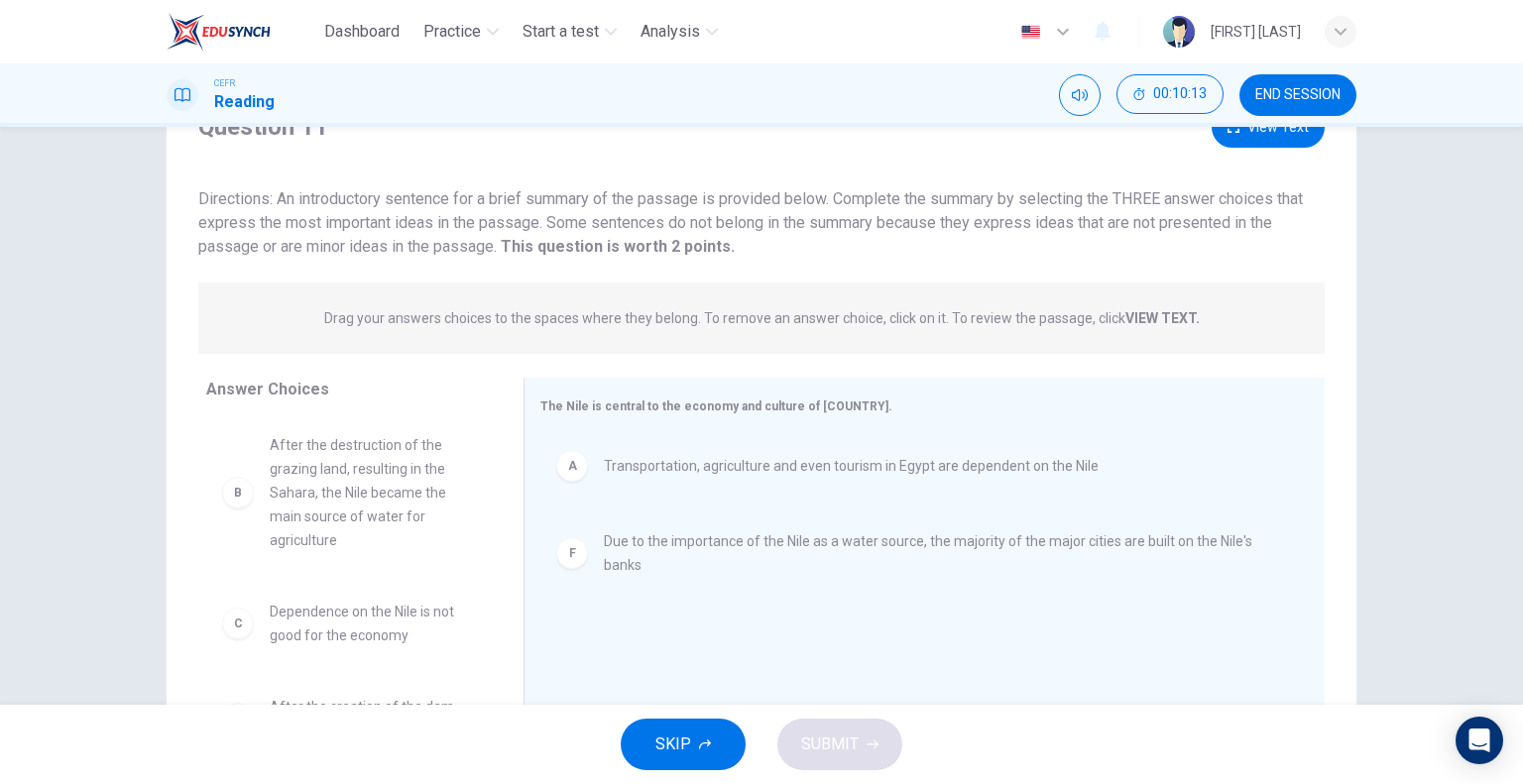 click on "View Text" at bounding box center (1268, 127) 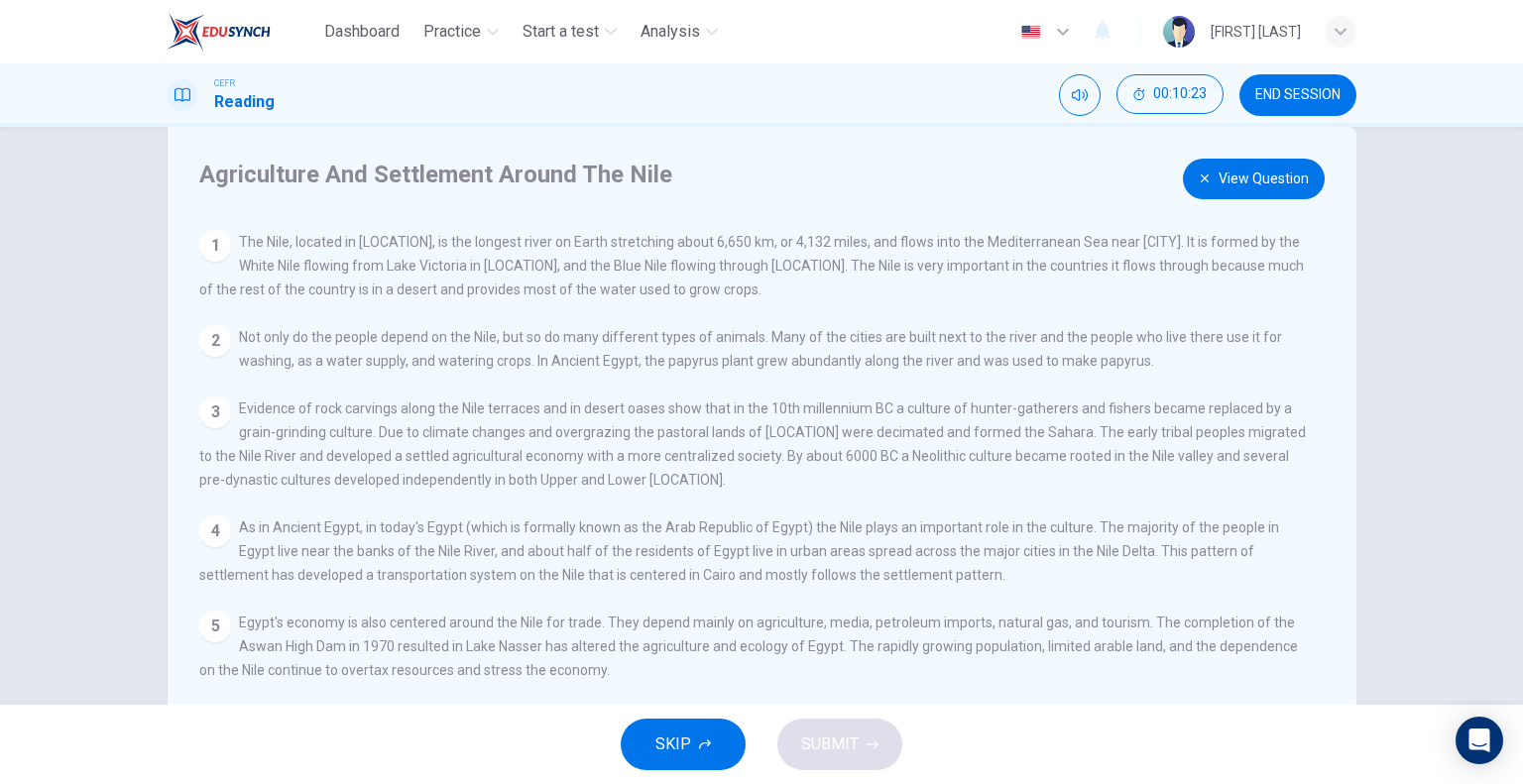 scroll, scrollTop: 0, scrollLeft: 0, axis: both 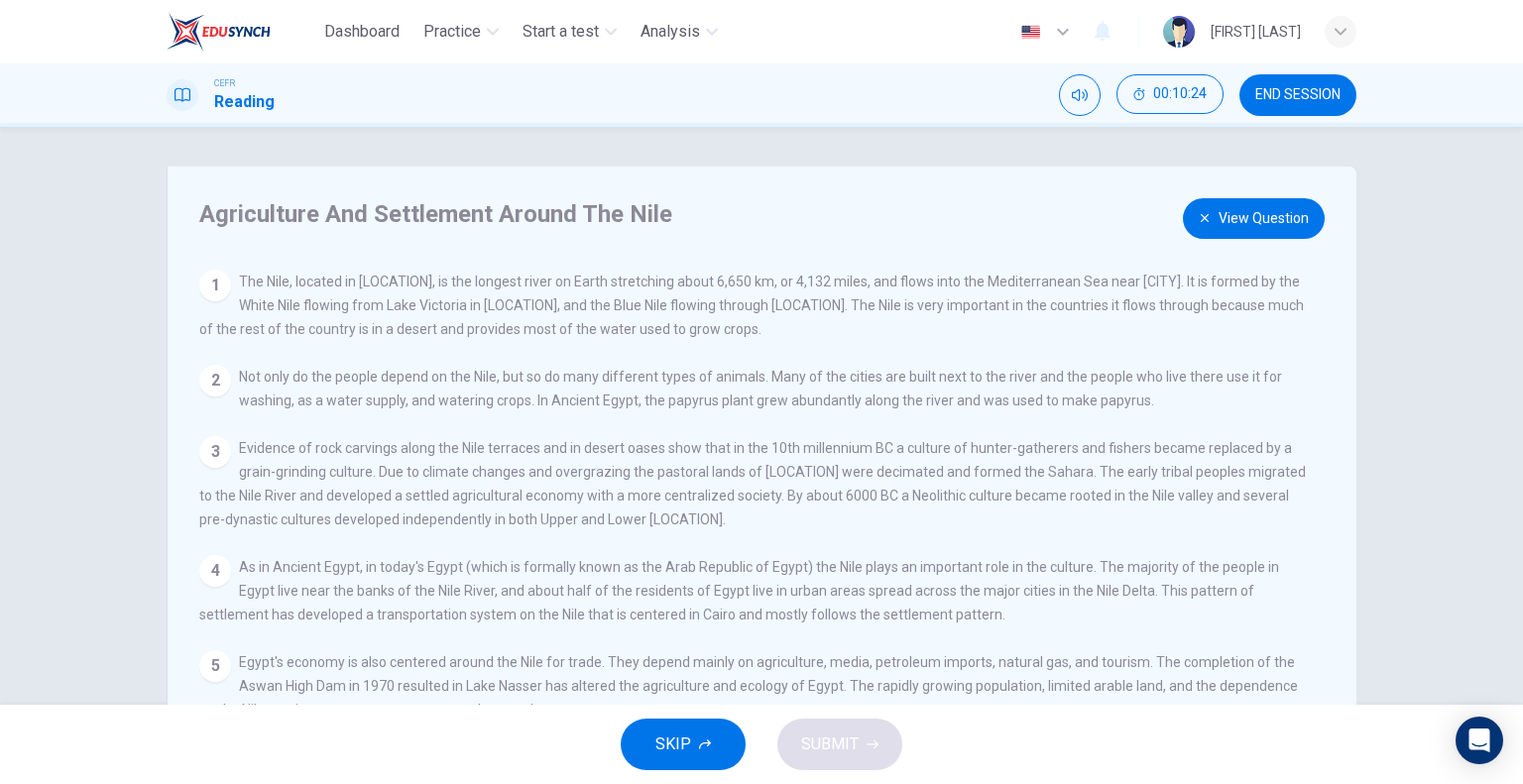 click on "View Question" at bounding box center (1253, 218) 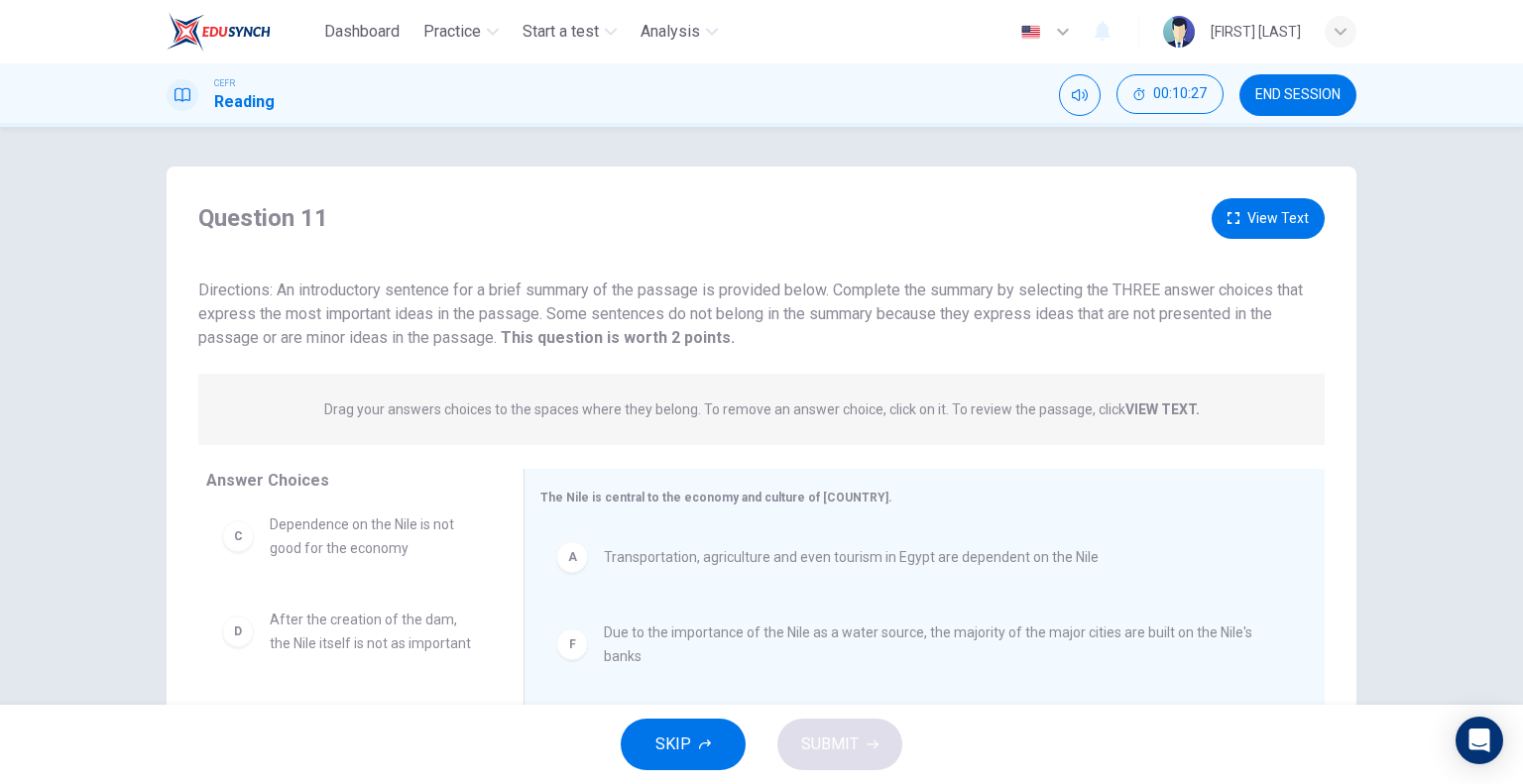 scroll, scrollTop: 202, scrollLeft: 0, axis: vertical 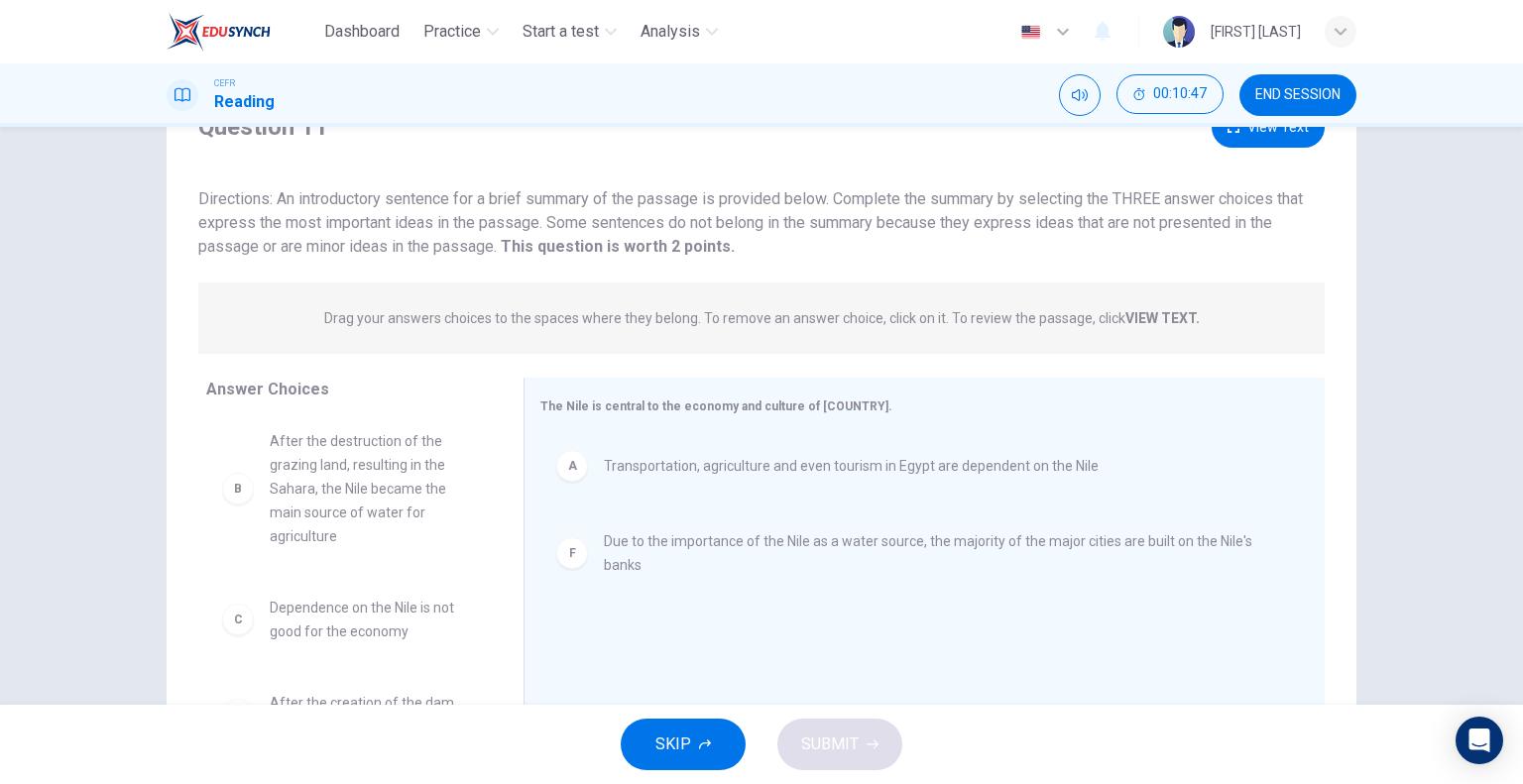 click on "View Text" at bounding box center [1268, 127] 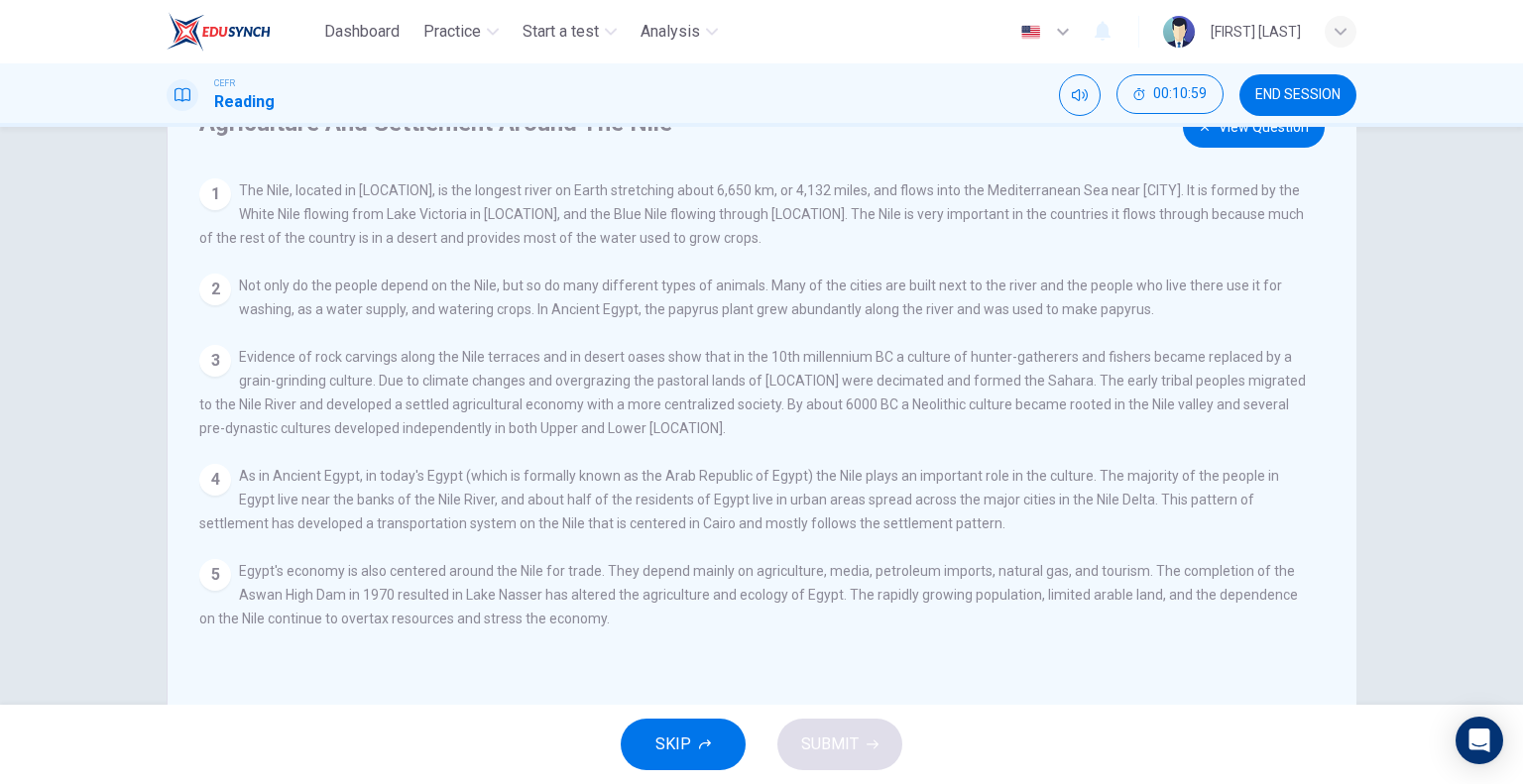 click on "View Question" at bounding box center [1253, 127] 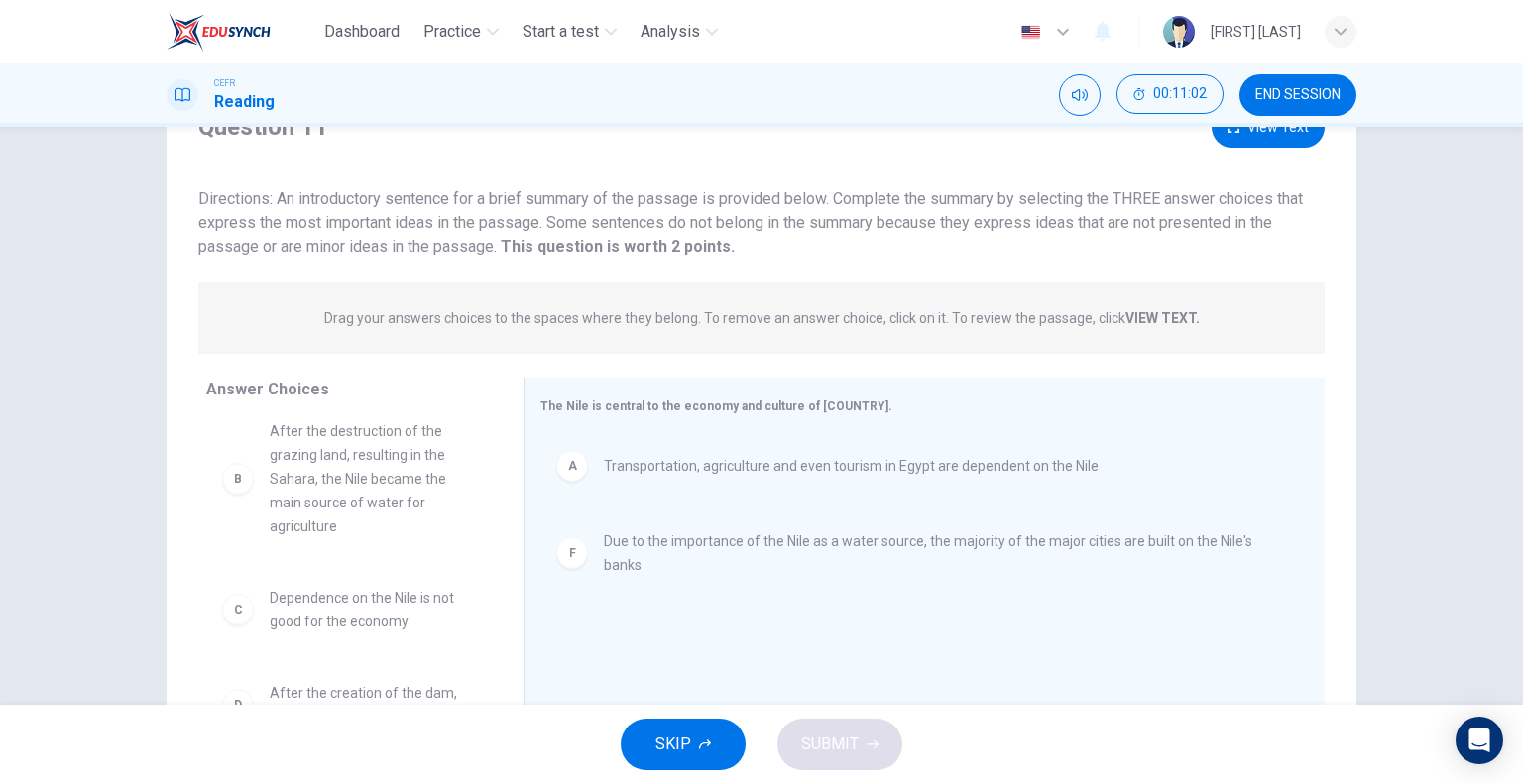 scroll, scrollTop: 4, scrollLeft: 0, axis: vertical 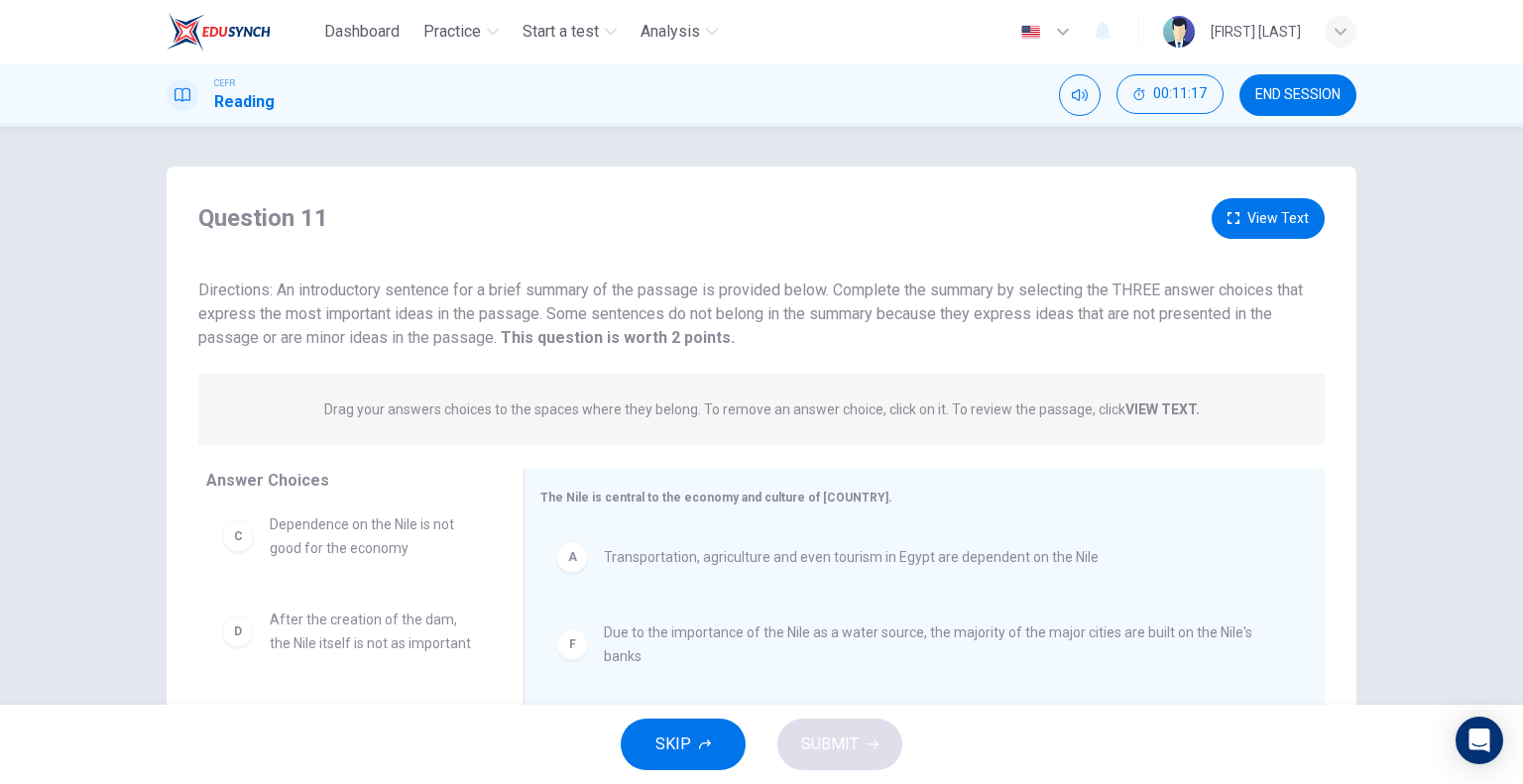 click on "View Text" at bounding box center [1268, 218] 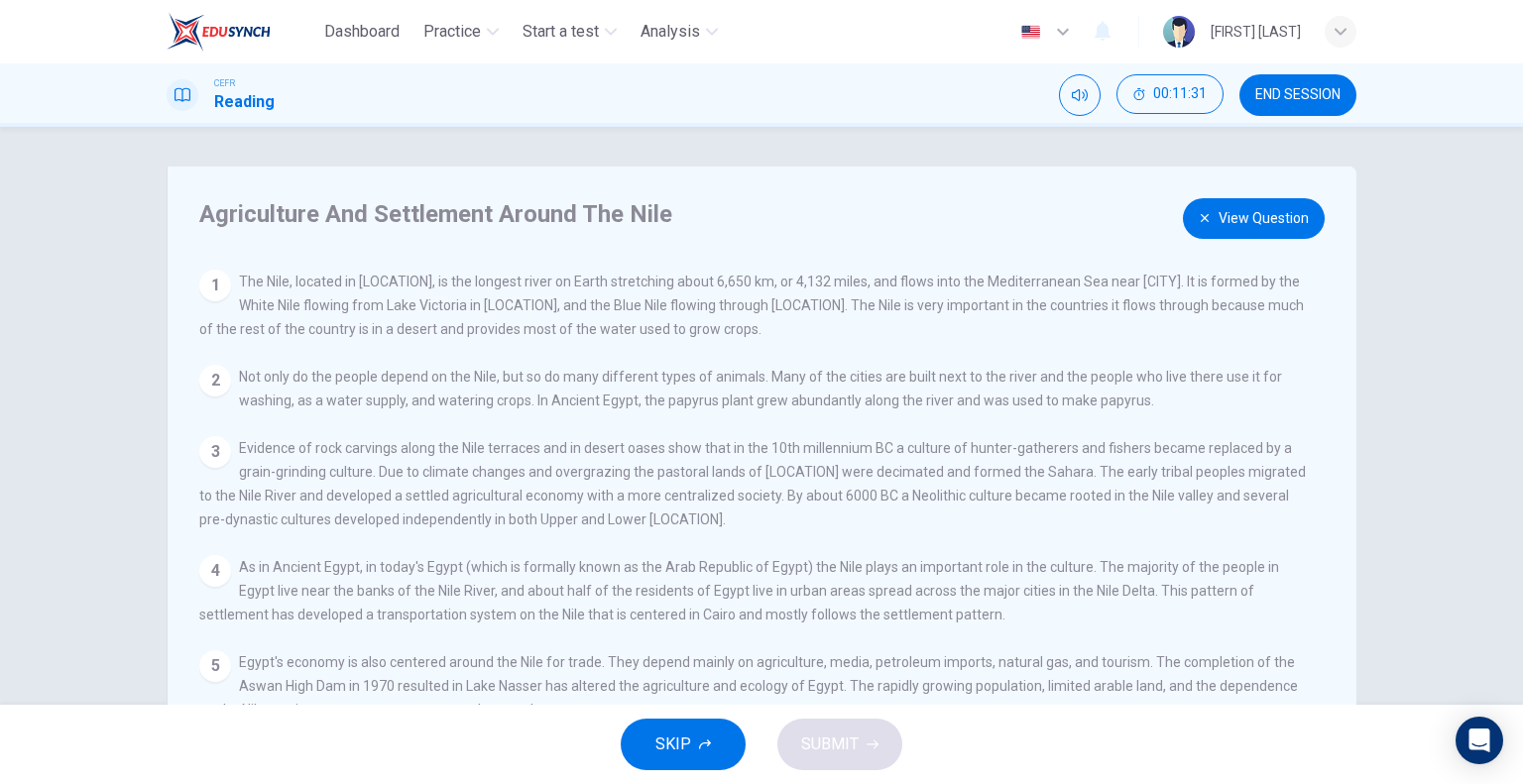 click on "View Question" at bounding box center (1253, 218) 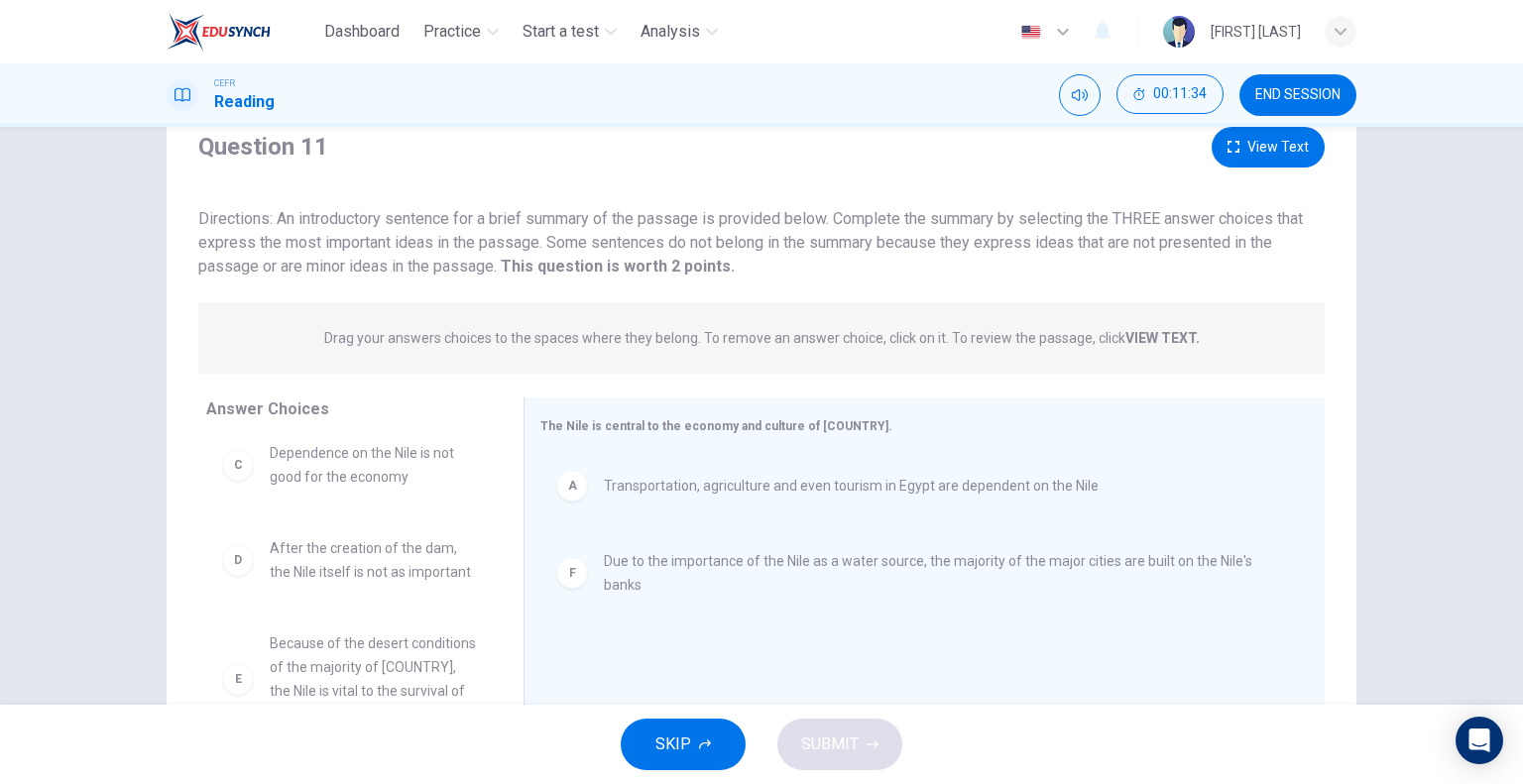 scroll, scrollTop: 0, scrollLeft: 0, axis: both 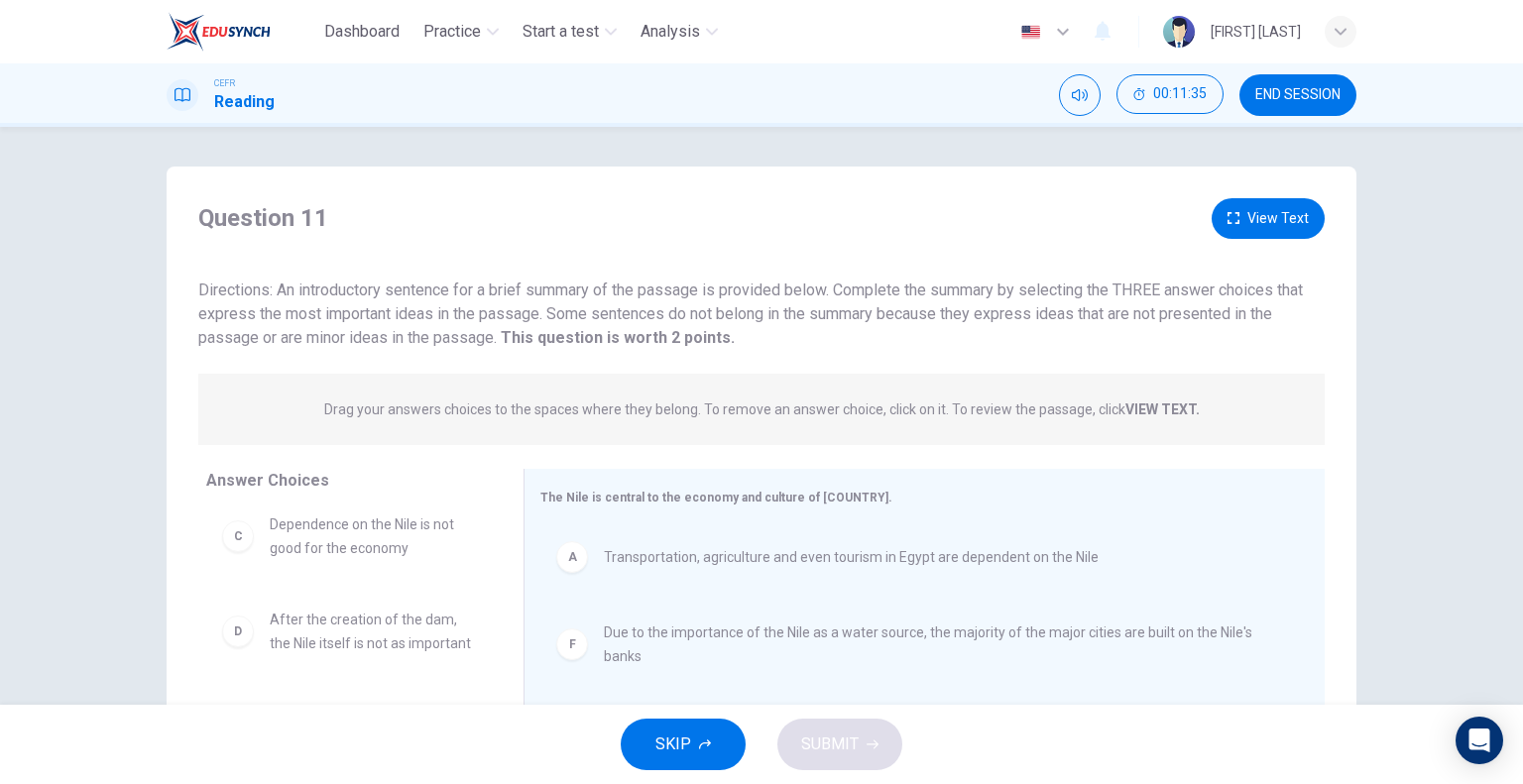click on "View Text" at bounding box center (1268, 218) 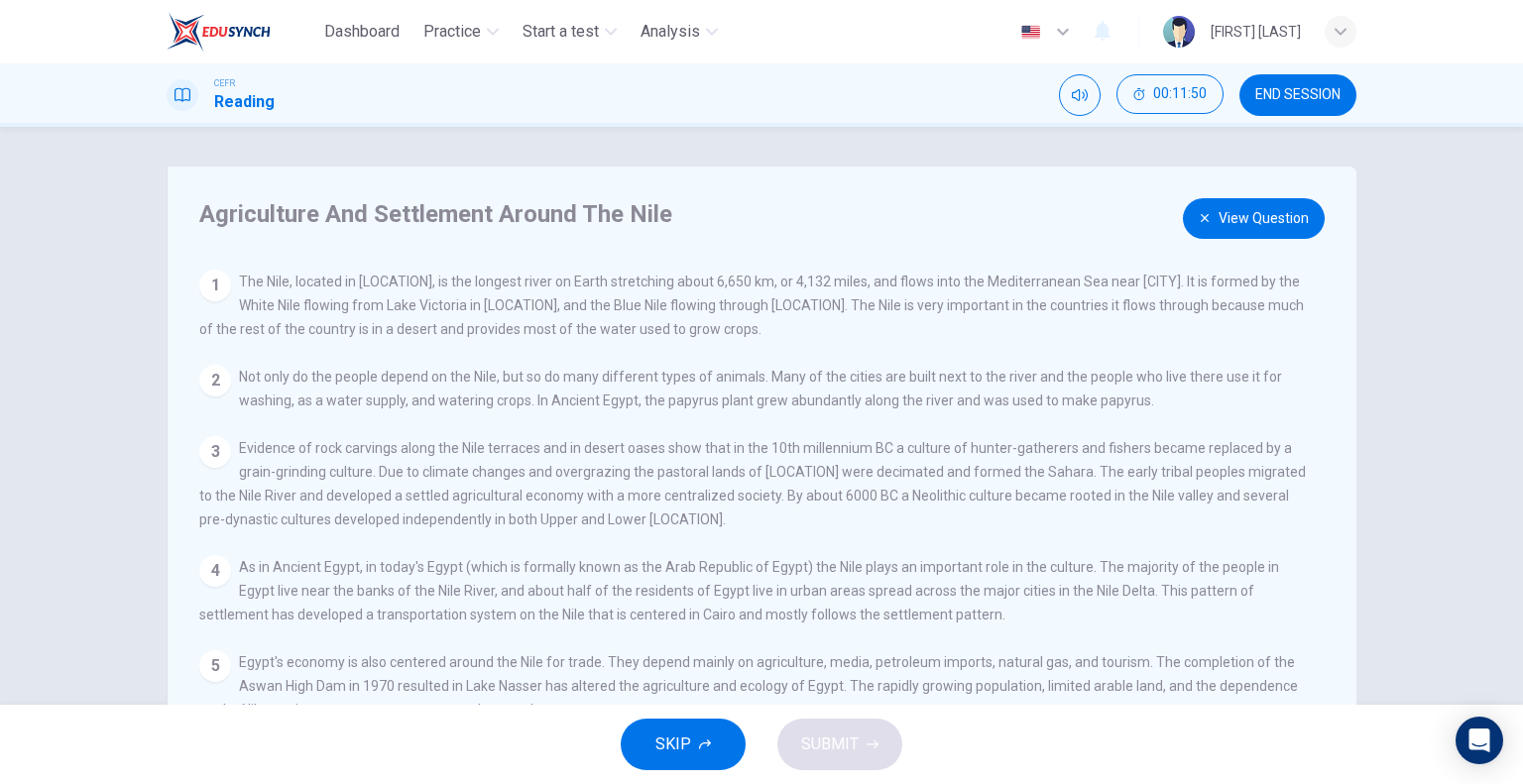 click on "View Question" at bounding box center [1253, 218] 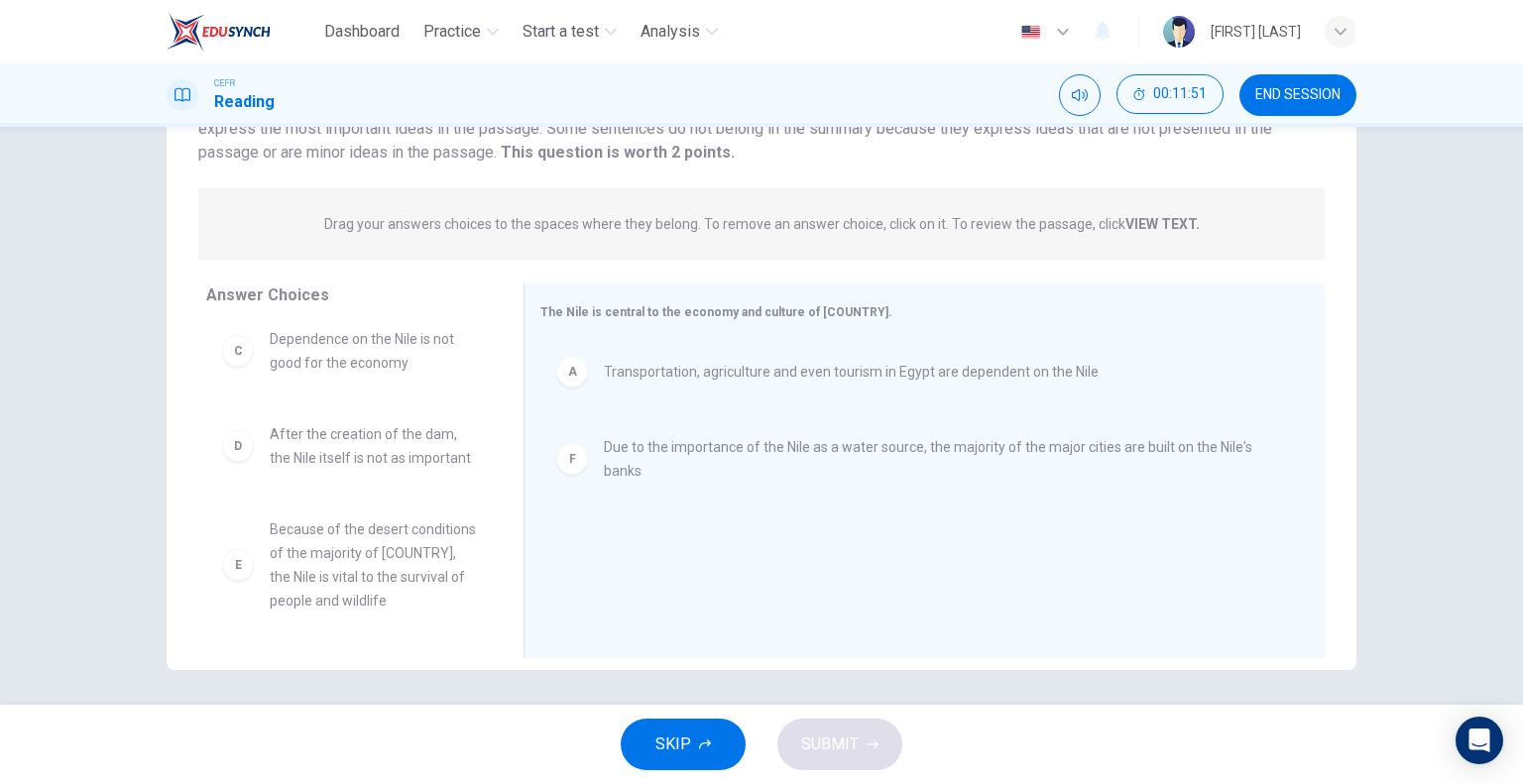 scroll, scrollTop: 190, scrollLeft: 0, axis: vertical 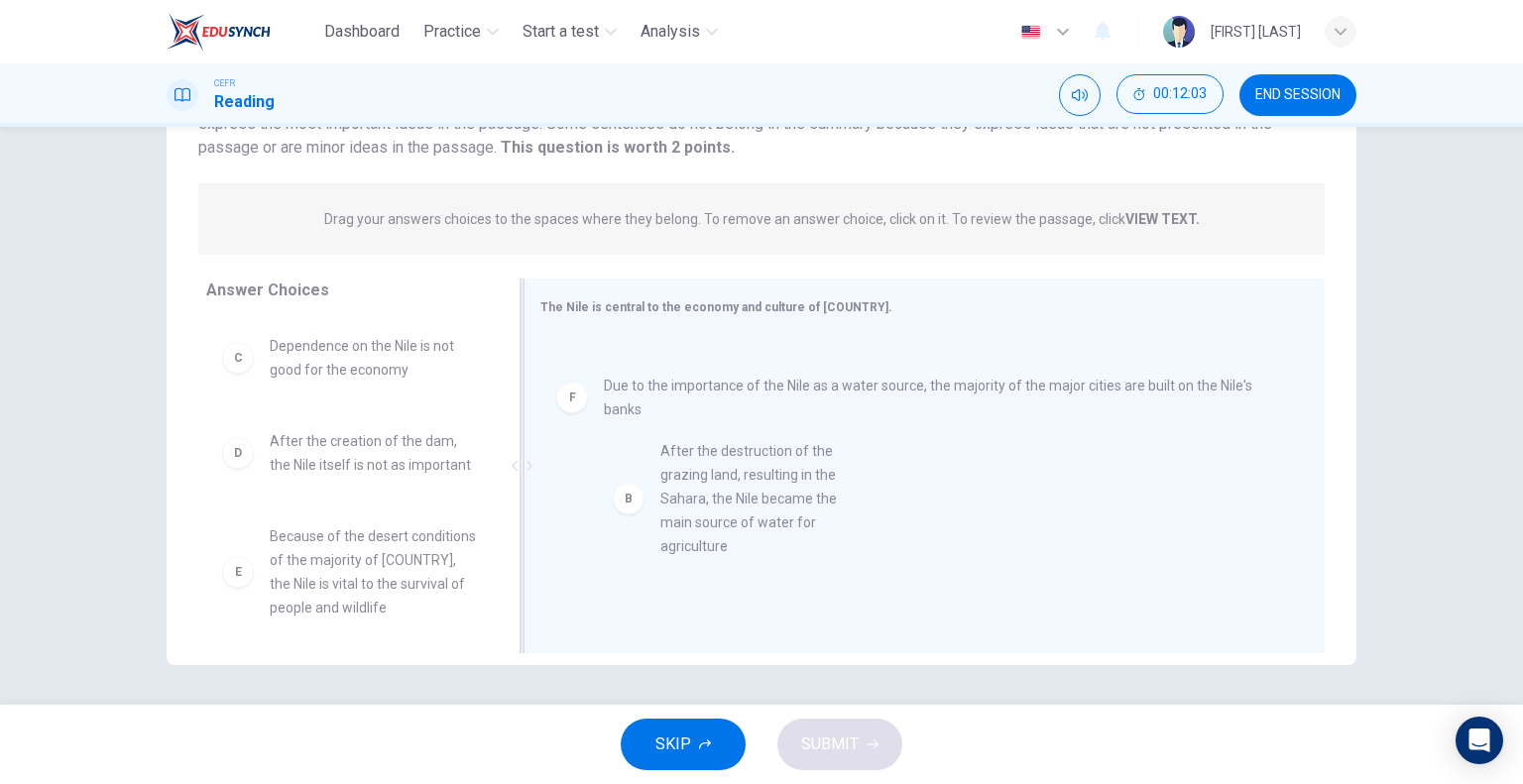 drag, startPoint x: 349, startPoint y: 392, endPoint x: 726, endPoint y: 495, distance: 390.81709 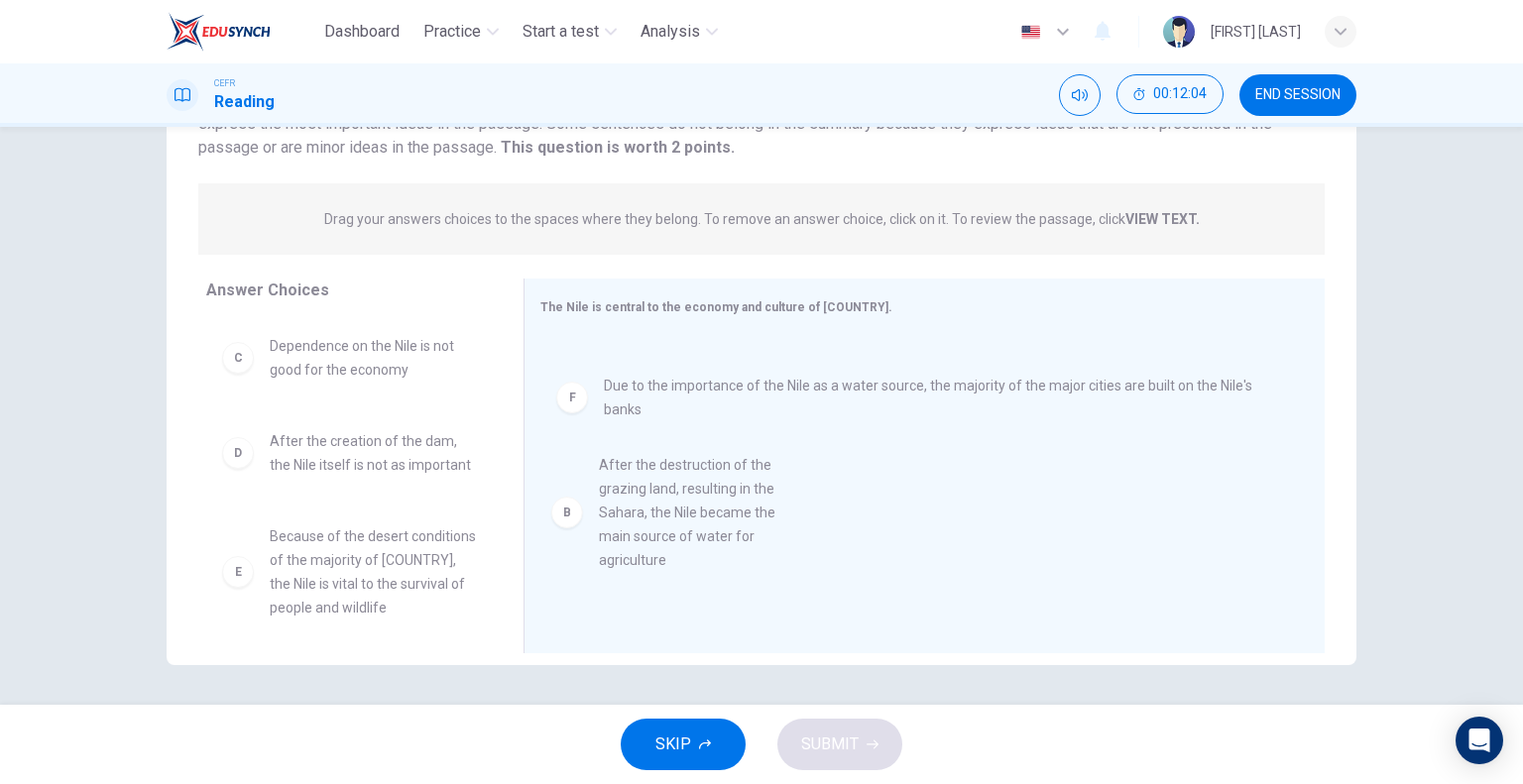 scroll, scrollTop: 0, scrollLeft: 0, axis: both 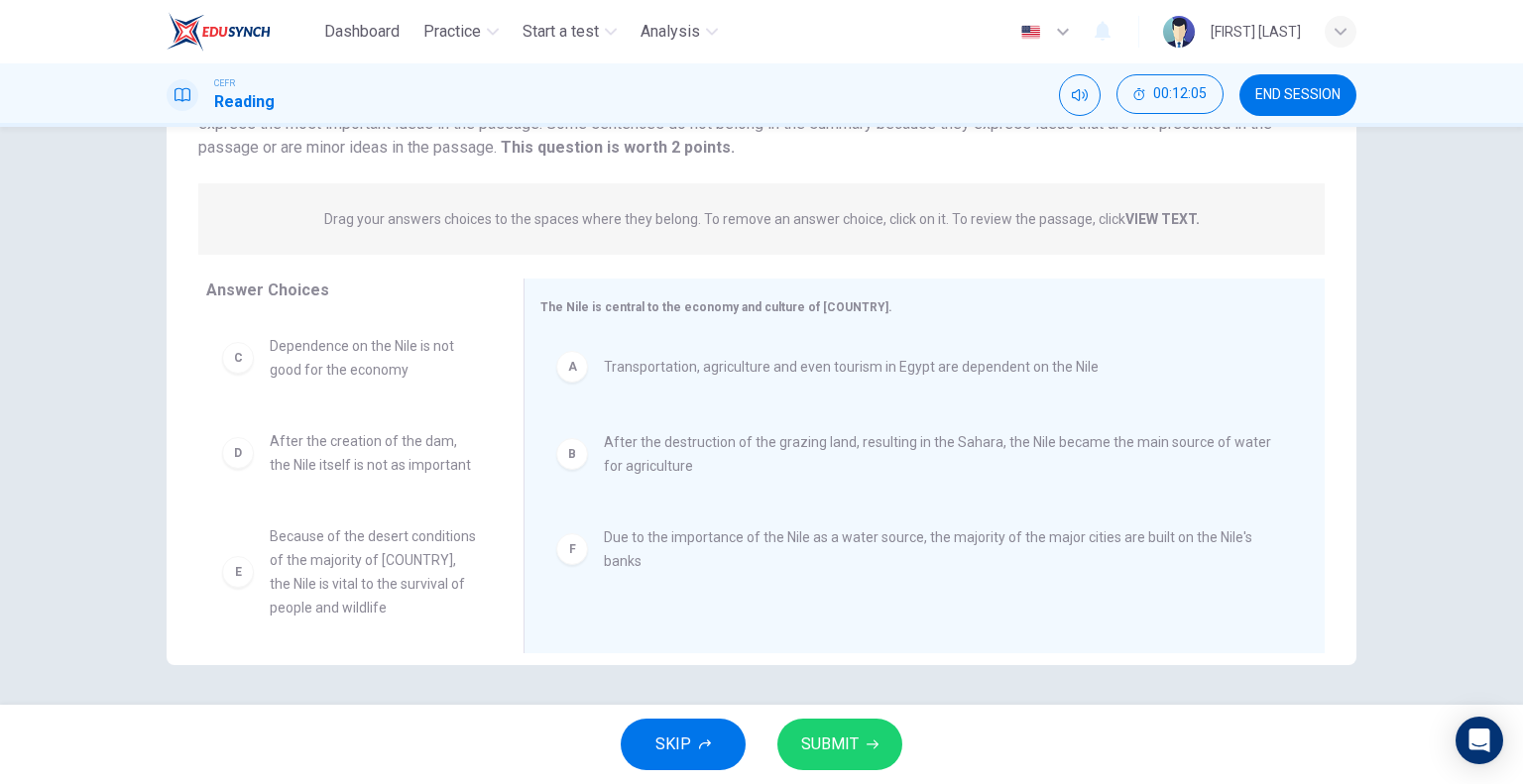 click at bounding box center [873, 744] 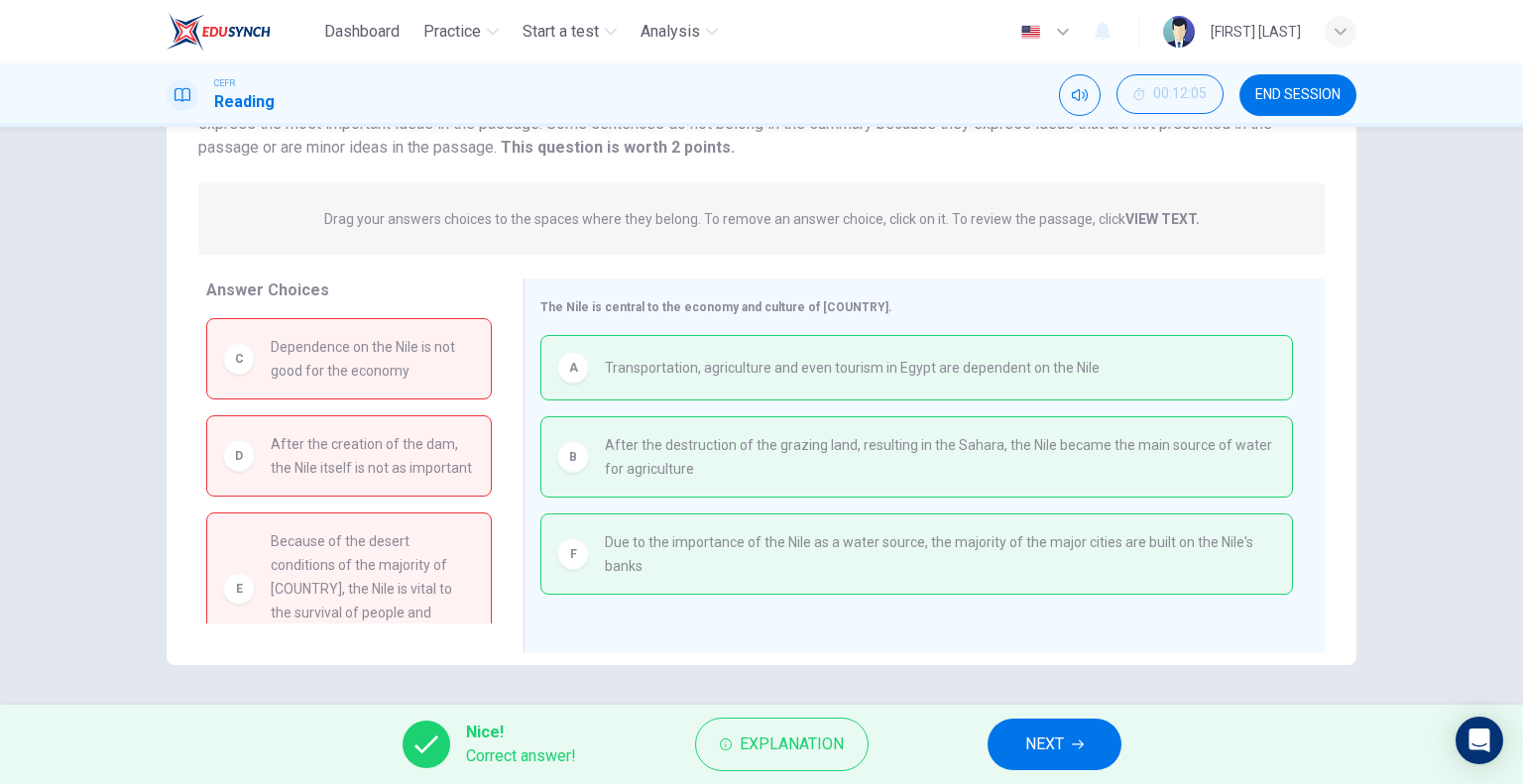click on "NEXT" at bounding box center [1044, 744] 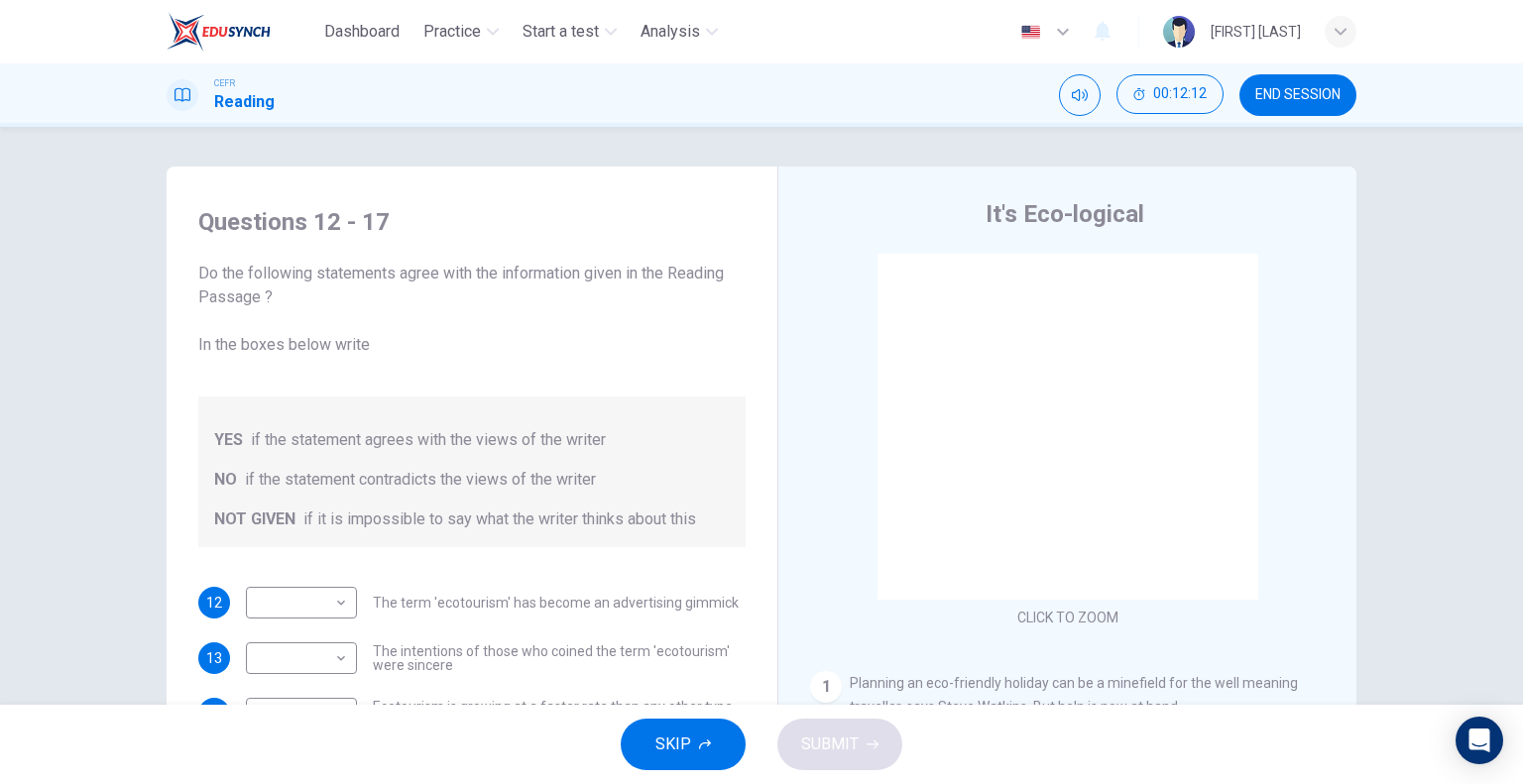 scroll, scrollTop: 79, scrollLeft: 0, axis: vertical 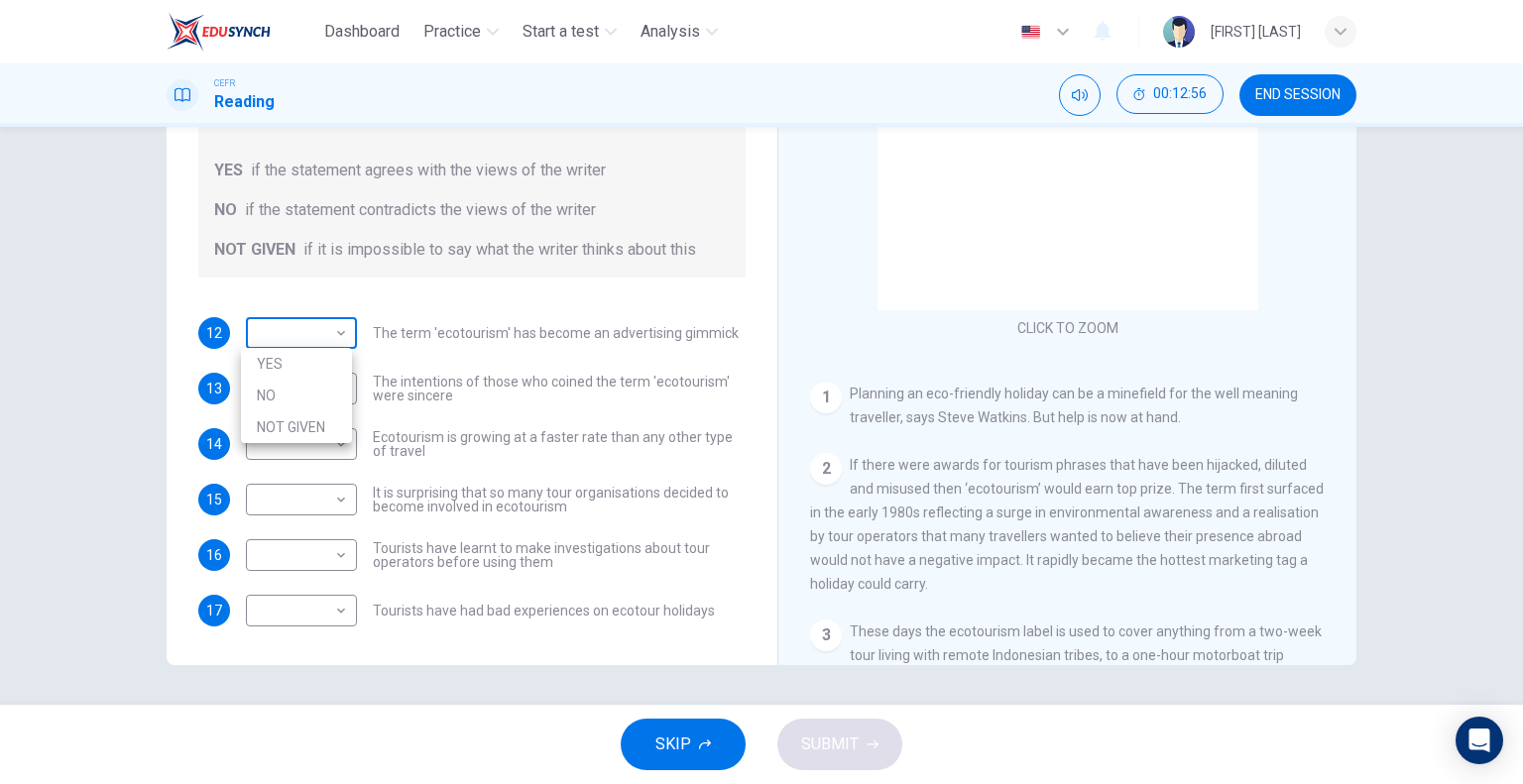 click on "Dashboard Practice Start a test Analysis English en ​ [FIRST] [LAST] CEFR Reading 00:12:56 END SESSION Questions 12 - 17 Do the following statements agree with the information given in the Reading Passage ?
In the boxes below write YES if the statement agrees with the views of the writer NO if the statement contradicts the views of the writer NOT GIVEN if it is impossible to say what the writer thinks about this 12 ​ ​ The term 'ecotourism' has become an advertising gimmick 13 ​ ​ The intentions of those who coined the term 'ecotourism' were sincere 14 ​ ​ Ecotourism is growing at a faster rate than any other type of travel 15 ​ ​ It is surprising that so many tour organisations decided to become involved in ecotourism 16 ​ ​ Tourists have learnt to make investigations about tour operators before using them 17 ​ ​ Tourists have had bad experiences on ecotour holidays It's Eco-logical CLICK TO ZOOM Click to Zoom 1 2 3 4 5 6 7 8 SKIP SUBMIT
Dashboard Practice" at bounding box center [762, 392] 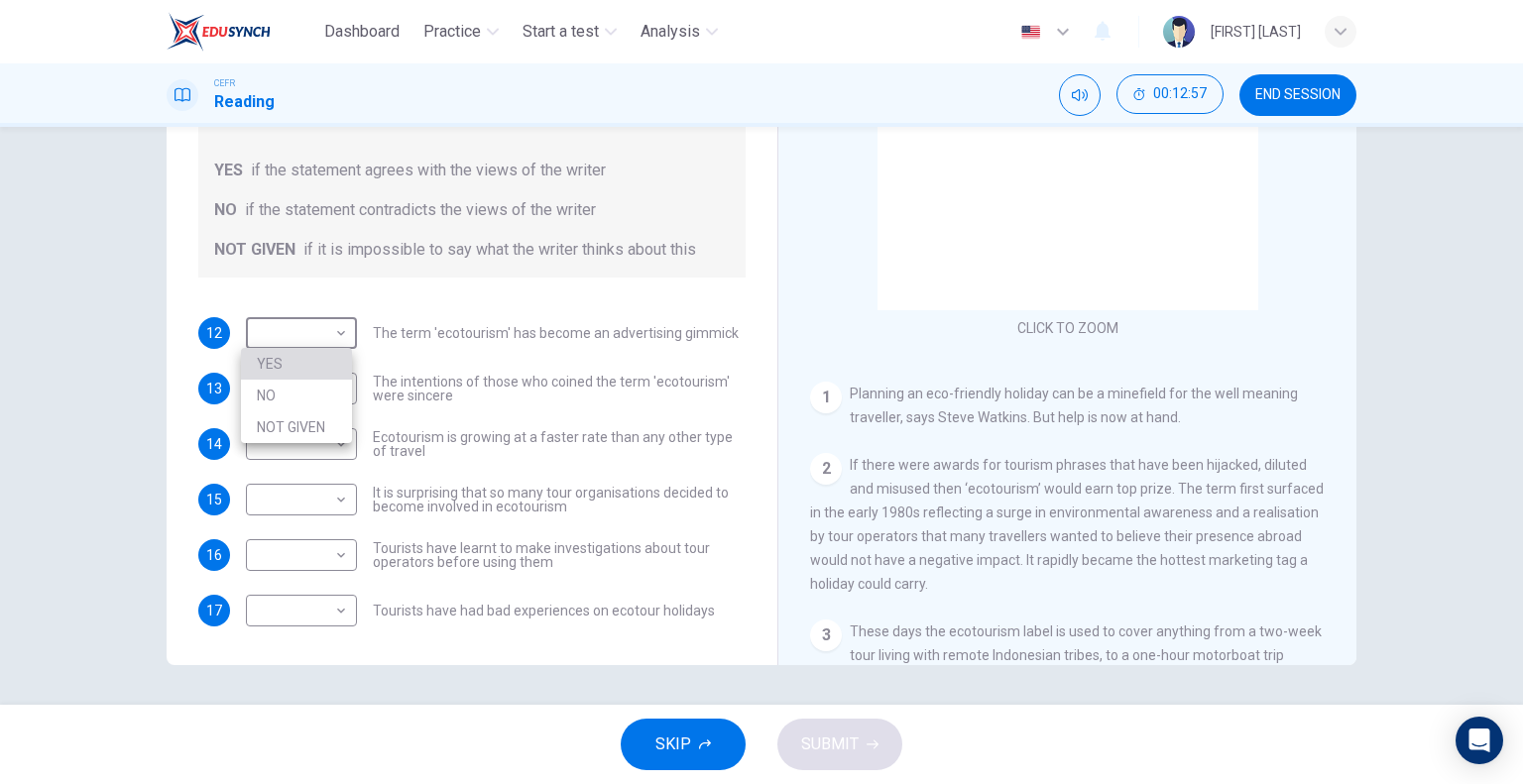 click on "YES" at bounding box center [296, 364] 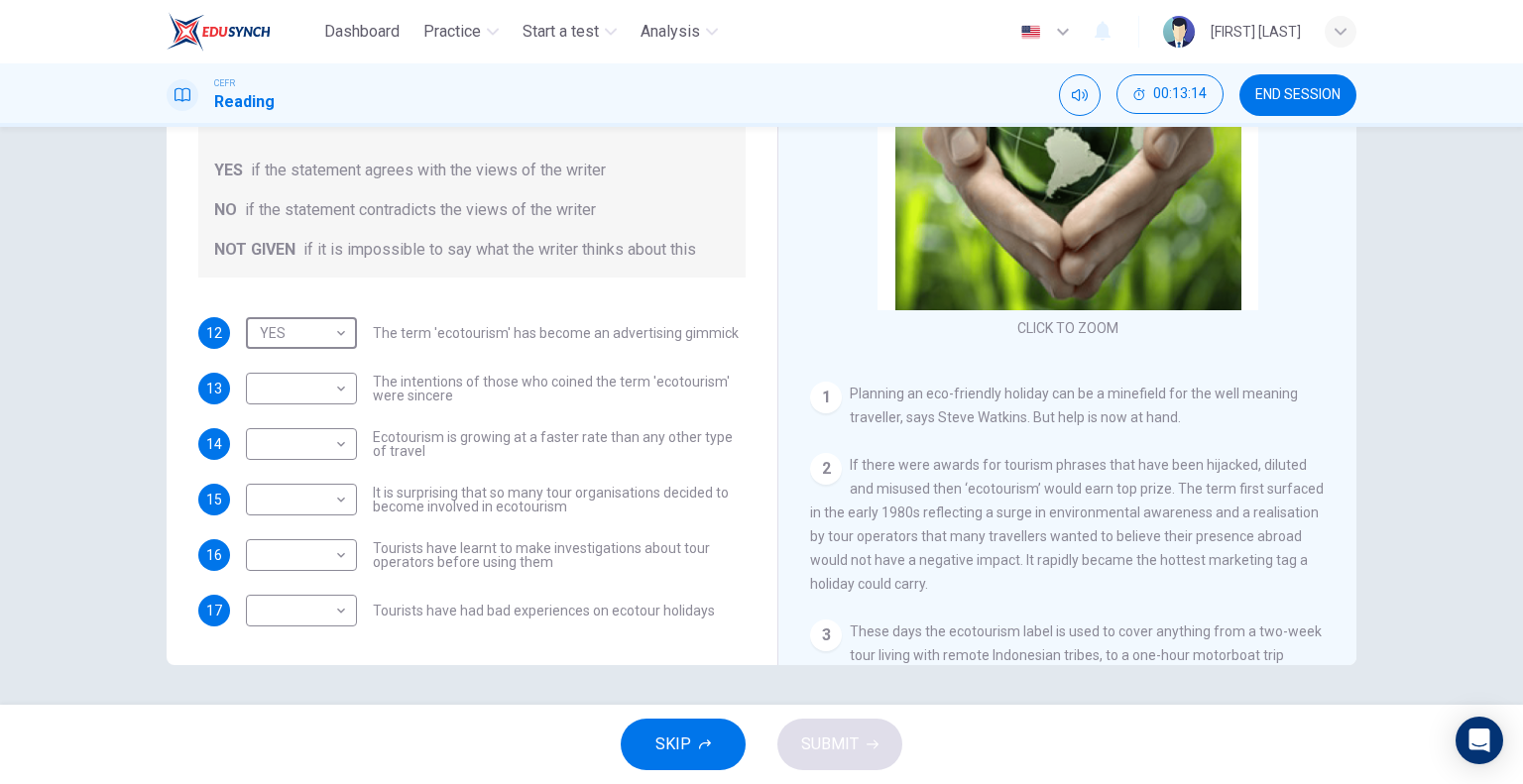 scroll, scrollTop: 198, scrollLeft: 0, axis: vertical 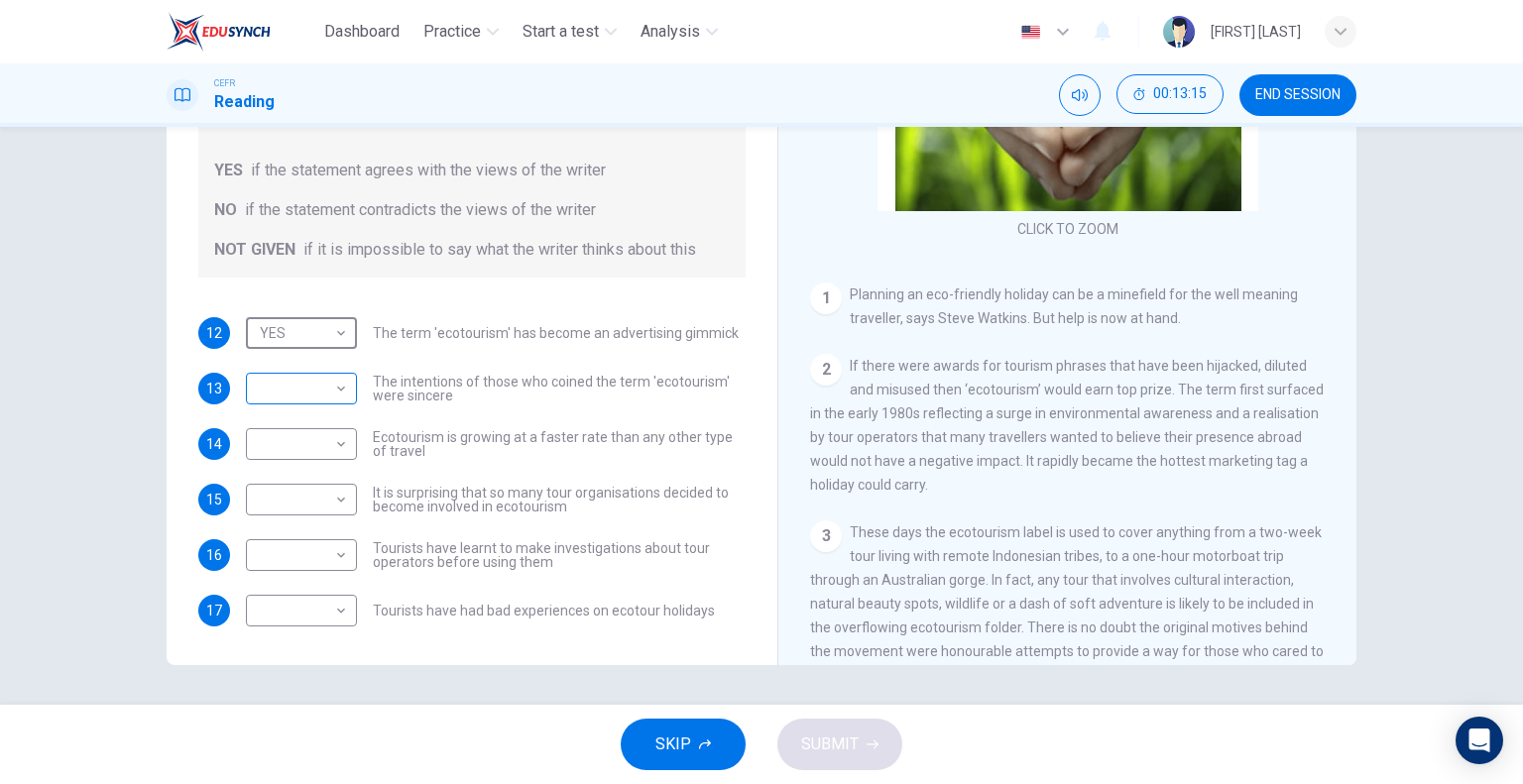 click on "Dashboard Practice Start a test Analysis English en ​ [PERSON] [PERSON] CEFR Reading 00:13:15 END SESSION Questions 12 - 17 Do the following statements agree with the information given in the Reading Passage ?
In the boxes below write YES if the statement agrees with the views of the writer NO if the statement contradicts the views of the writer NOT GIVEN if it is impossible to say what the writer thinks about this 12 YES YES ​ The term 'ecotourism' has become an advertising gimmick 13 ​ ​ The intentions of those who coined the term 'ecotourism' were sincere 14 ​ ​ Ecotourism is growing at a faster rate than any other type of travel 15 ​ ​ It is surprising that so many tour organisations decided to become involved in ecotourism 16 ​ ​ Tourists have learnt to make investigations about tour operators before using them 17 YES YES ​ Tourists have had bad experiences on ecotour holidays It's Eco-logical CLICK TO ZOOM Click to Zoom 1 2 3 4 5 6 7 8 SKIP SUBMIT
Dashboard 2025" at bounding box center (762, 392) 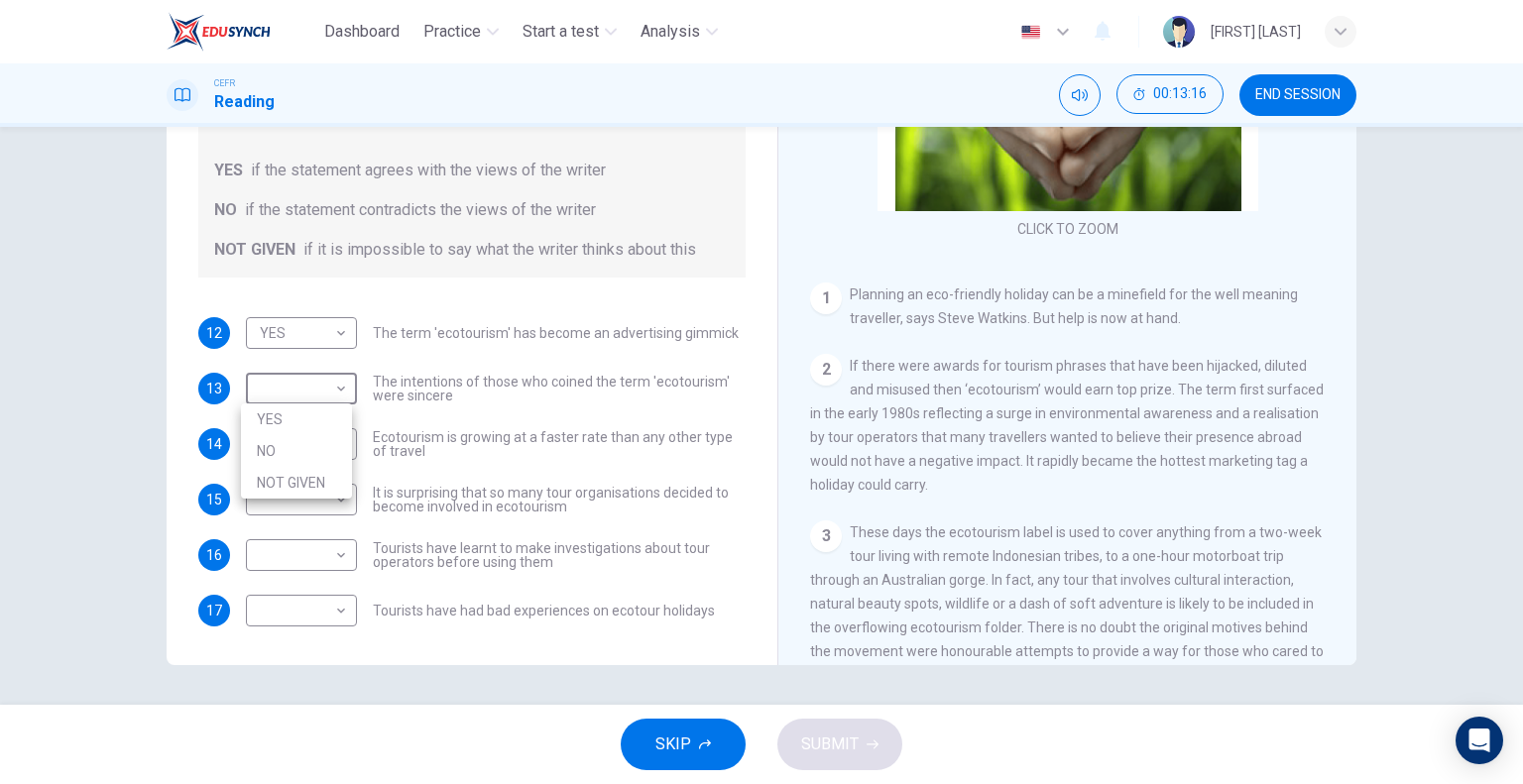 click on "YES" at bounding box center (296, 419) 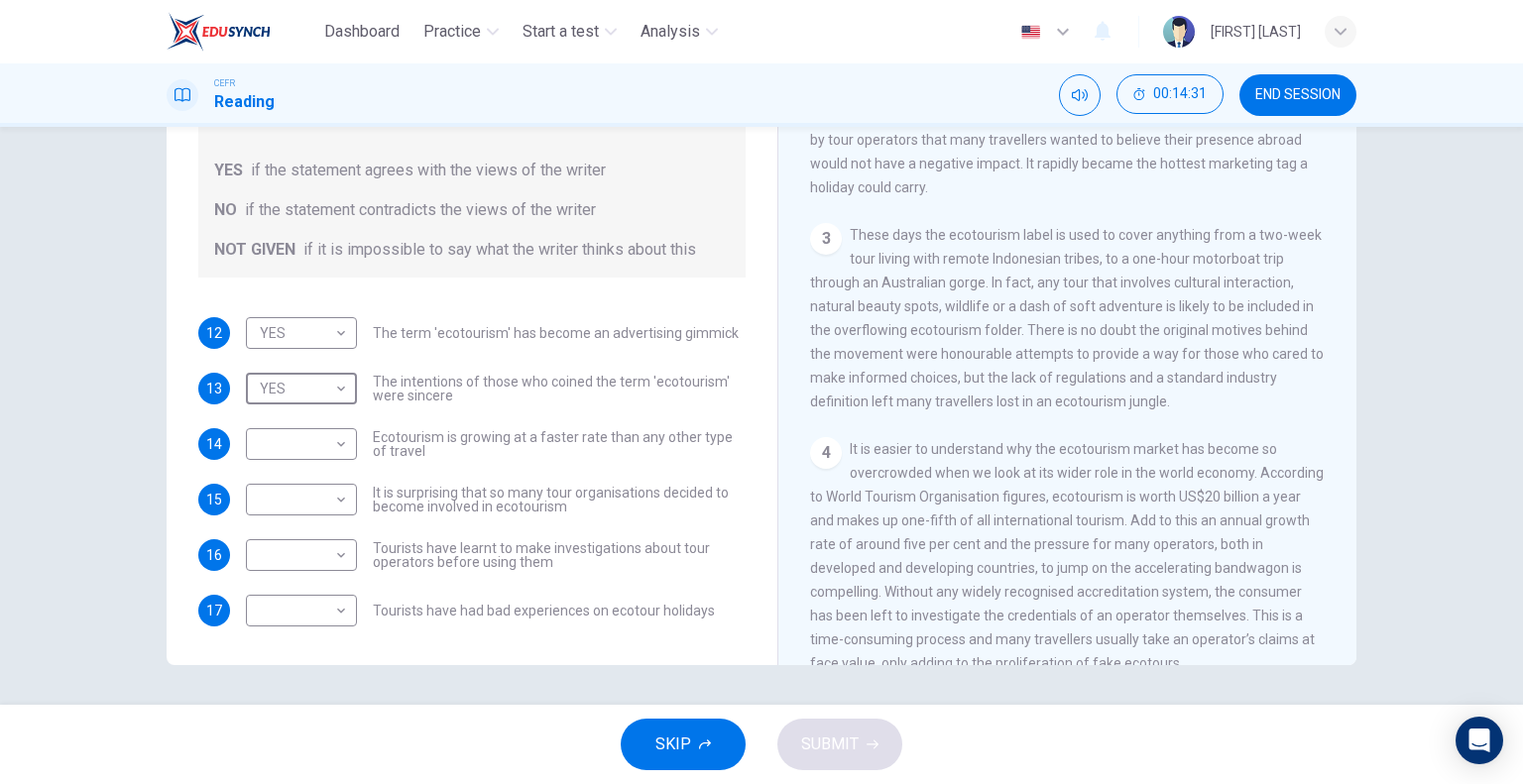 scroll, scrollTop: 595, scrollLeft: 0, axis: vertical 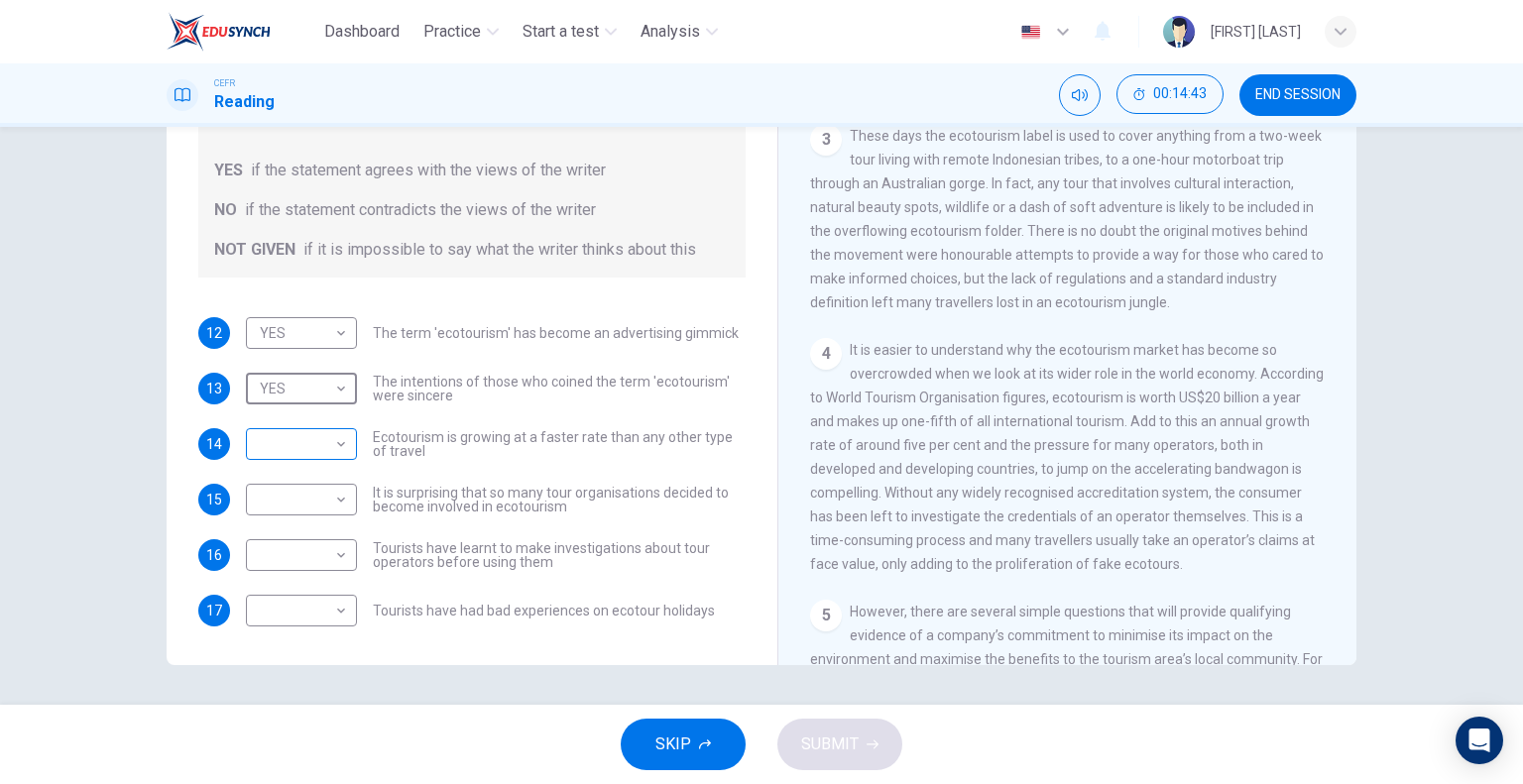 click on "Dashboard Practice Start a test Analysis English en ​ SREERAM NAIDU A/L RENGANATHAN CEFR Reading 00:14:43 END SESSION Questions 12 - 17 Do the following statements agree with the information given in the Reading Passage ?
In the boxes below write YES if the statement agrees with the views of the writer NO if the statement contradicts the views of the writer NOT GIVEN if it is impossible to say what the writer thinks about this 12 YES YES ​ The term 'ecotourism' has become an advertising gimmick 13 YES YES ​ The intentions of those who coined the term 'ecotourism' were sincere 14 ​ ​ Ecotourism is growing at a faster rate than any other type of travel 15 ​ ​ It is surprising that so many tour organisations decided to become involved in ecotourism 16 ​ ​ Tourists have learnt to make investigations about tour operators before using them 17 ​ ​ Tourists have had bad experiences on ecotour holidays It's Eco-logical CLICK TO ZOOM Click to Zoom 1 2 3 4 5 6 7 8 SKIP SUBMIT
Dashboard" at bounding box center [762, 392] 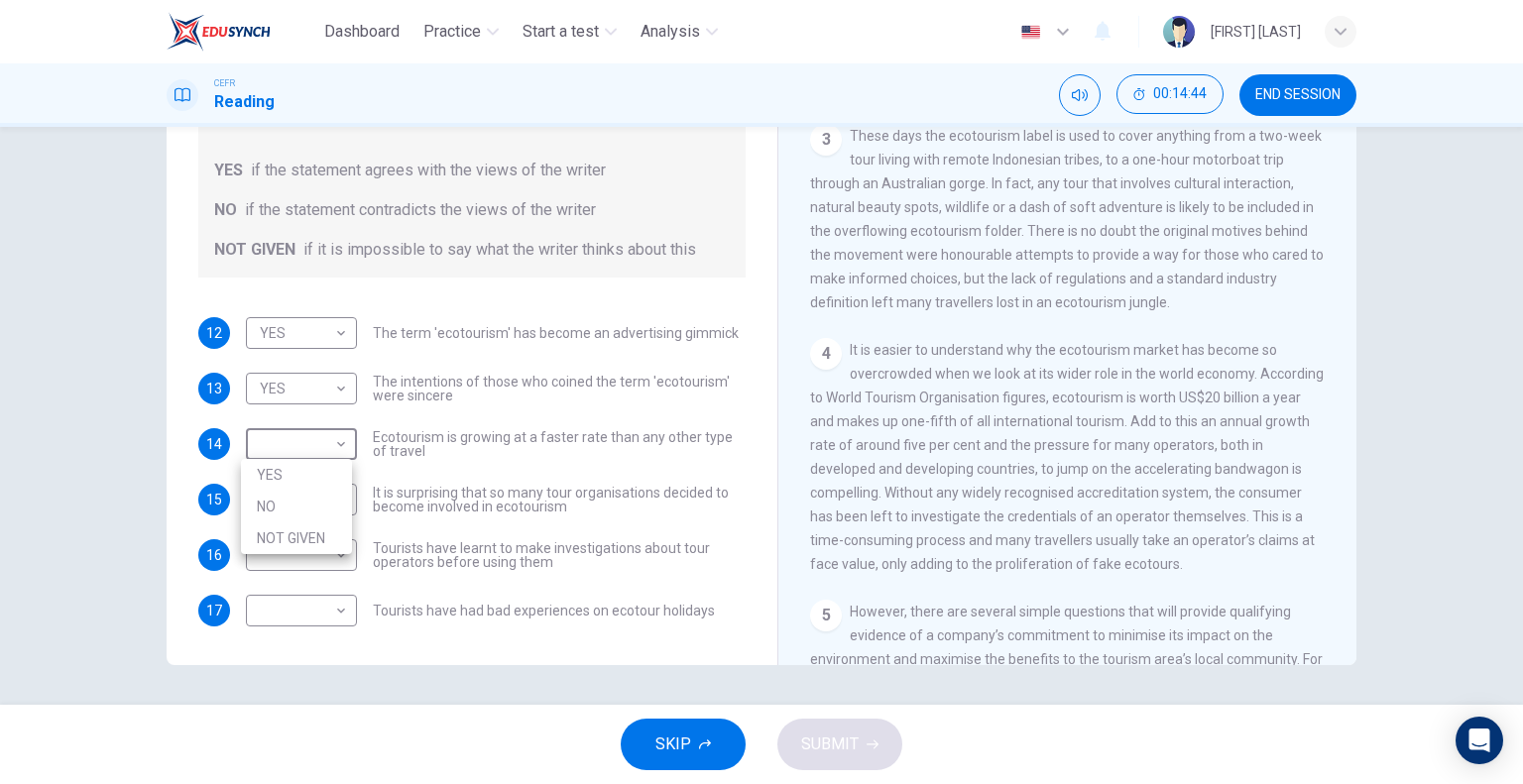 click on "NOT GIVEN" at bounding box center (296, 538) 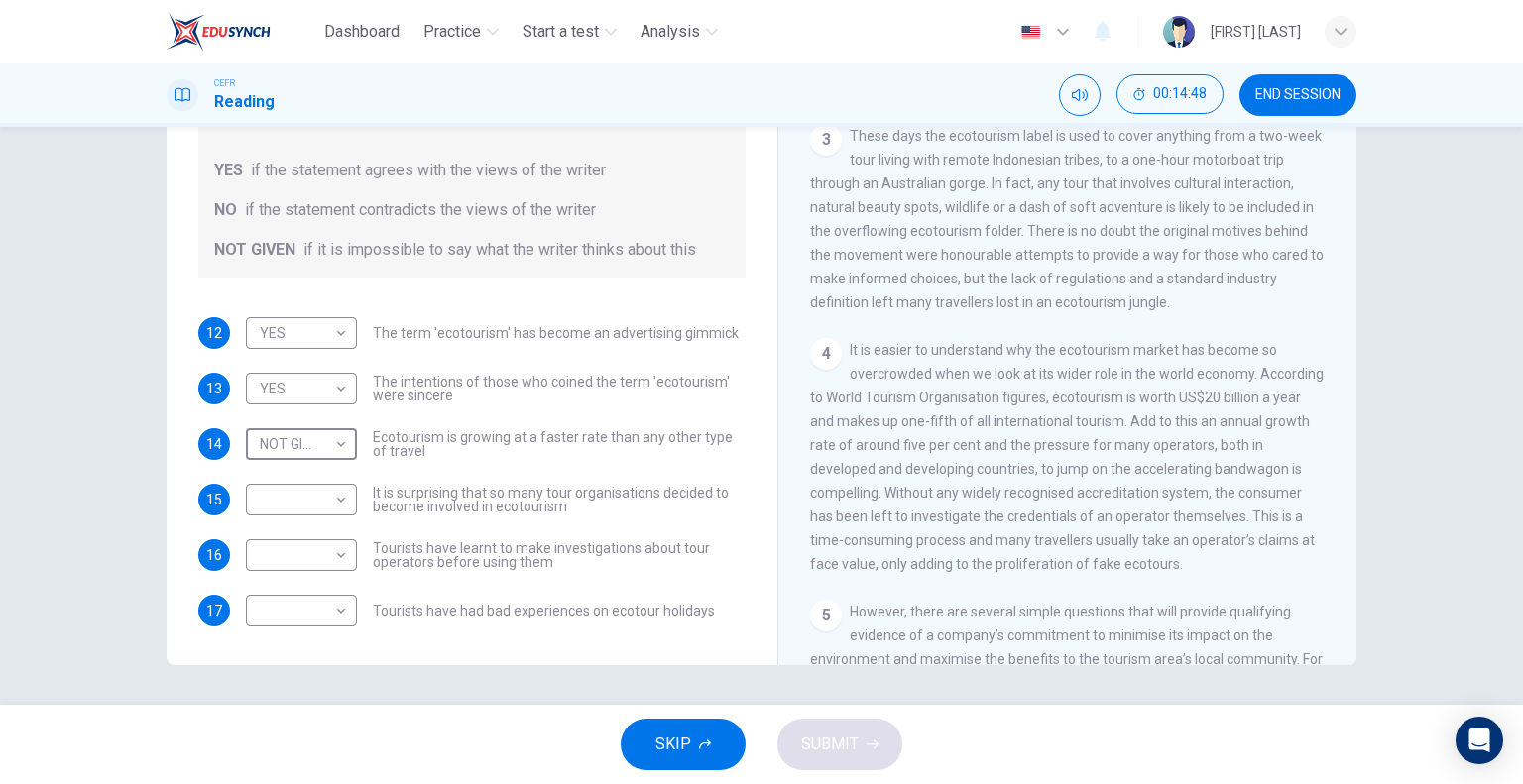 click on "13" at bounding box center (214, 333) 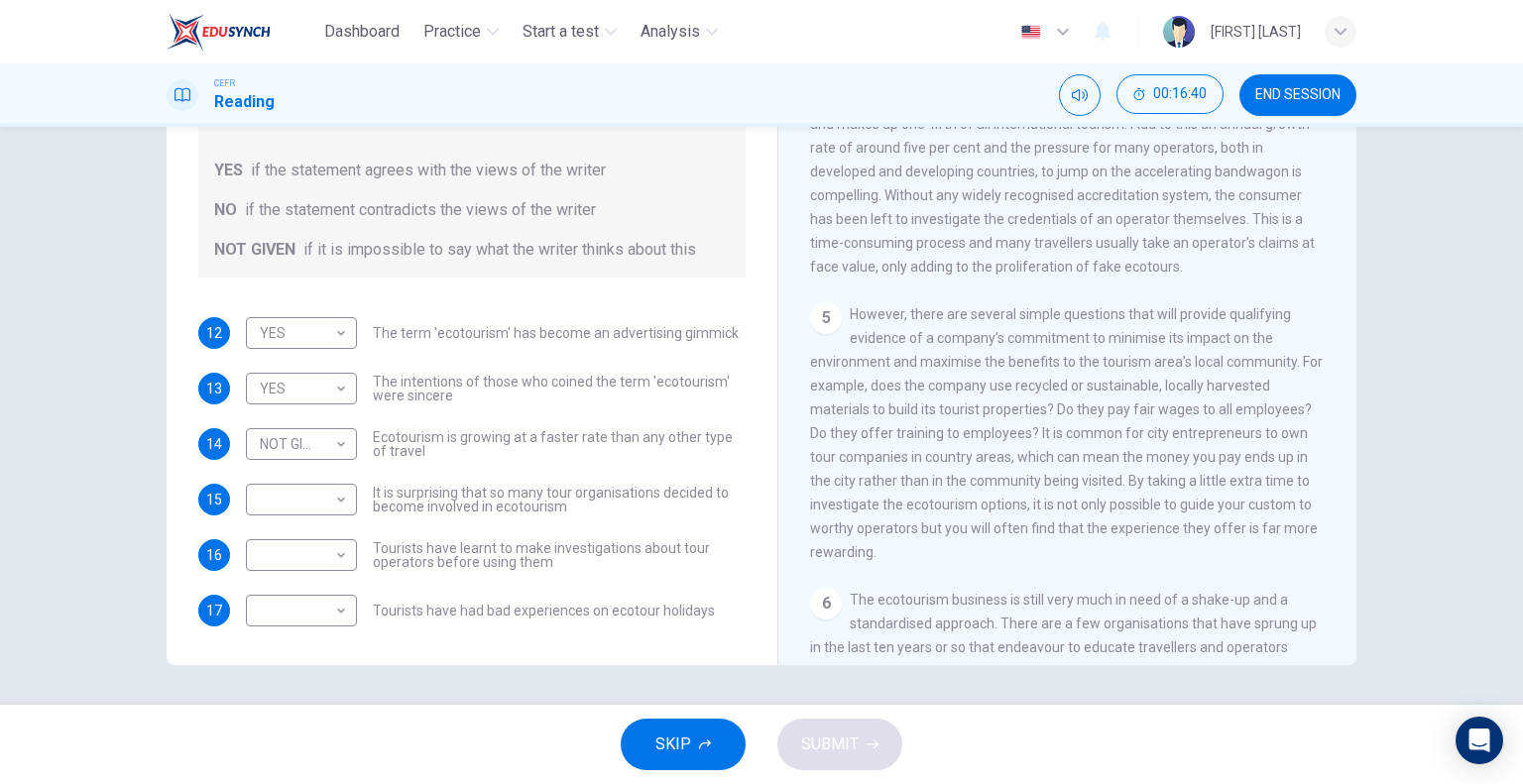 scroll, scrollTop: 991, scrollLeft: 0, axis: vertical 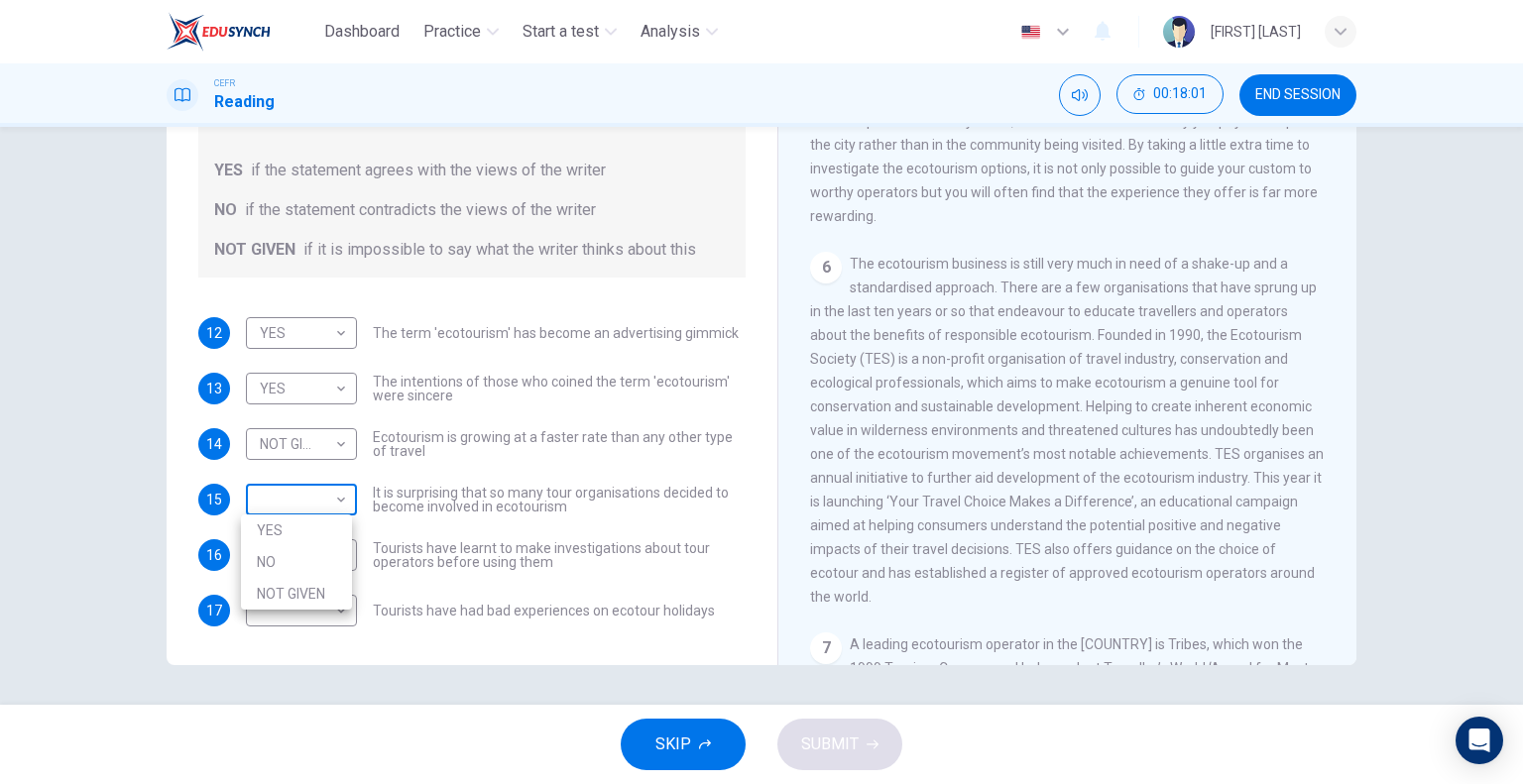 click on "Dashboard Practice Start a test Analysis English en ​ [FIRST] [LAST] CEFR Reading 00:18:01 END SESSION Questions 12 - 17 Do the following statements agree with the information given in the Reading Passage ?
In the boxes below write YES if the statement agrees with the views of the writer NO if the statement contradicts the views of the writer NOT GIVEN if it is impossible to say what the writer thinks about this 12 YES YES ​ The term 'ecotourism' has become an advertising gimmick 13 YES YES ​ The intentions of those who coined the term 'ecotourism' were sincere 14 NOT GIVEN NOT GIVEN ​ Ecotourism is growing at a faster rate than any other type of travel 15 ​ ​ It is surprising that so many tour organisations decided to become involved in ecotourism 16 ​ ​ Tourists have learnt to make investigations about tour operators before using them 17 ​ ​ Tourists have had bad experiences on ecotour holidays It's Eco-logical CLICK TO ZOOM 1 2 3 4 5 6 7 8 SKIP SUBMIT" at bounding box center [762, 392] 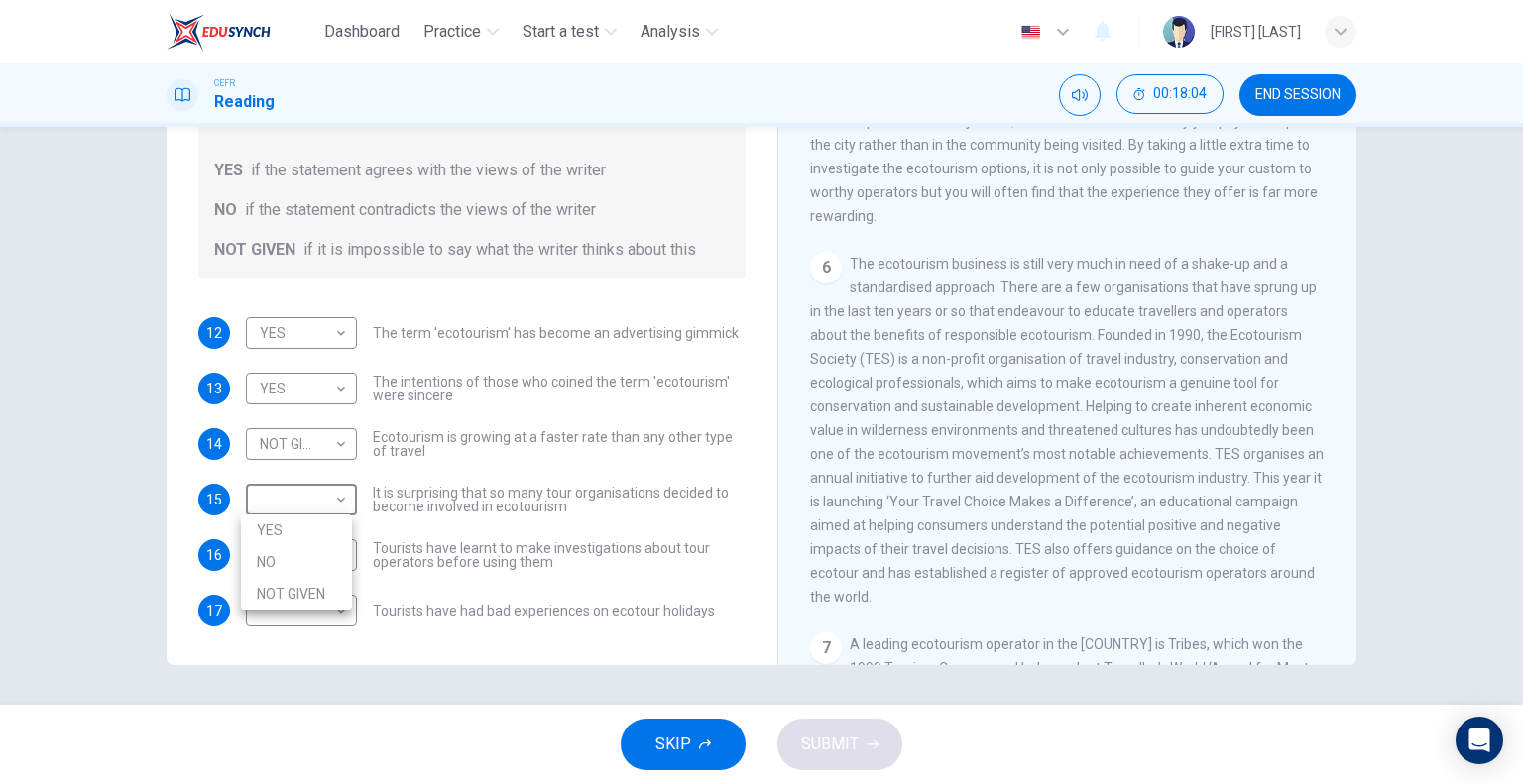 click at bounding box center (762, 392) 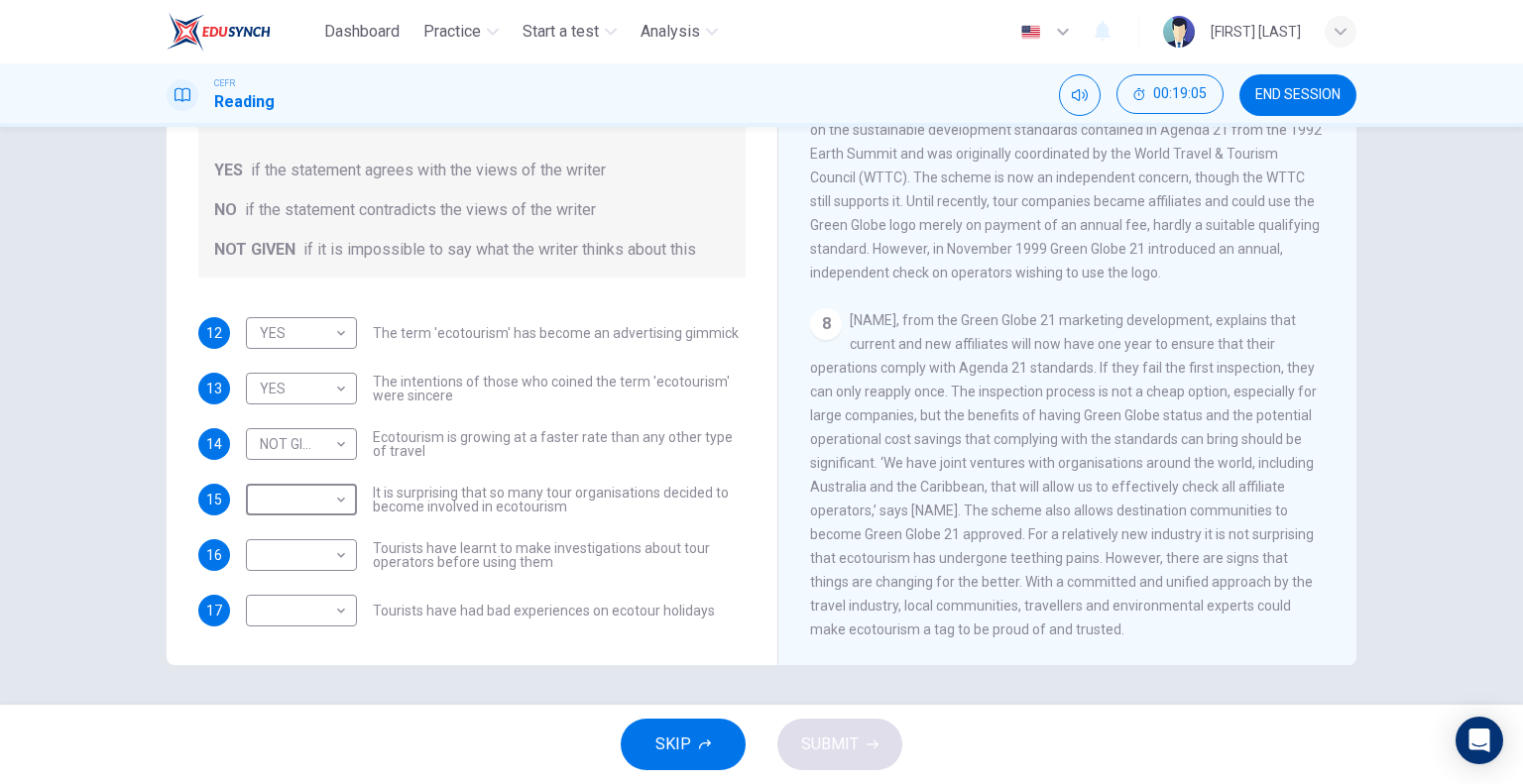 scroll, scrollTop: 2021, scrollLeft: 0, axis: vertical 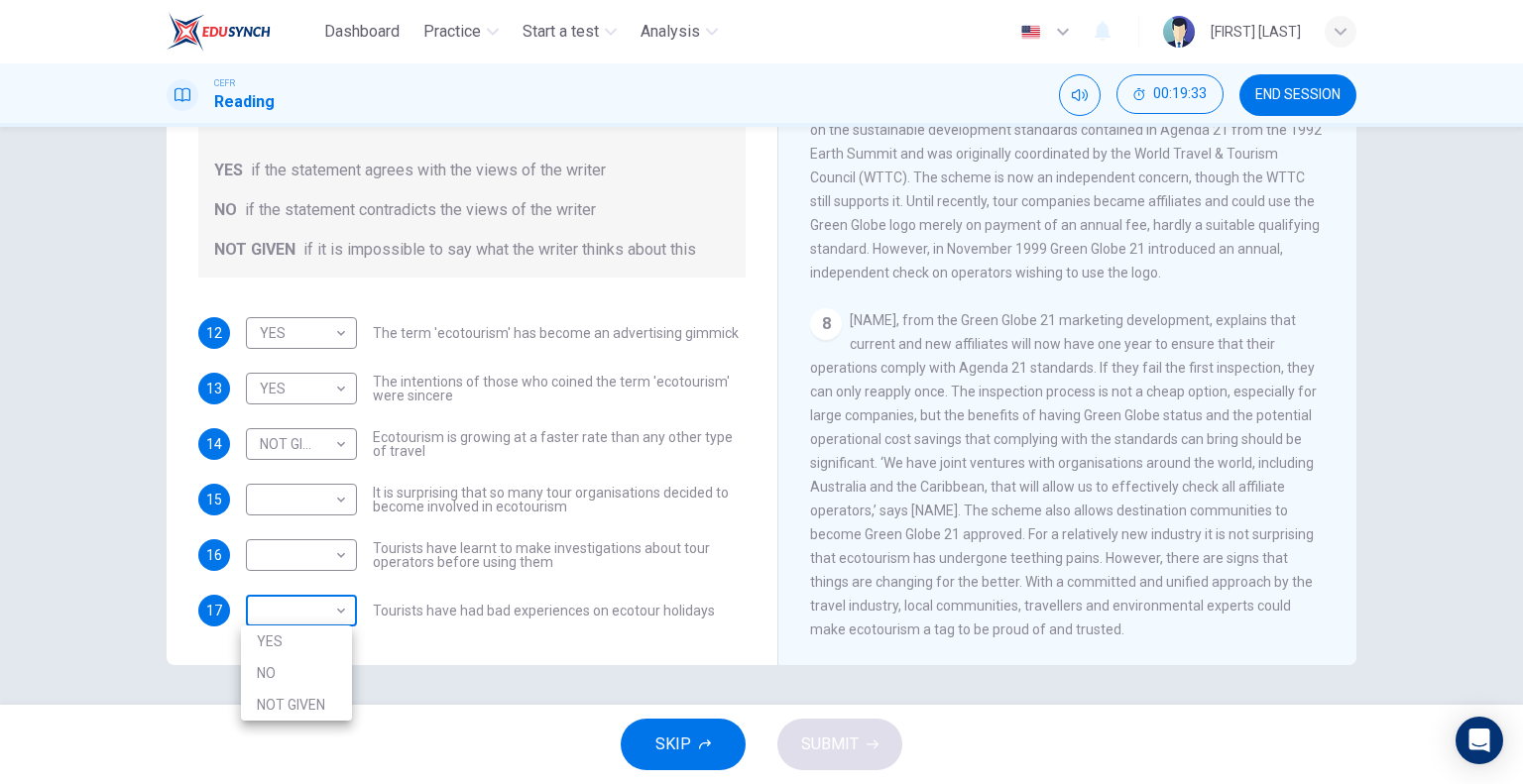 click on "Dashboard Practice Start a test Analysis English en ​ SREERAM NAIDU A/L RENGANATHAN CEFR Reading 00:19:33 END SESSION Questions 12 - 17 Do the following statements agree with the information given in the Reading Passage ?
In the boxes below write YES if the statement agrees with the views of the writer NO if the statement contradicts the views of the writer NOT GIVEN if it is impossible to say what the writer thinks about this 12 YES YES ​ The term 'ecotourism' has become an advertising gimmick 13 YES YES ​ The intentions of those who coined the term 'ecotourism' were sincere 14 NOT GIVEN NOT GIVEN ​ Ecotourism is growing at a faster rate than any other type of travel 15 ​ ​ It is surprising that so many tour organisations decided to become involved in ecotourism 16 ​ ​ Tourists have learnt to make investigations about tour operators before using them 17 ​ ​ Tourists have had bad experiences on ecotour holidays It's Eco-logical CLICK TO ZOOM Click to Zoom 1 2 3 4 5 6 7 8 SKIP SUBMIT" at bounding box center [762, 392] 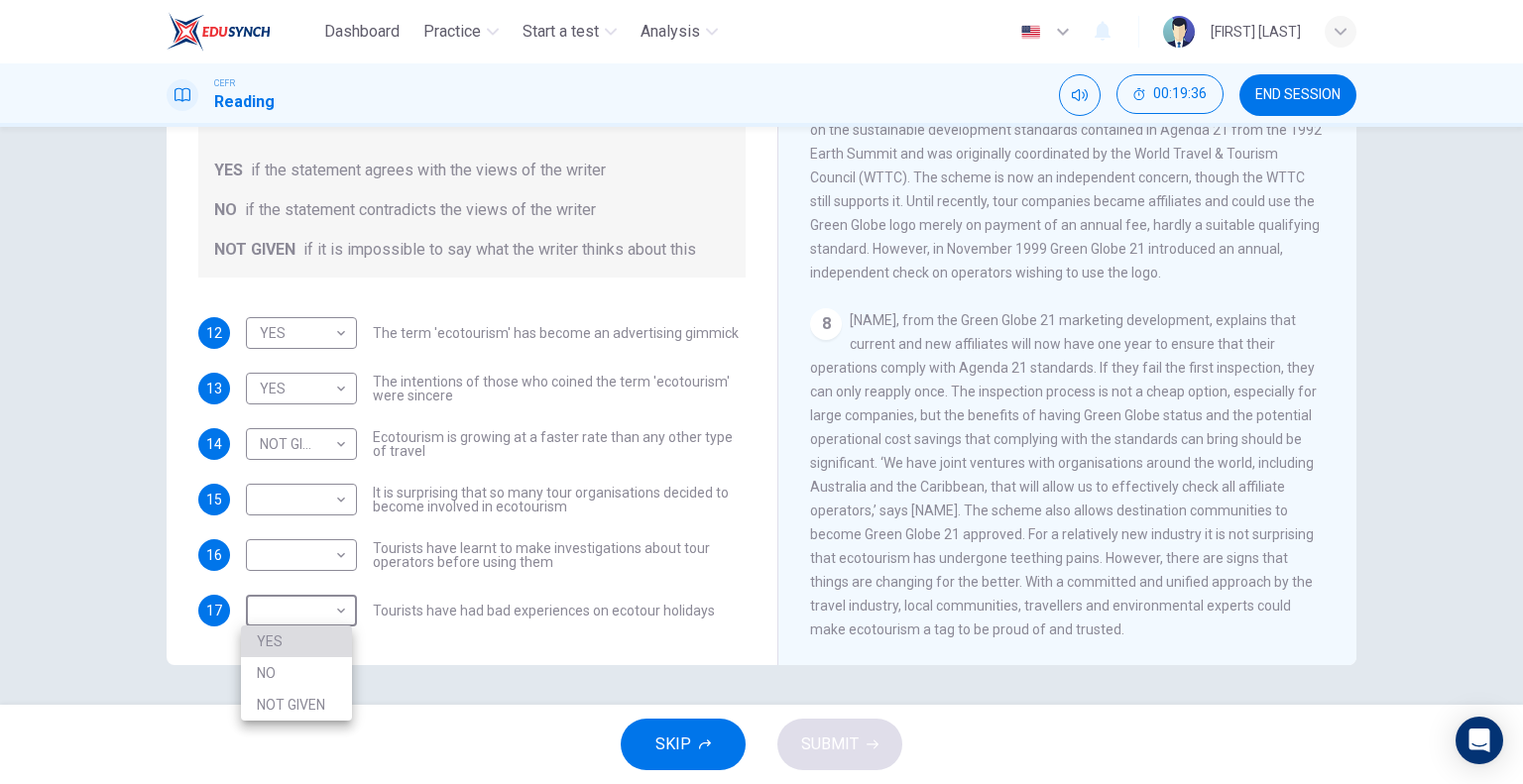 click on "YES" at bounding box center [296, 641] 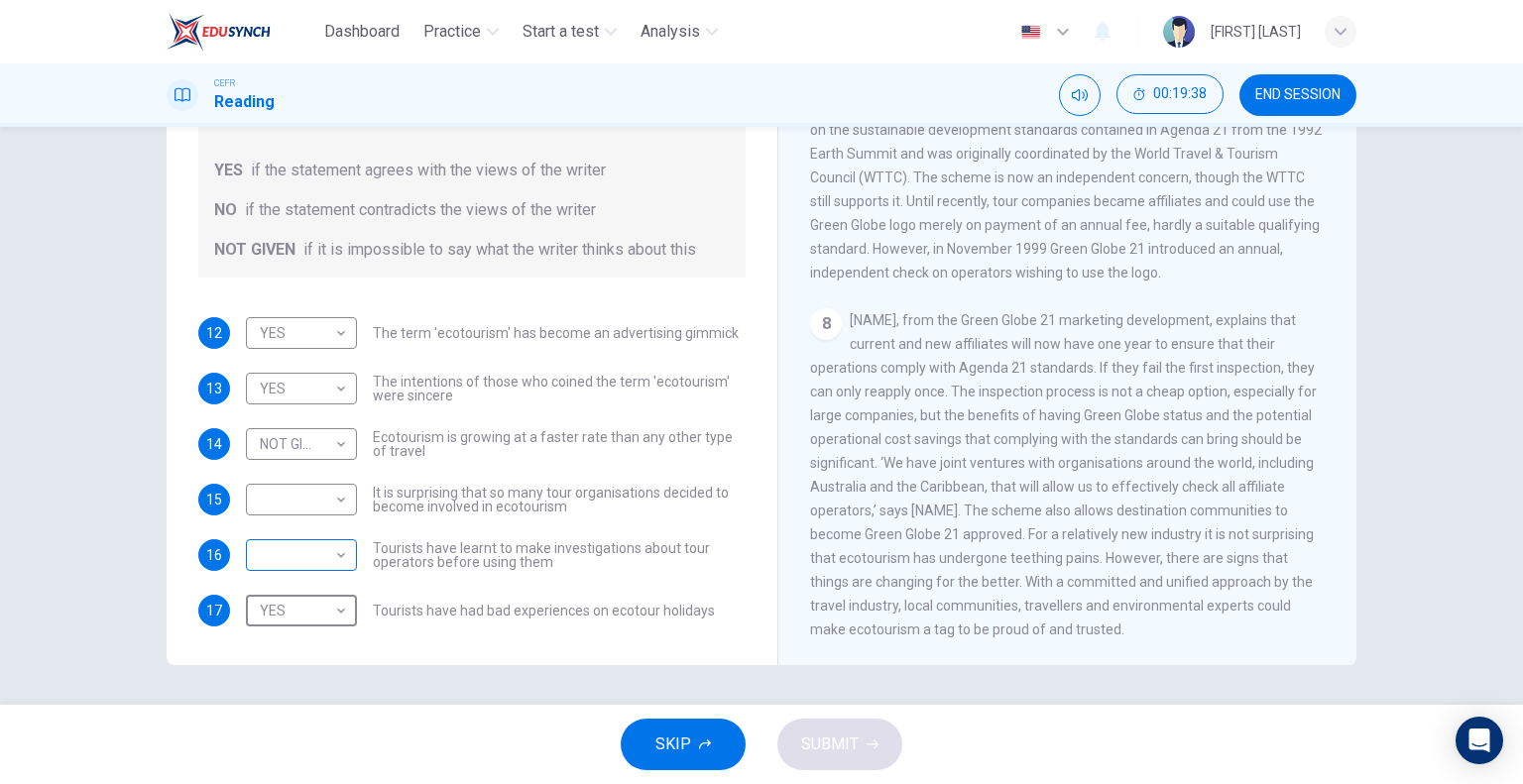 click on "Dashboard Practice Start a test Analysis English en ​ [PERSON] [PERSON] CEFR Reading 00:19:38 END SESSION Questions 12 - 17 Do the following statements agree with the information given in the Reading Passage ?
In the boxes below write YES if the statement agrees with the views of the writer NO if the statement contradicts the views of the writer NOT GIVEN if it is impossible to say what the writer thinks about this 12 YES YES ​ The term 'ecotourism' has become an advertising gimmick 13 YES YES ​ The intentions of those who coined the term 'ecotourism' were sincere 14 NOT GIVEN NOT GIVEN ​ Ecotourism is growing at a faster rate than any other type of travel 15 ​ ​ It is surprising that so many tour organisations decided to become involved in ecotourism 16 ​ ​ Tourists have learnt to make investigations about tour operators before using them 17 YES YES ​ Tourists have had bad experiences on ecotour holidays It's Eco-logical CLICK TO ZOOM Click to Zoom 1 2 3 4 5 6 7 8 SKIP SUBMIT" at bounding box center (762, 392) 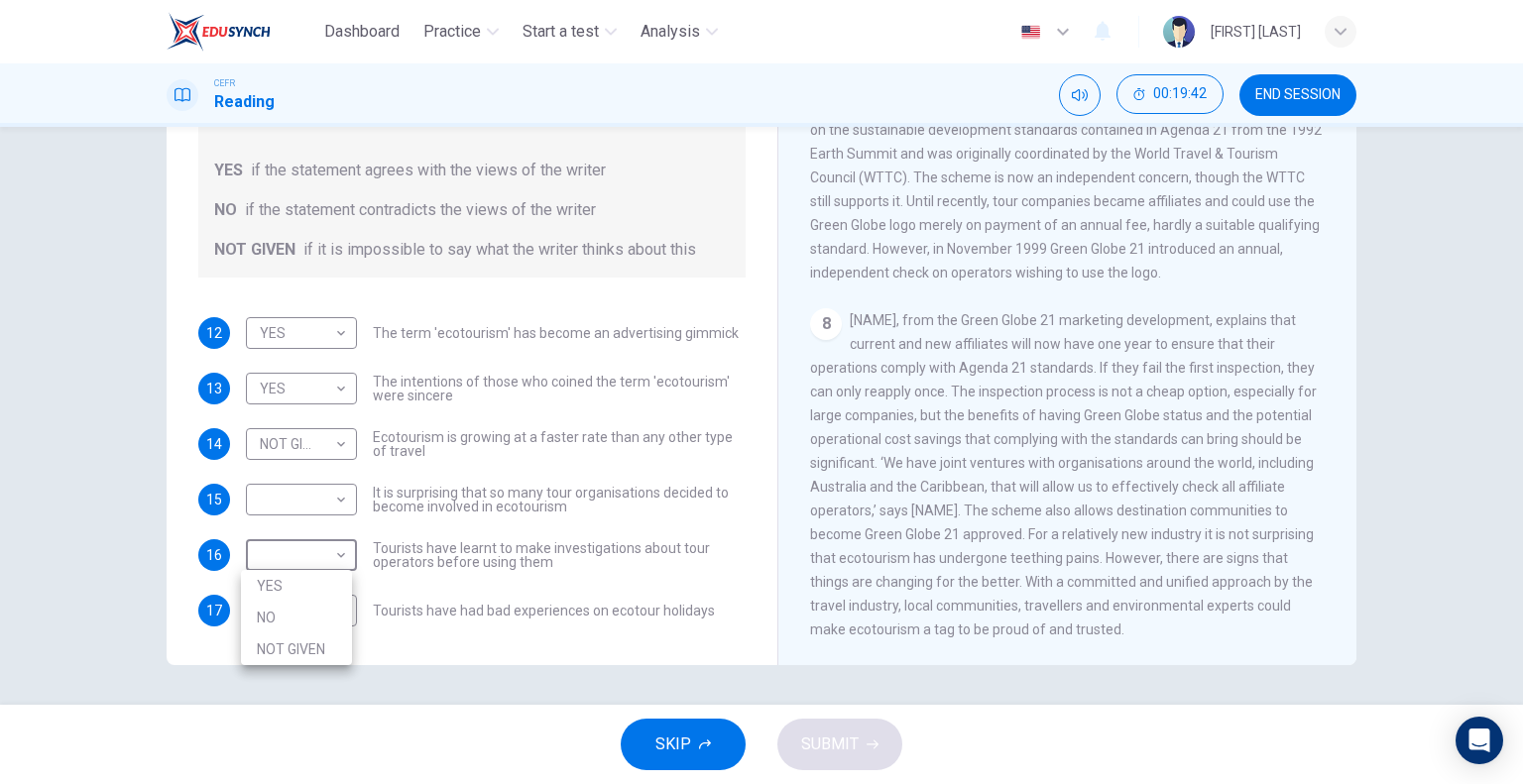 click on "NO" at bounding box center (296, 617) 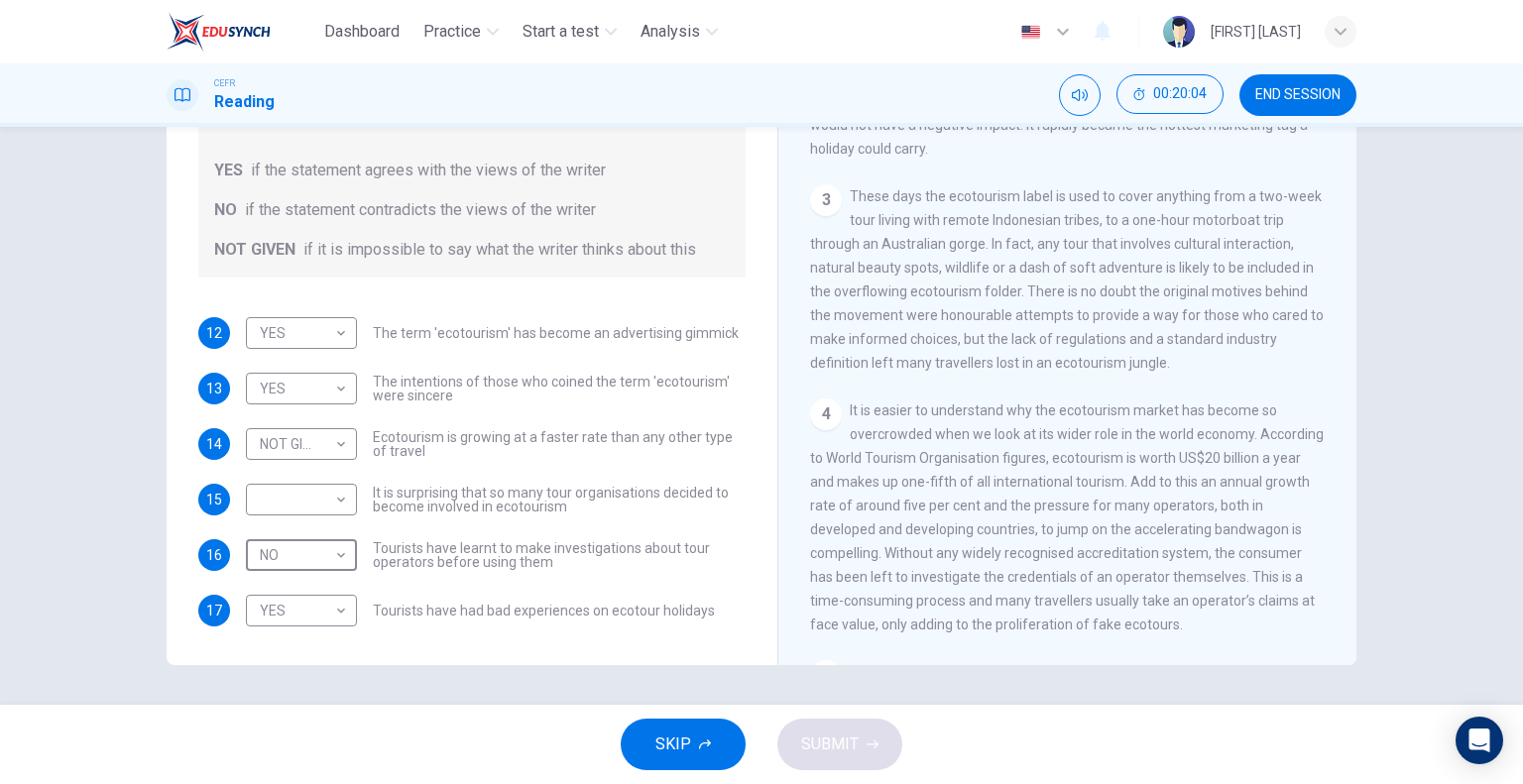 scroll, scrollTop: 732, scrollLeft: 0, axis: vertical 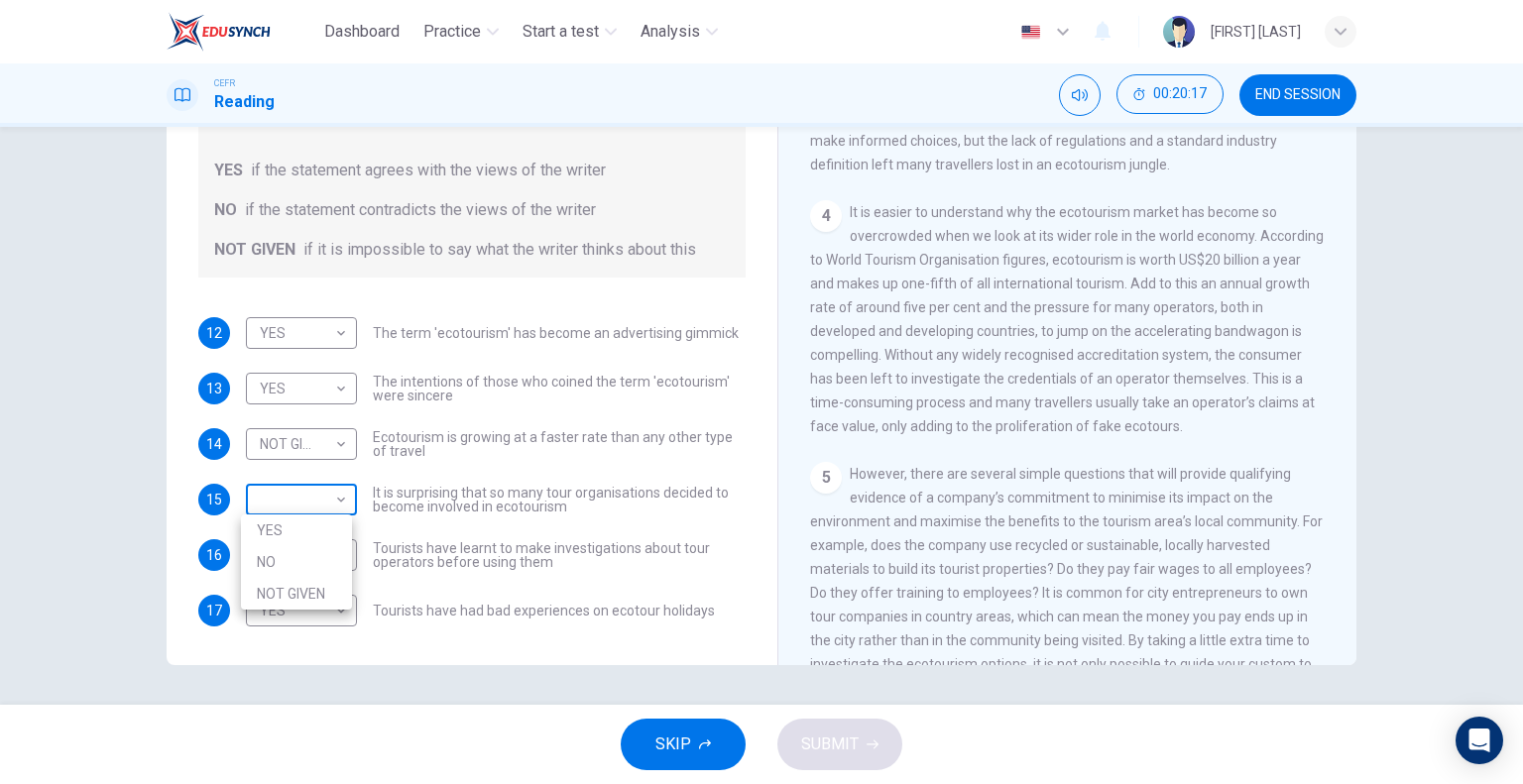 click on "Dashboard Practice Start a test Analysis English en ​ [PERSON] [PERSON] CEFR Reading 00:20:17 END SESSION Questions 12 - 17 Do the following statements agree with the information given in the Reading Passage ?
In the boxes below write YES if the statement agrees with the views of the writer NO if the statement contradicts the views of the writer NOT GIVEN if it is impossible to say what the writer thinks about this 12 YES YES ​ The term 'ecotourism' has become an advertising gimmick 13 YES YES ​ The intentions of those who coined the term 'ecotourism' were sincere 14 NOT GIVEN NOT GIVEN ​ Ecotourism is growing at a faster rate than any other type of travel 15 ​ ​ It is surprising that so many tour organisations decided to become involved in ecotourism 16 NO NO ​ Tourists have learnt to make investigations about tour operators before using them 17 YES YES ​ Tourists have had bad experiences on ecotour holidays It's Eco-logical CLICK TO ZOOM Click to Zoom 1 2 3 4 5 6 7 8 SKIP" at bounding box center (762, 392) 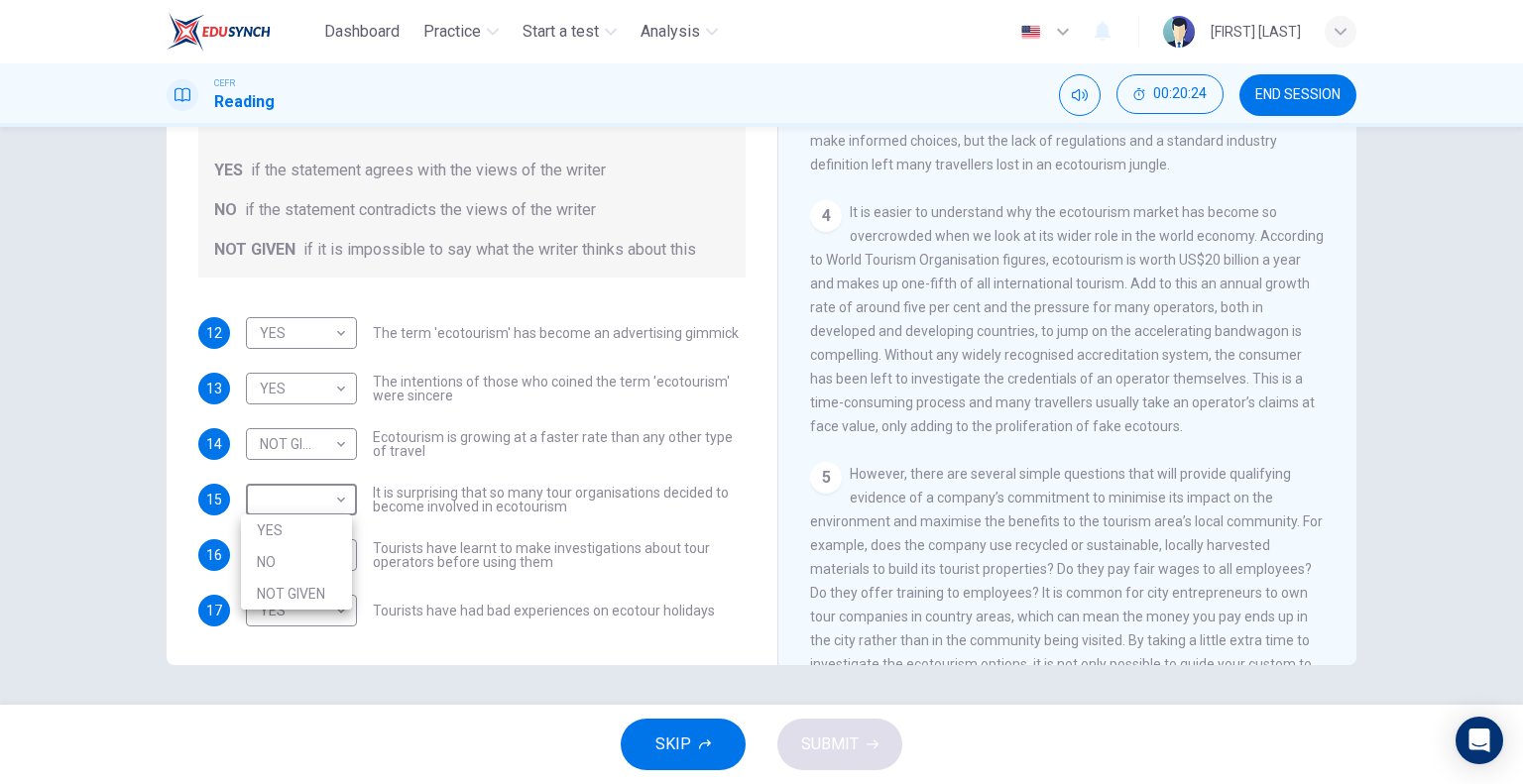 click on "NOT GIVEN" at bounding box center (296, 594) 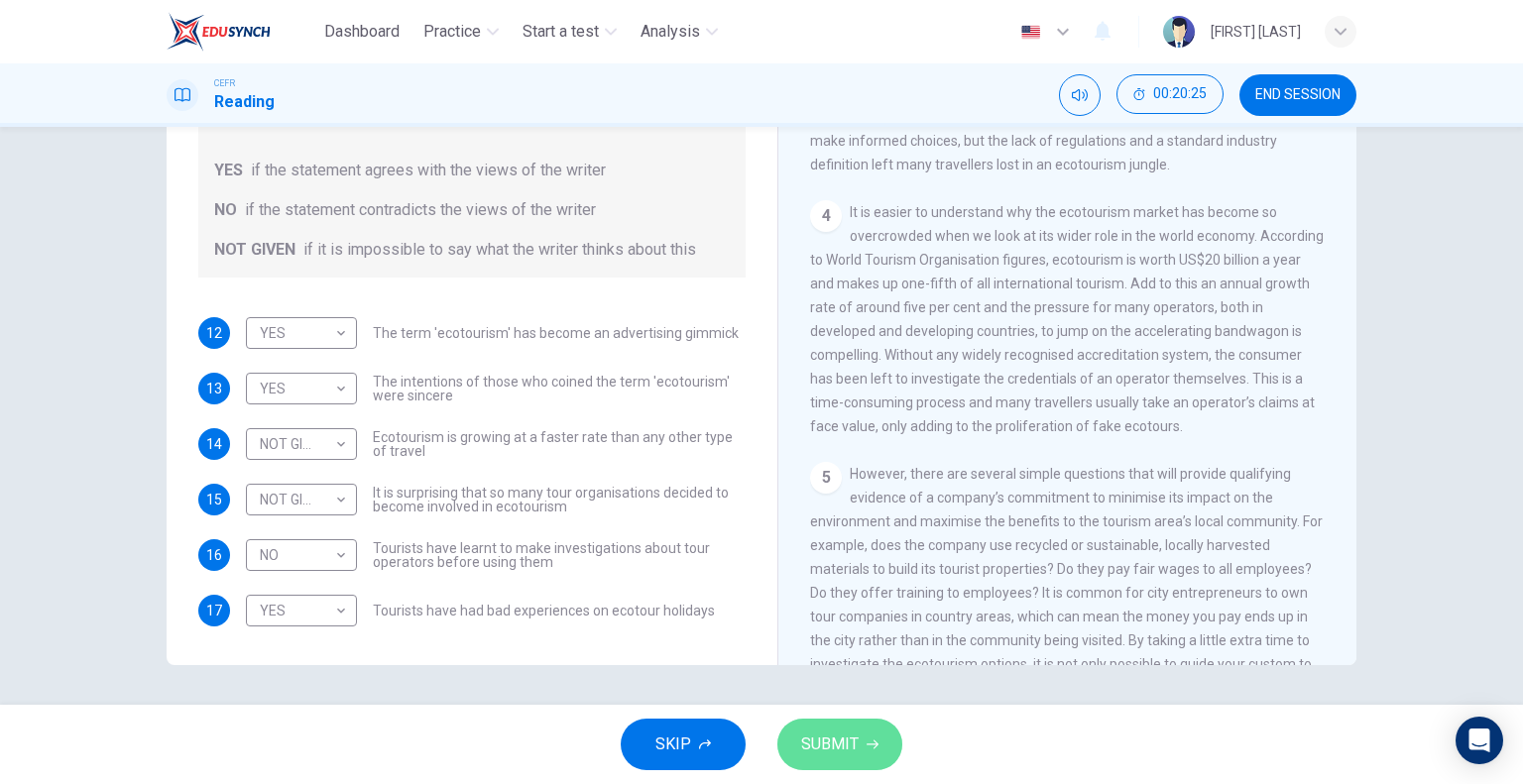 click on "SUBMIT" at bounding box center (830, 744) 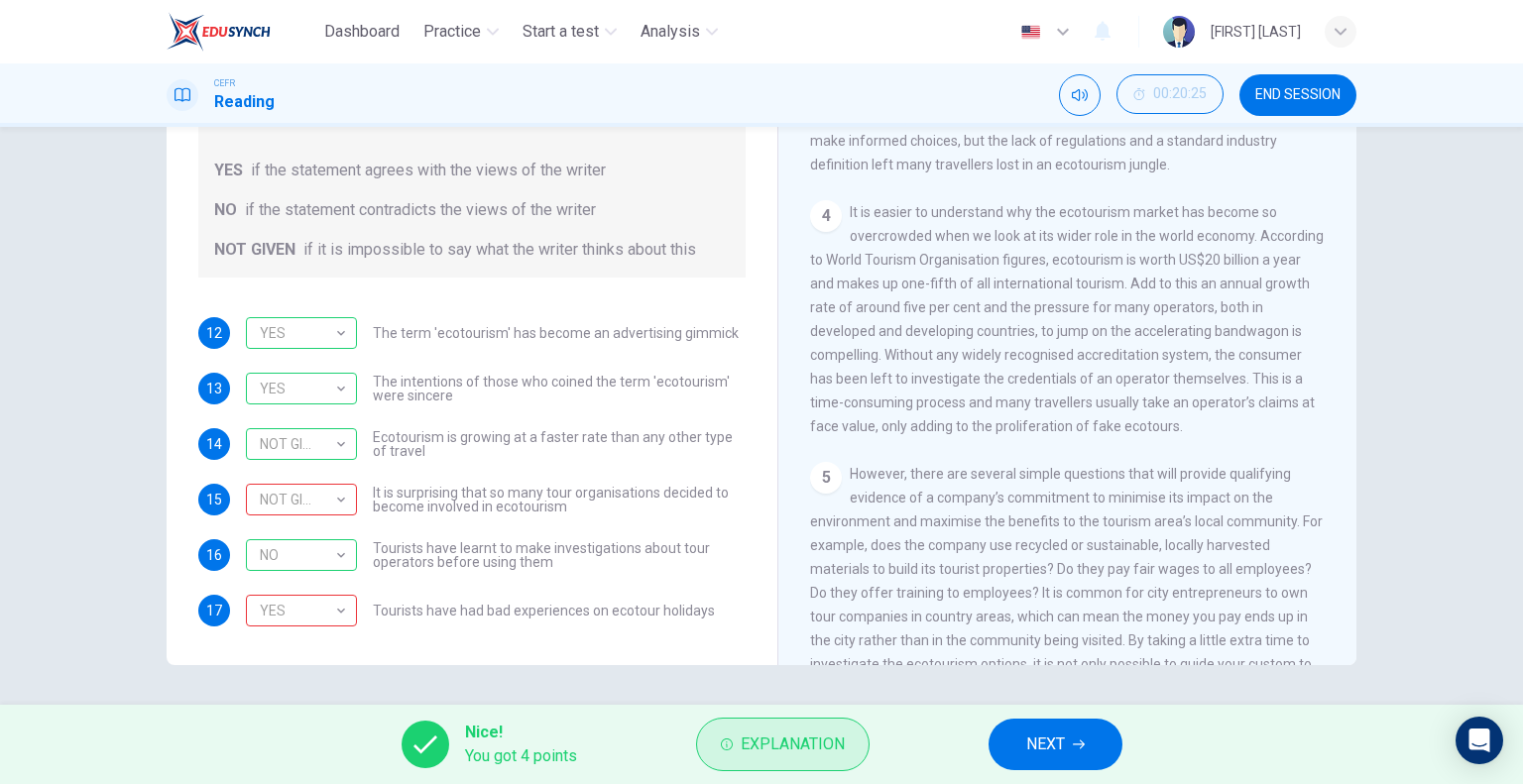 click on "Explanation" at bounding box center [782, 744] 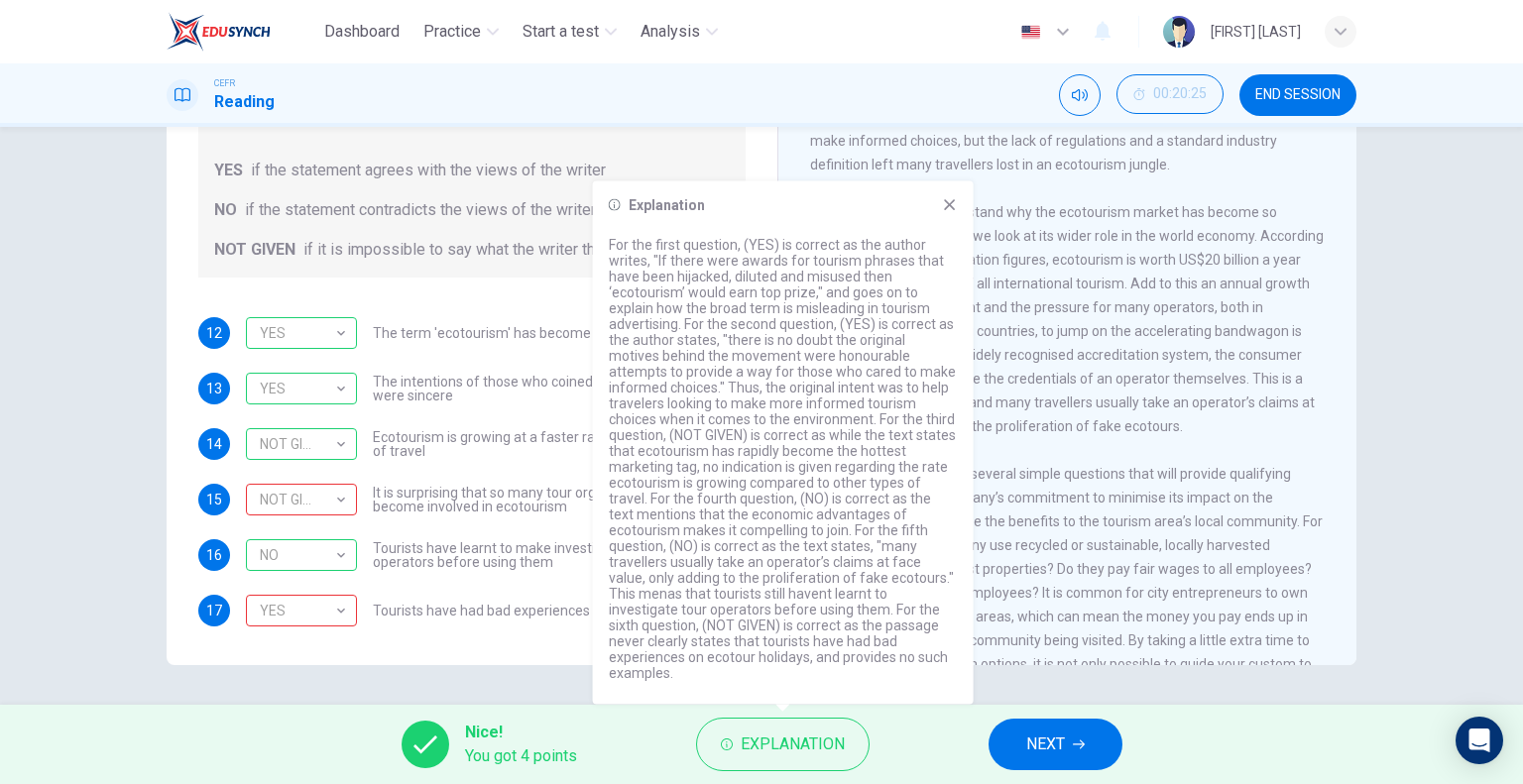 click at bounding box center (950, 205) 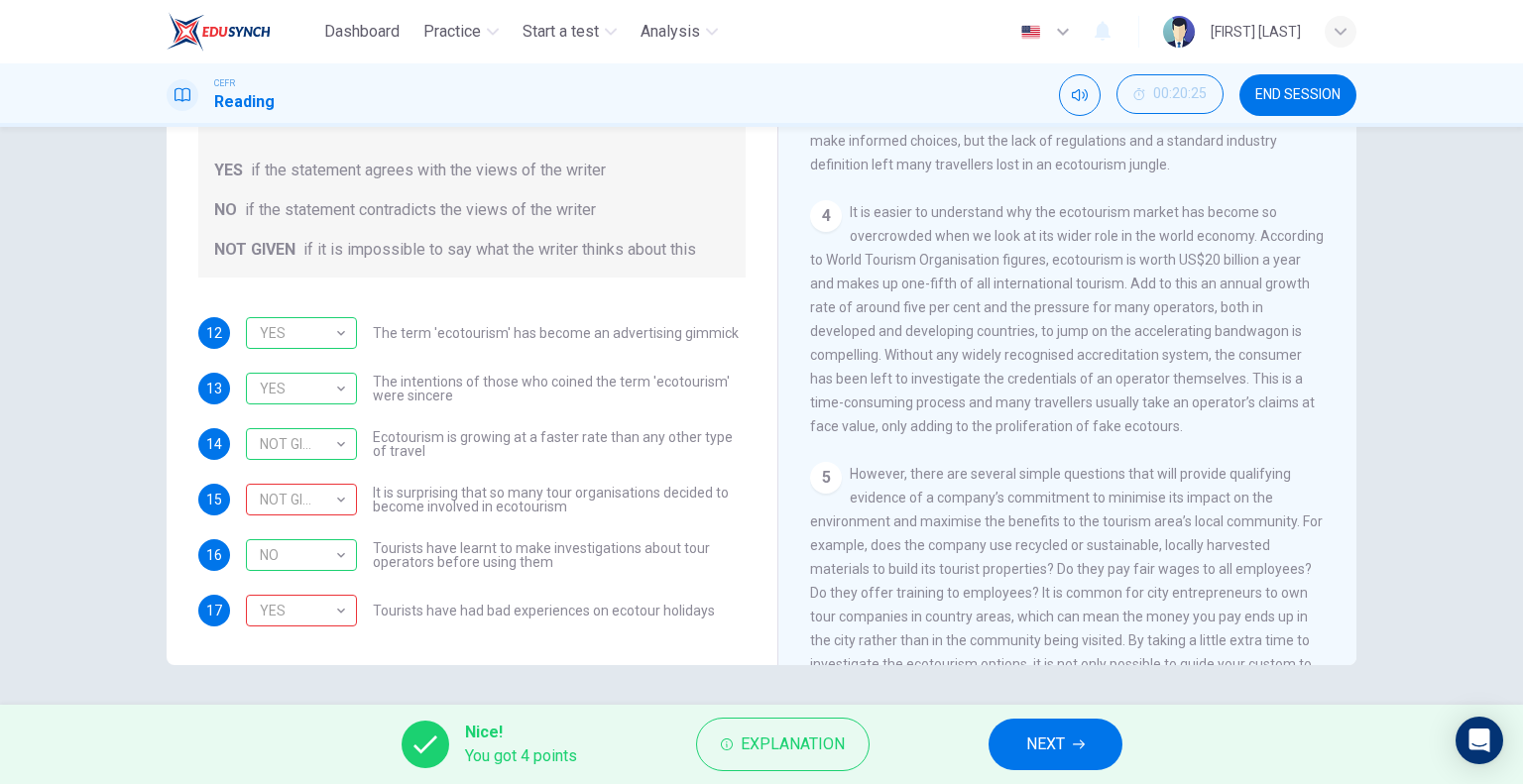 click on "END SESSION" at bounding box center [1298, 95] 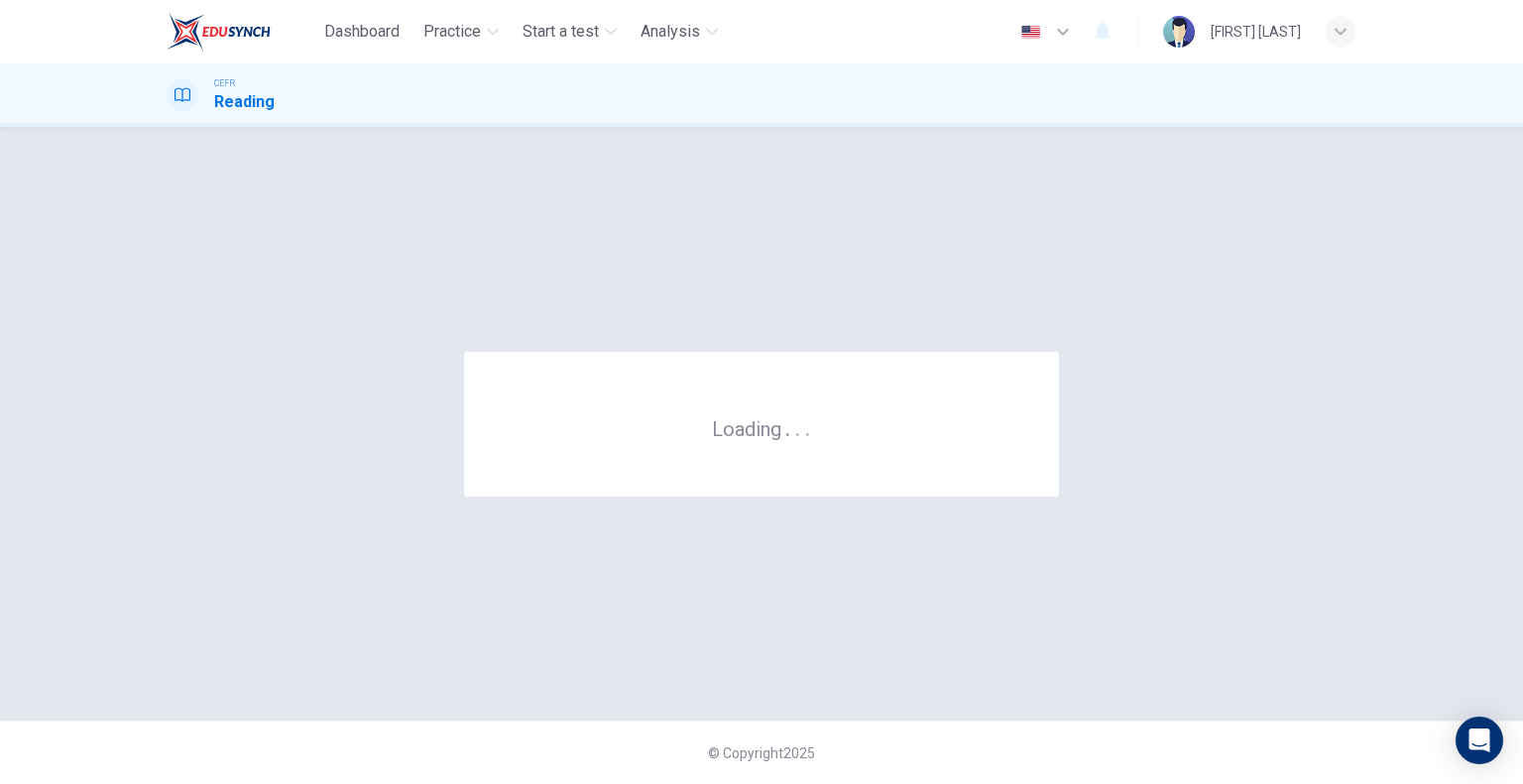 scroll, scrollTop: 0, scrollLeft: 0, axis: both 